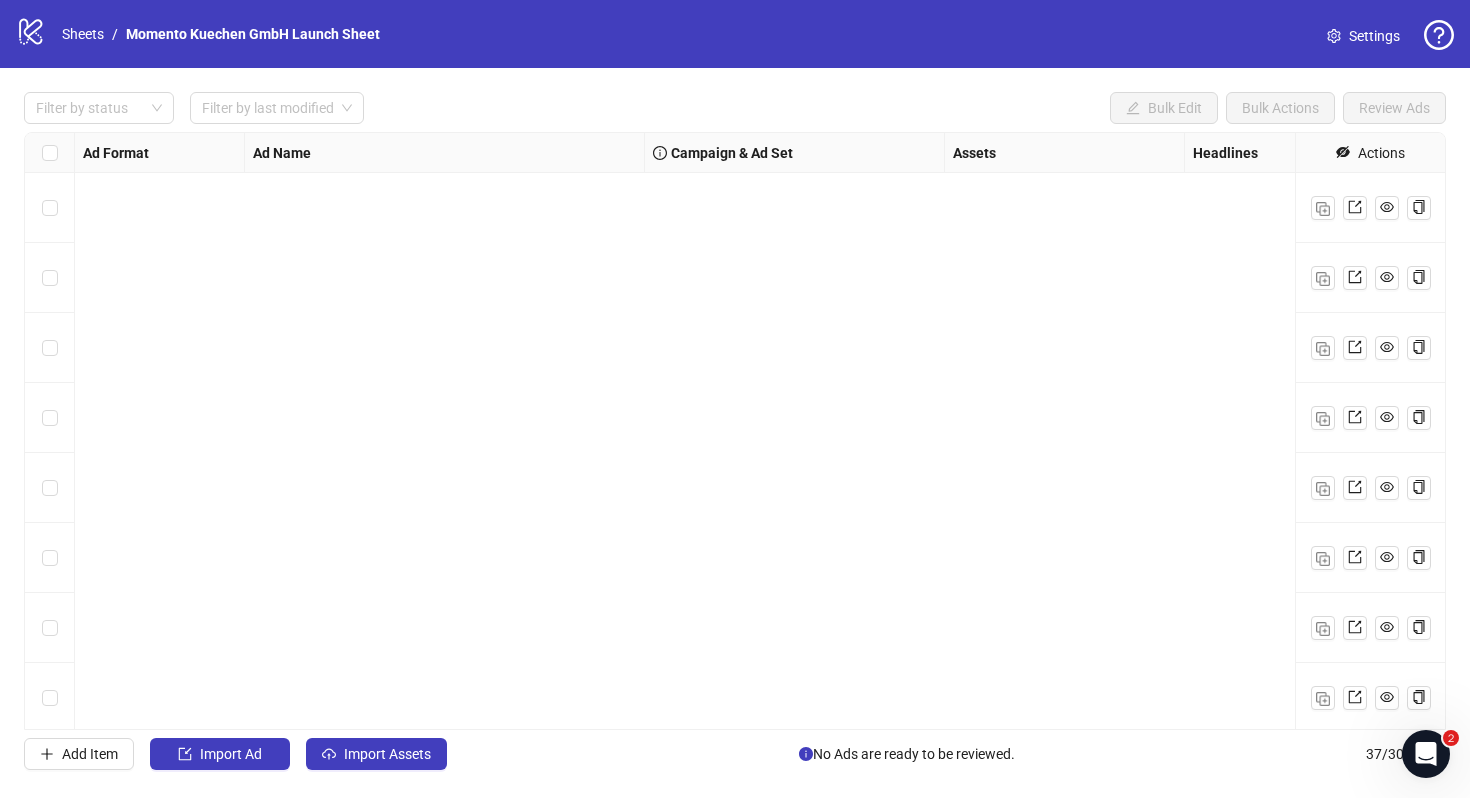 scroll, scrollTop: 0, scrollLeft: 0, axis: both 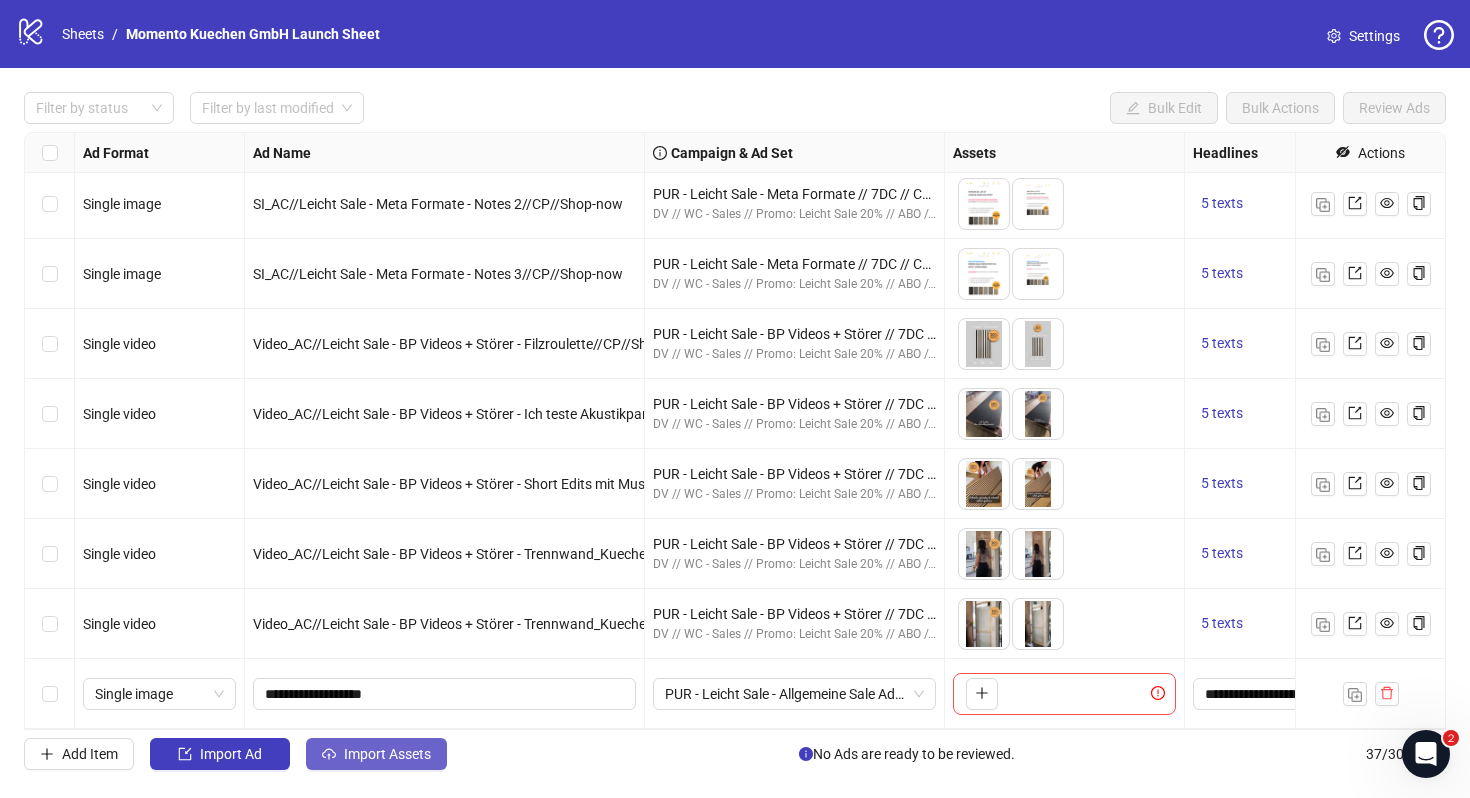 click on "Import Assets" at bounding box center [231, 754] 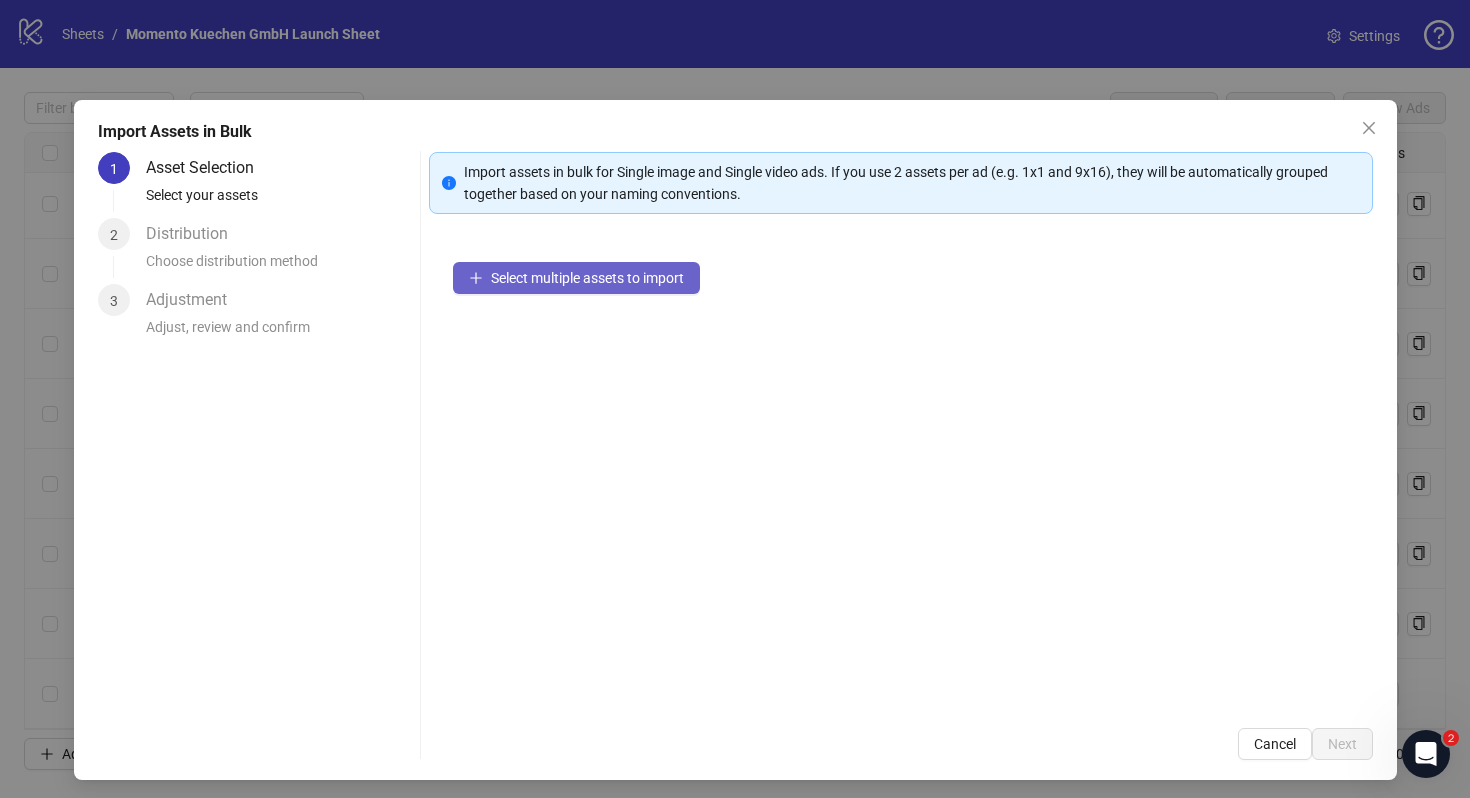 click on "Select multiple assets to import" at bounding box center (576, 278) 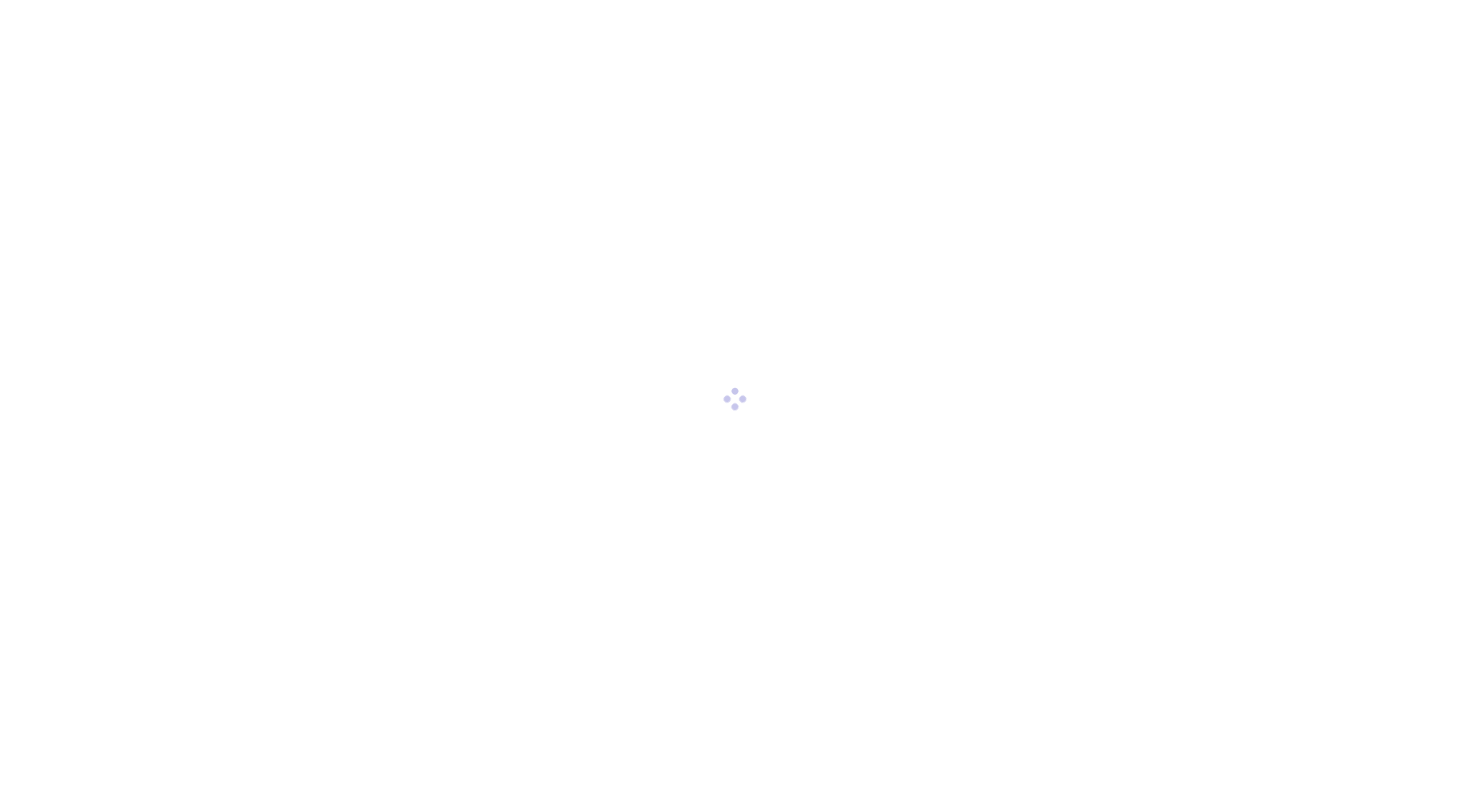 scroll, scrollTop: 0, scrollLeft: 0, axis: both 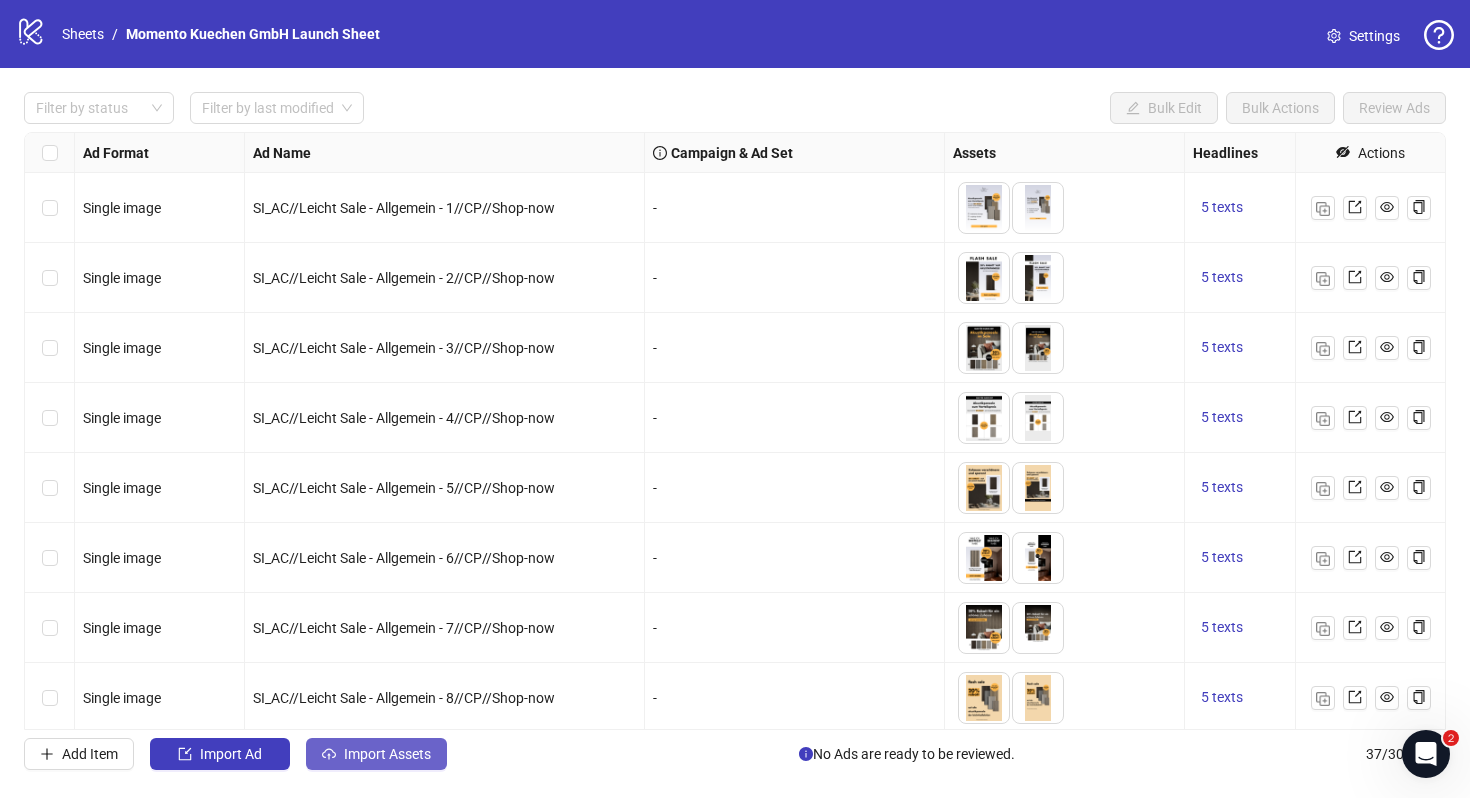 click on "Import Assets" at bounding box center (376, 754) 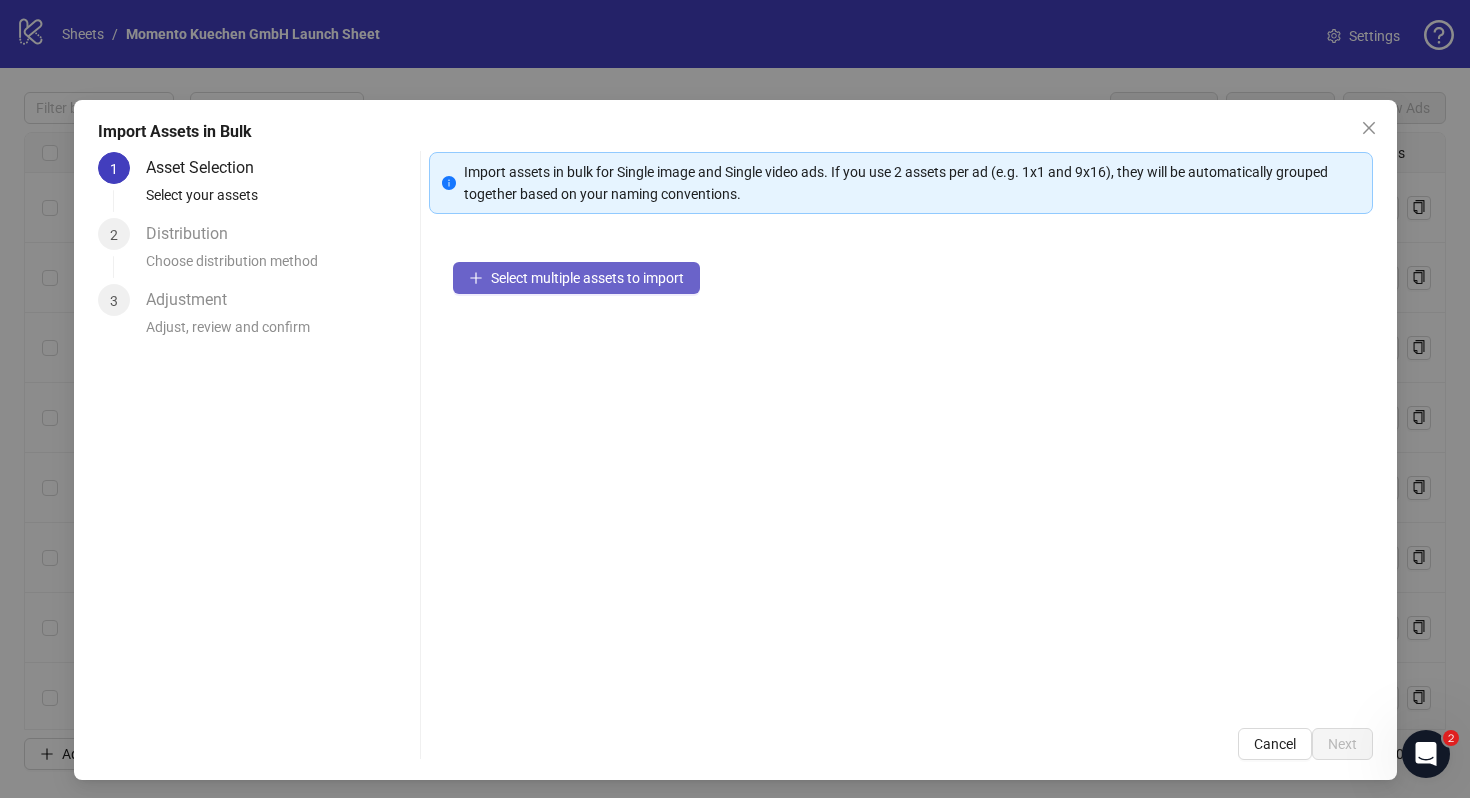 click on "Select multiple assets to import" at bounding box center (587, 278) 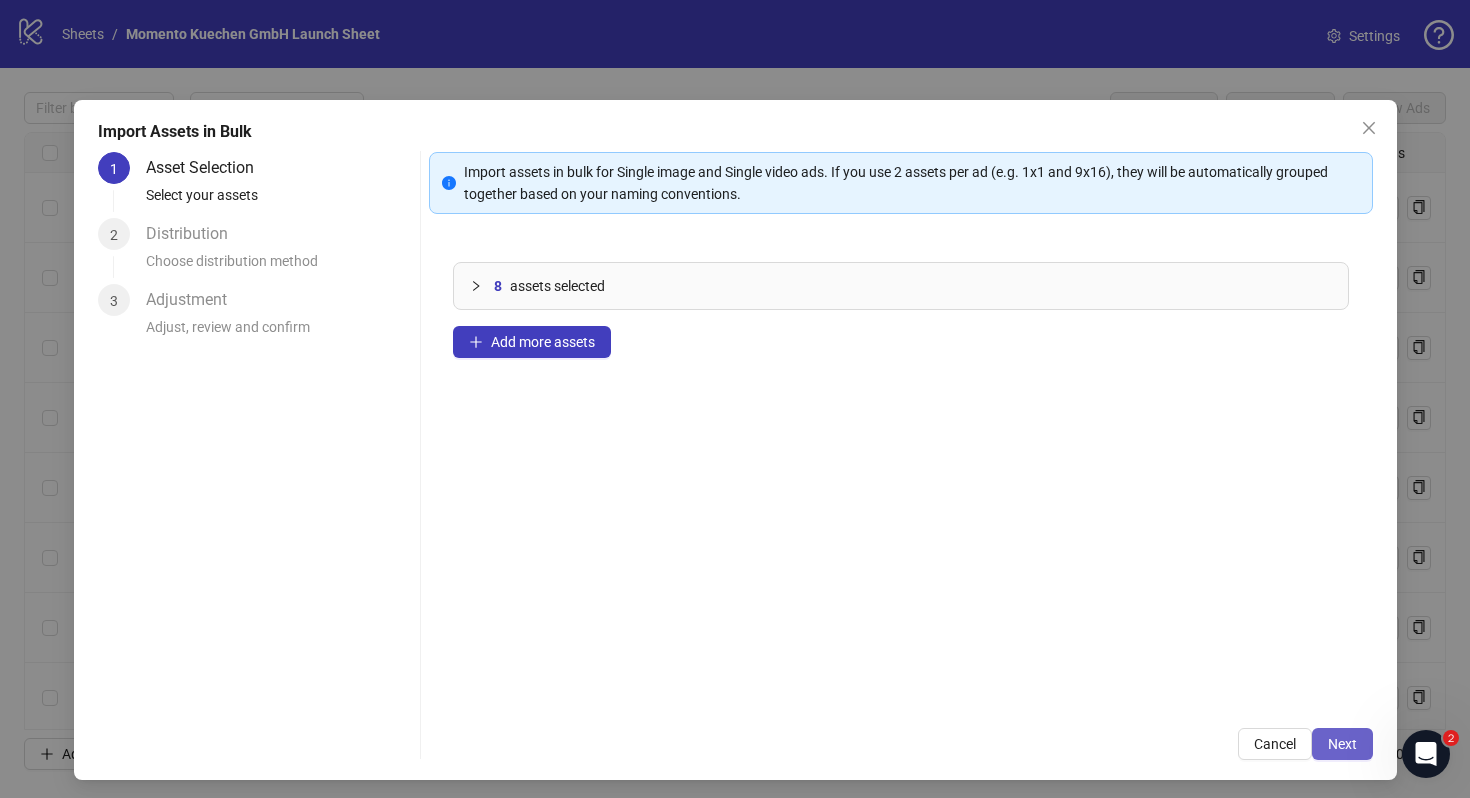 click on "Next" at bounding box center [1342, 744] 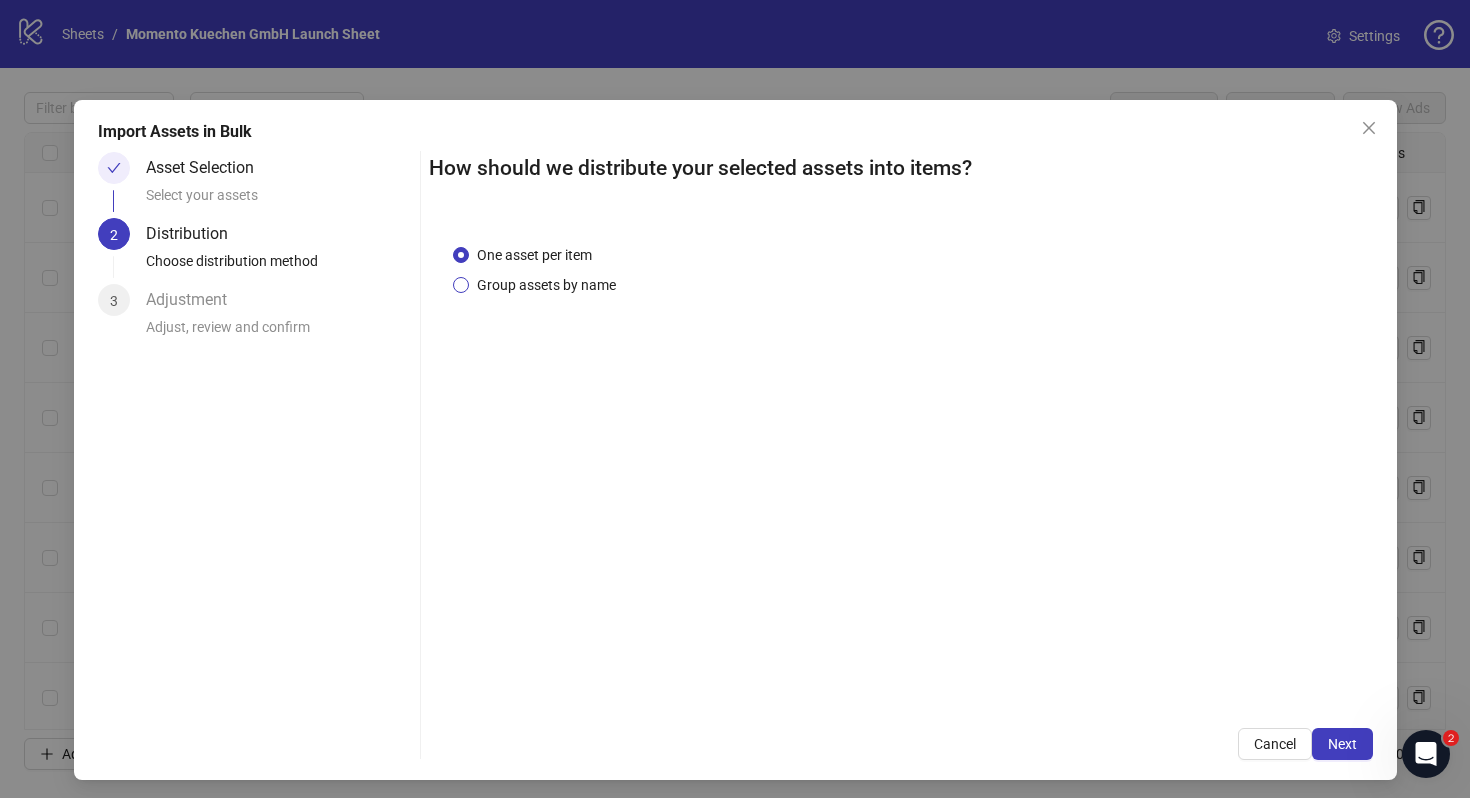 click on "Group assets by name" at bounding box center [534, 255] 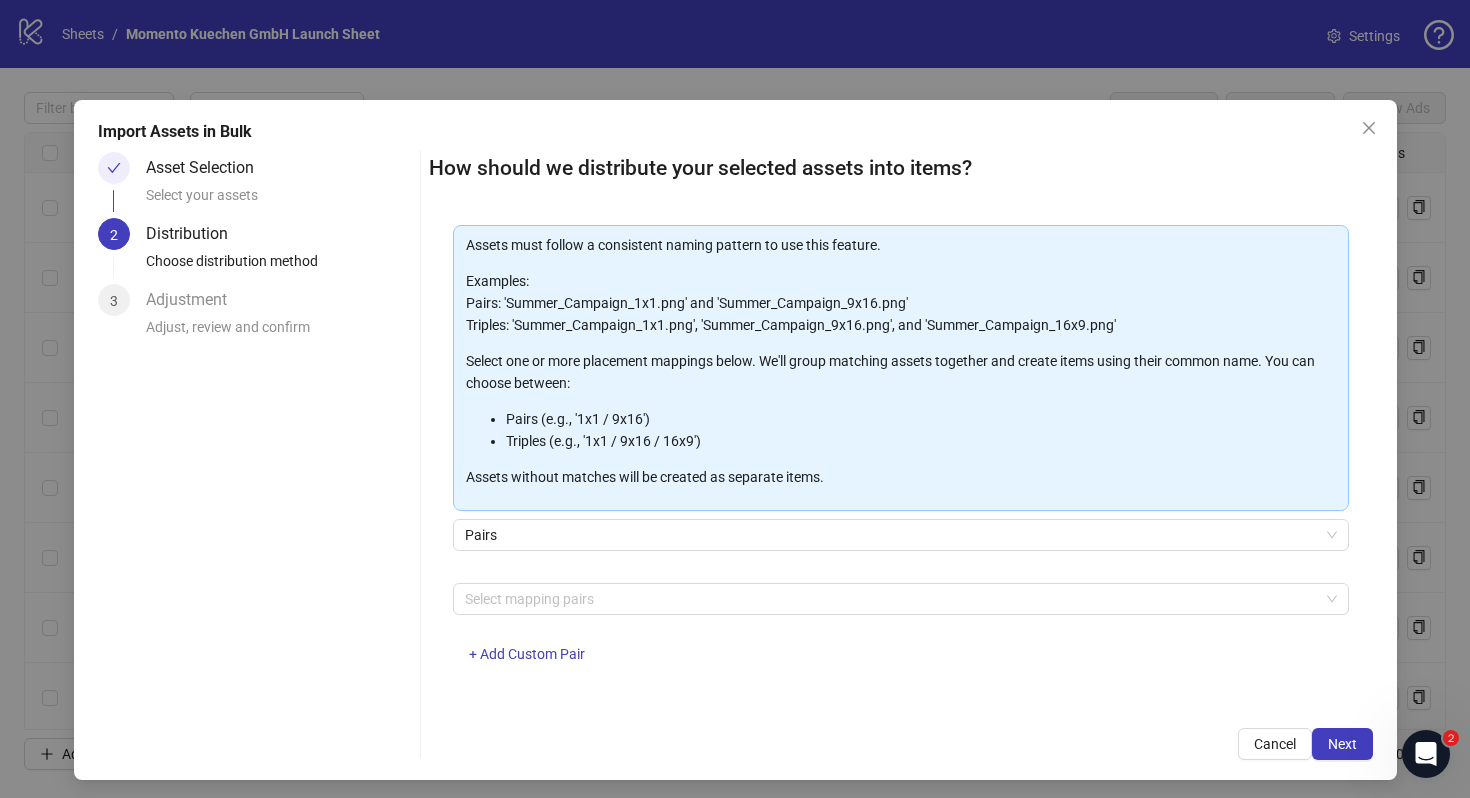scroll, scrollTop: 101, scrollLeft: 0, axis: vertical 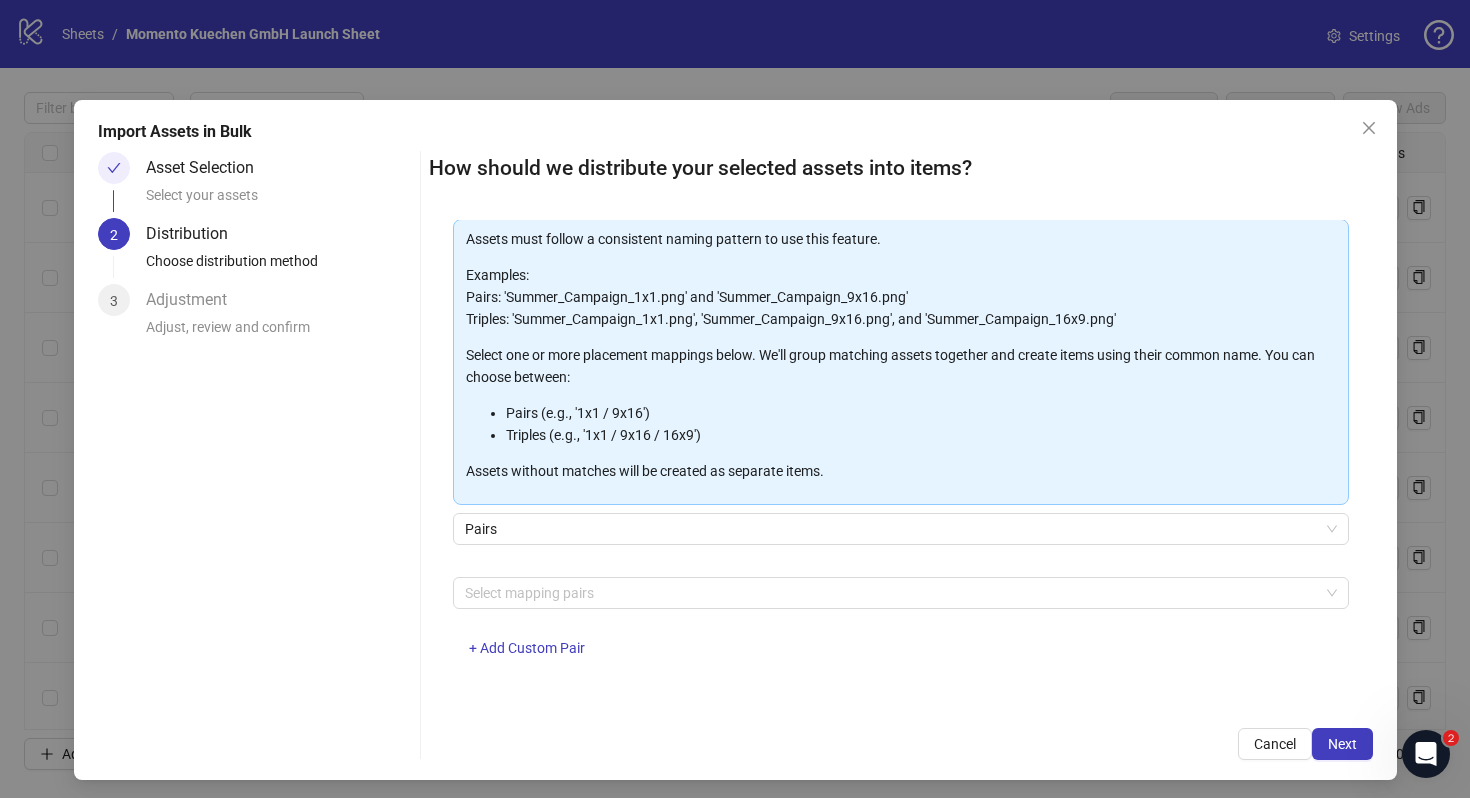 click on "Assets must follow a consistent naming pattern to use this feature. Examples: Pairs: 'Summer_Campaign_1x1.png' and 'Summer_Campaign_9x16.png' Triples: 'Summer_Campaign_1x1.png', 'Summer_Campaign_9x16.png', and 'Summer_Campaign_16x9.png' Select one or more placement mappings below. We'll group matching assets together and create items using their common name. You can choose between: Pairs (e.g., '1x1 / 9x16') Triples (e.g., '1x1 / 9x16 / 16x9') Assets without matches will be created as separate items. Pairs   Select mapping pairs + Add Custom Pair" at bounding box center [901, 450] 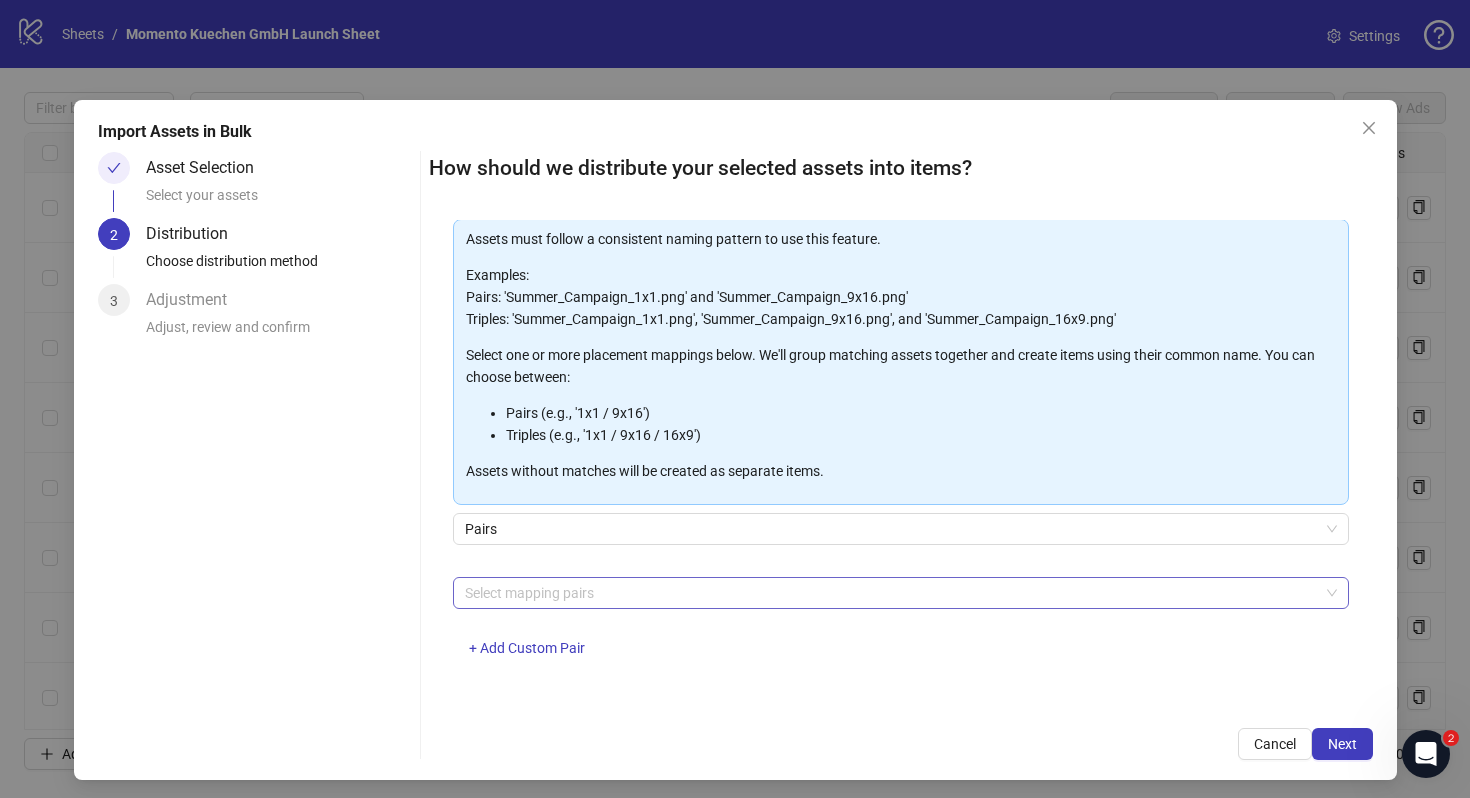 click at bounding box center [890, 593] 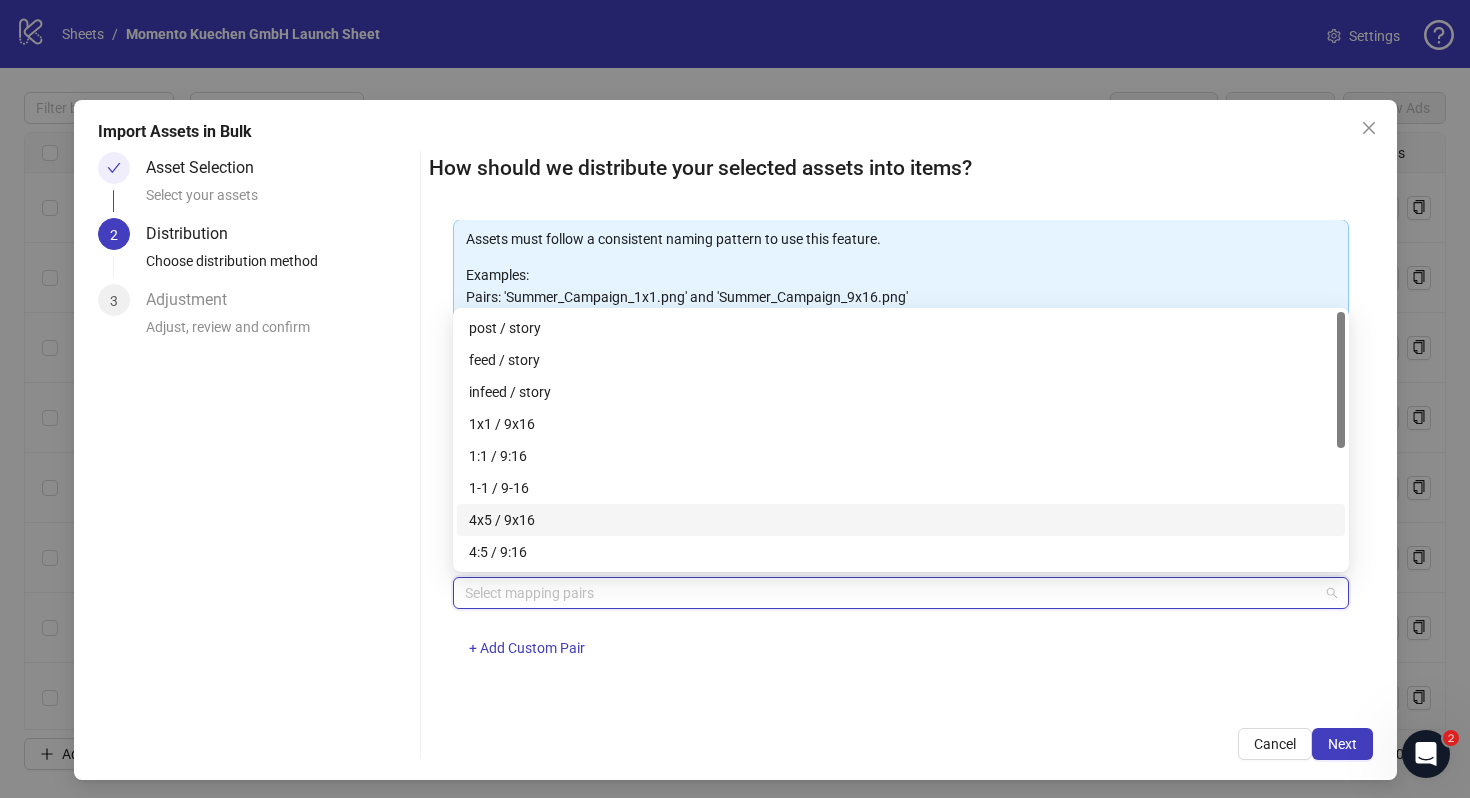 click on "4x5 / 9x16" at bounding box center [901, 520] 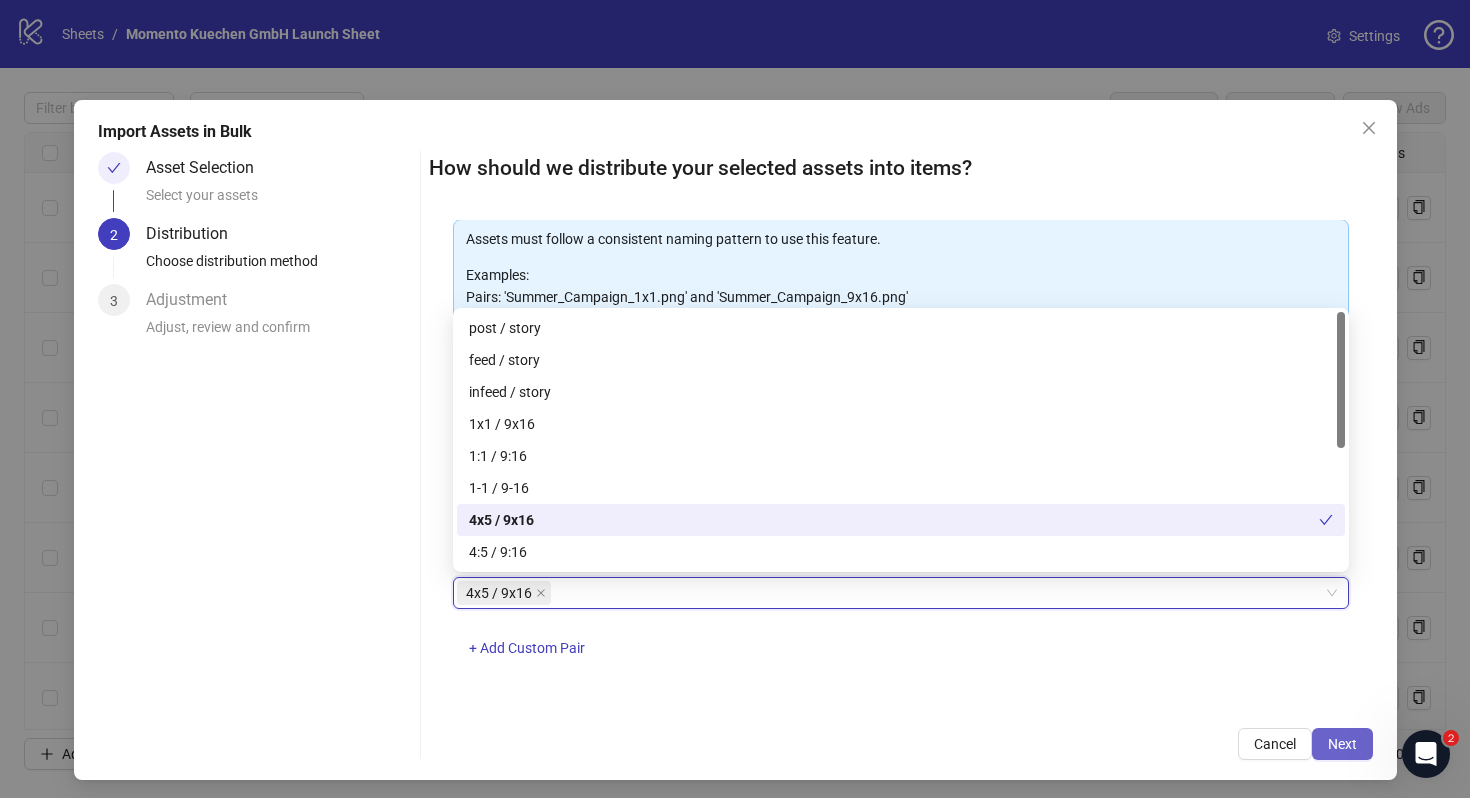 click on "Next" at bounding box center (1342, 744) 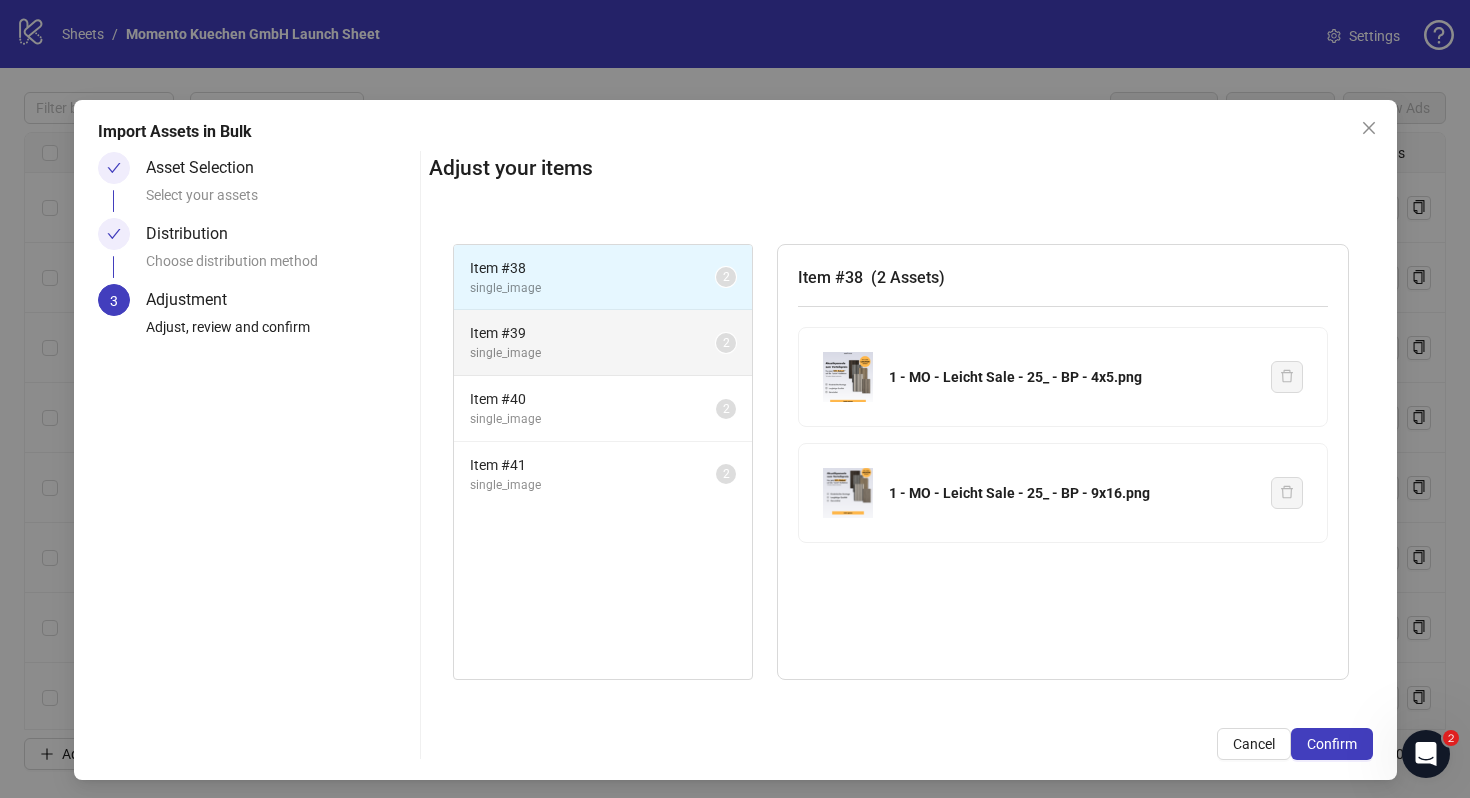 click on "Item # 39" at bounding box center (593, 268) 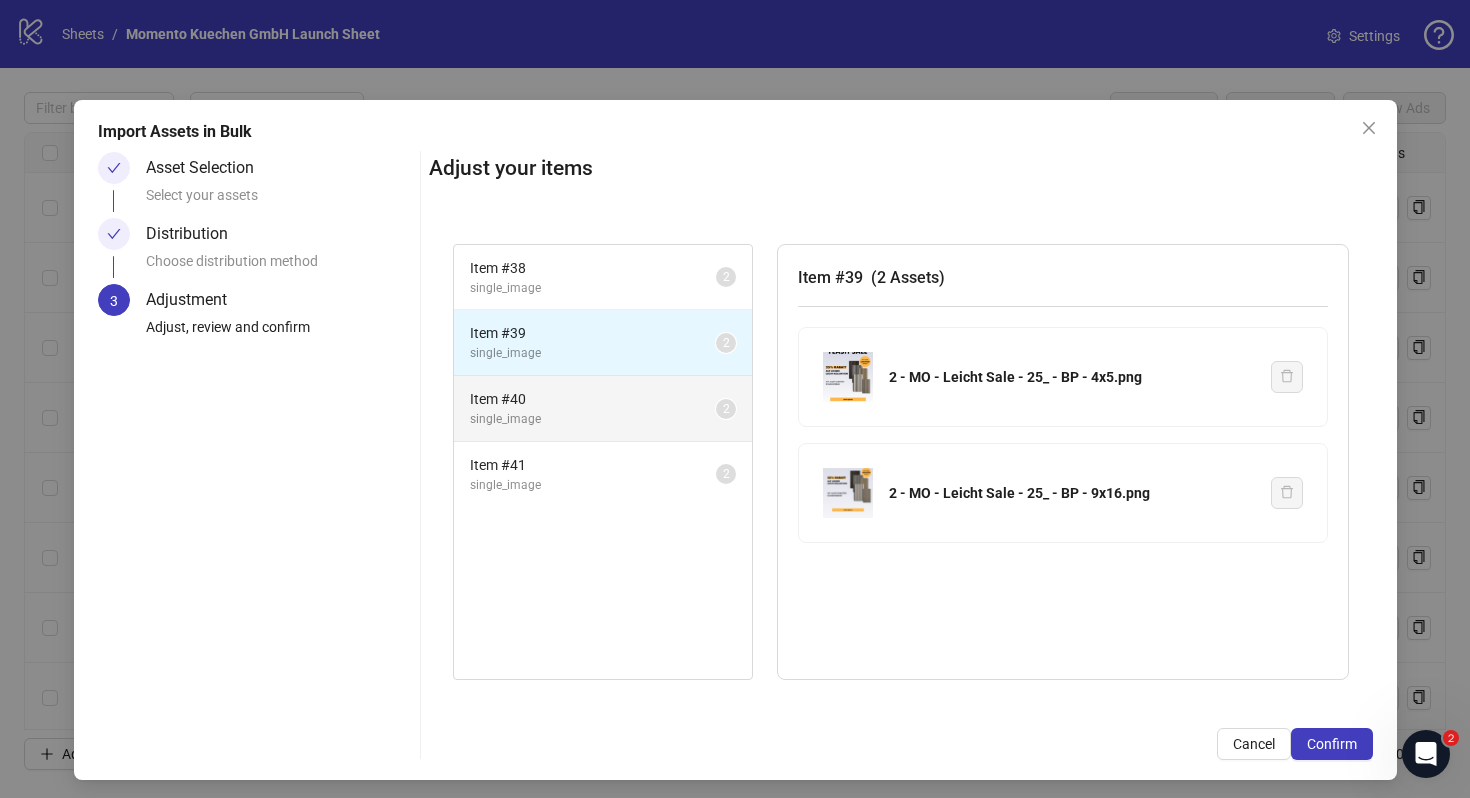 click on "Item # 40" at bounding box center (593, 268) 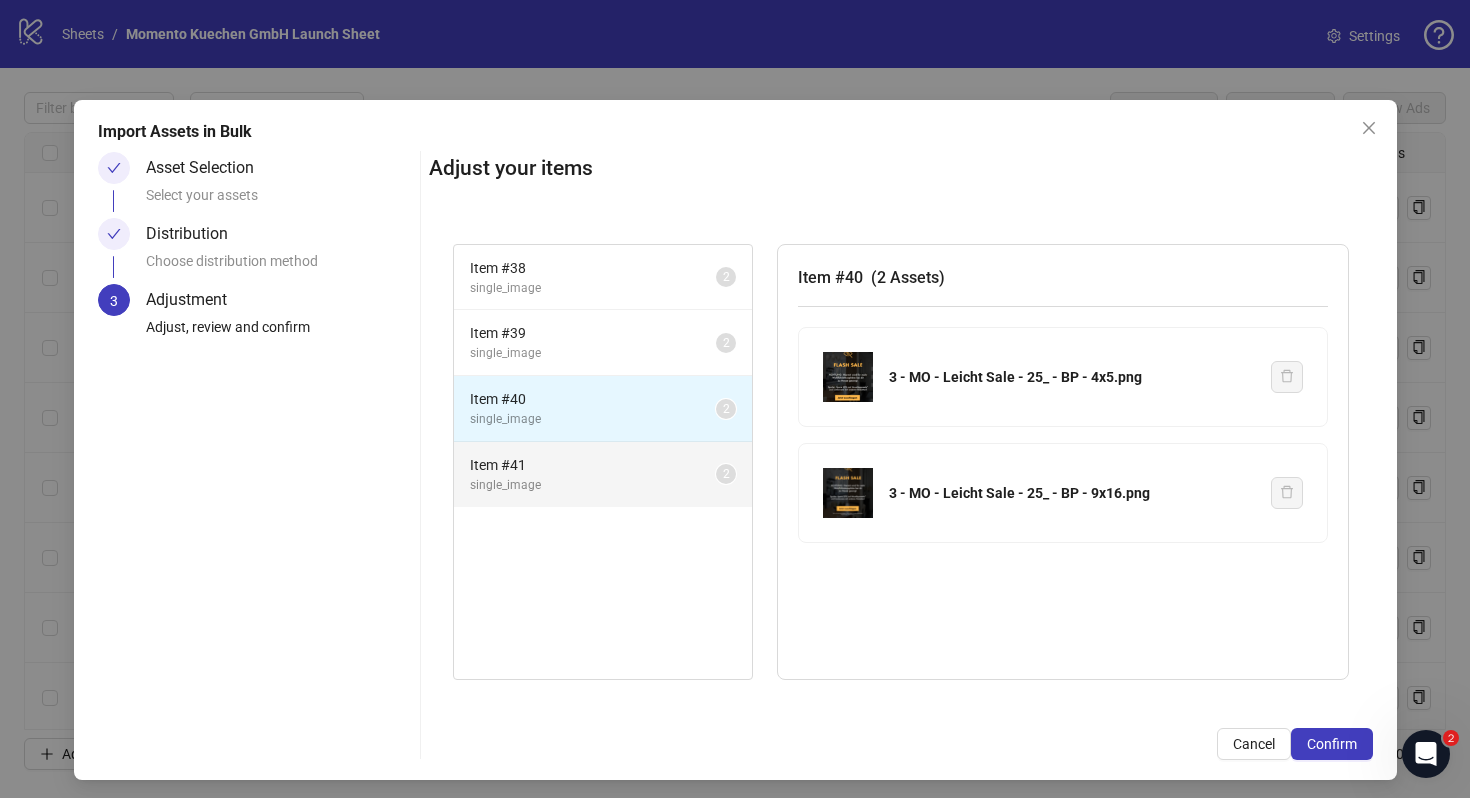 click on "Item # 41" at bounding box center (593, 268) 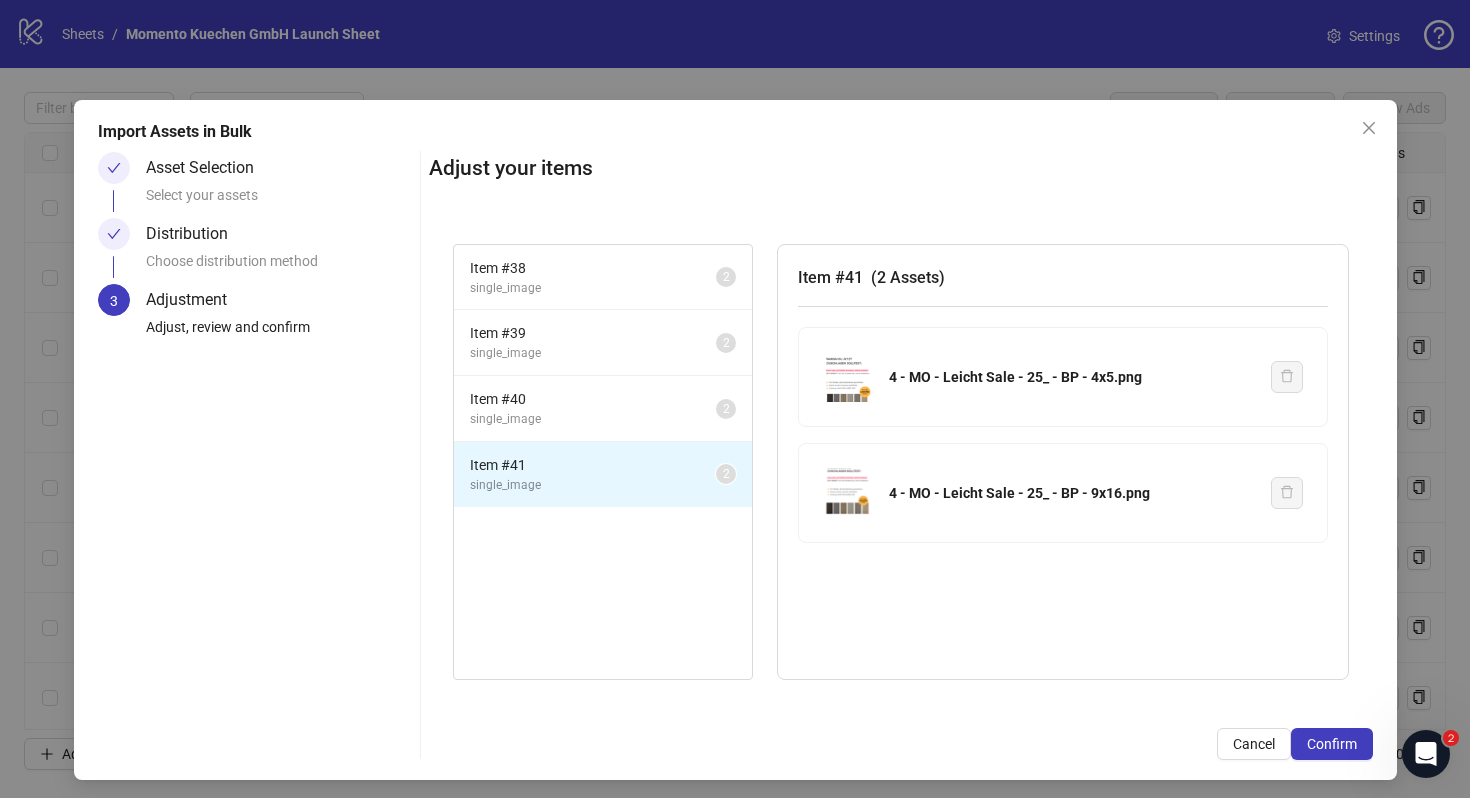 scroll, scrollTop: 6, scrollLeft: 0, axis: vertical 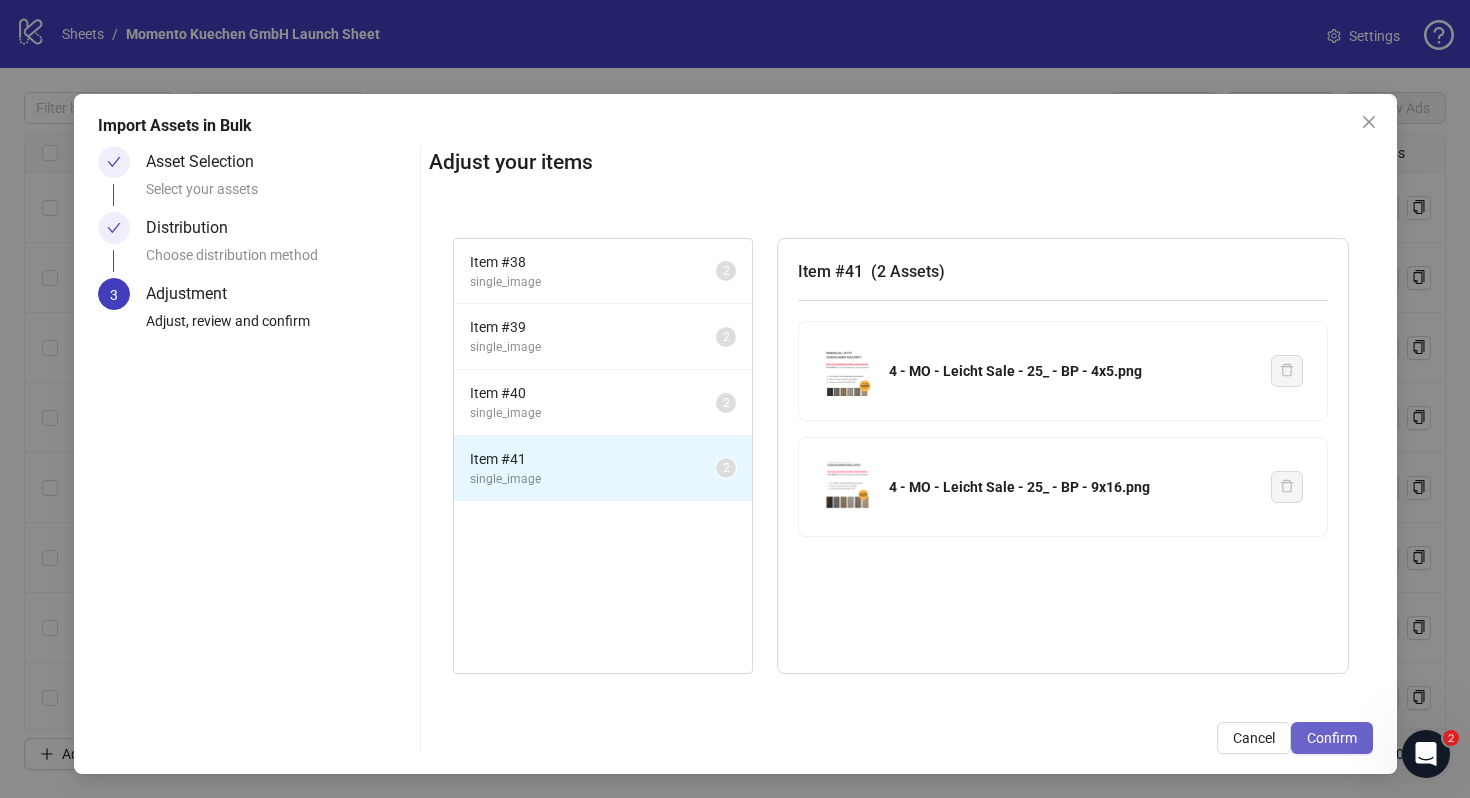 click on "Confirm" at bounding box center [1332, 738] 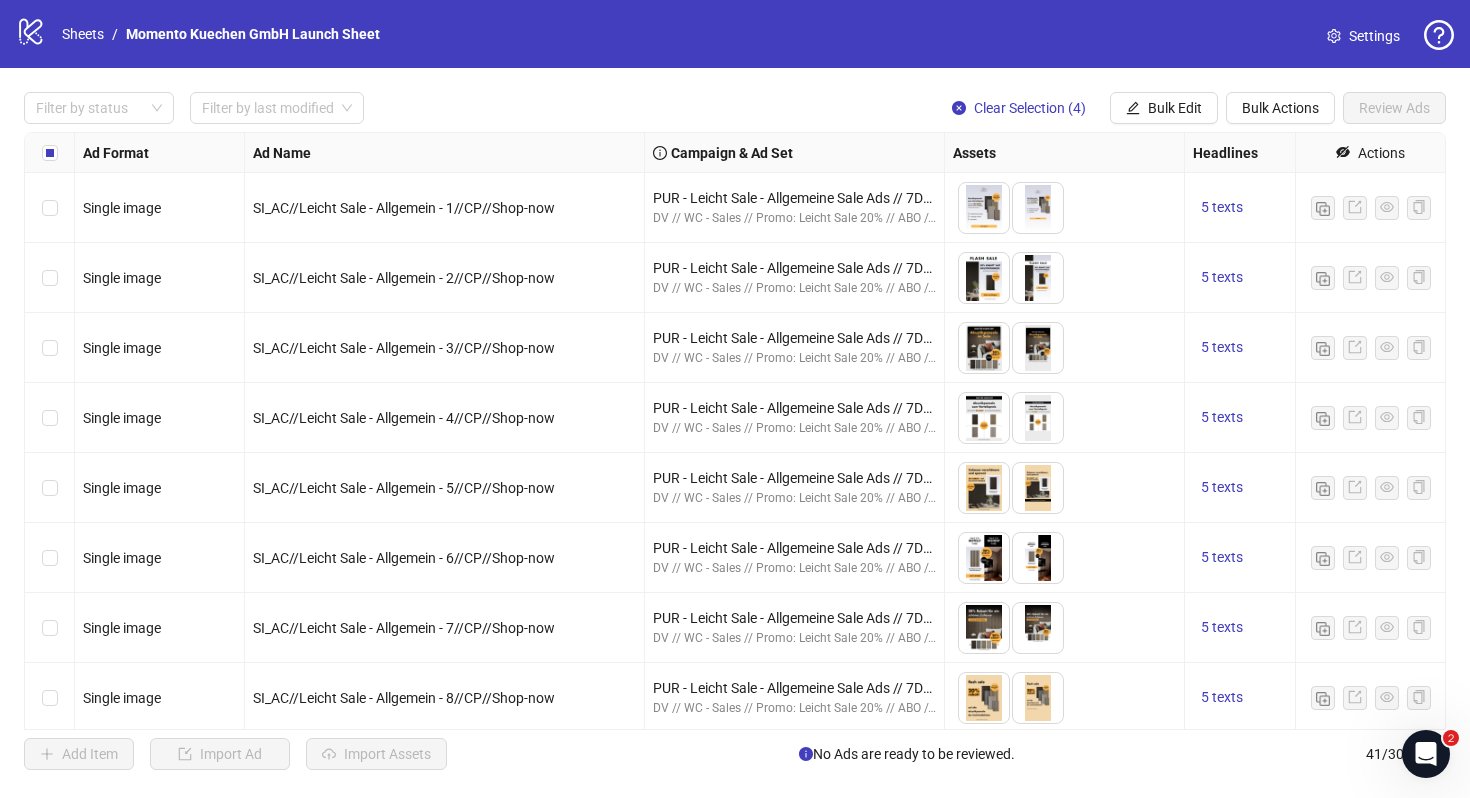 scroll, scrollTop: 270, scrollLeft: 0, axis: vertical 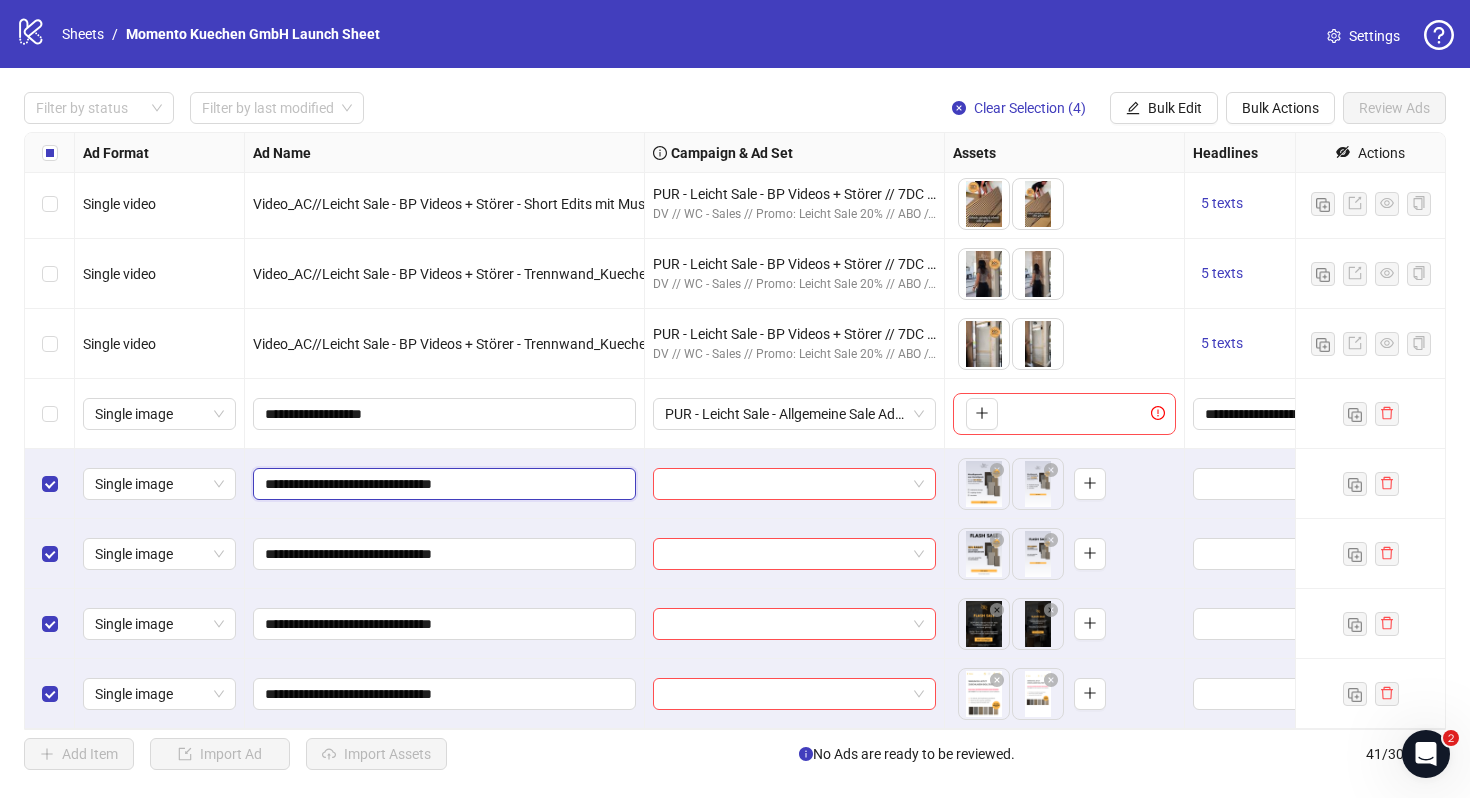 click on "**********" at bounding box center (442, 484) 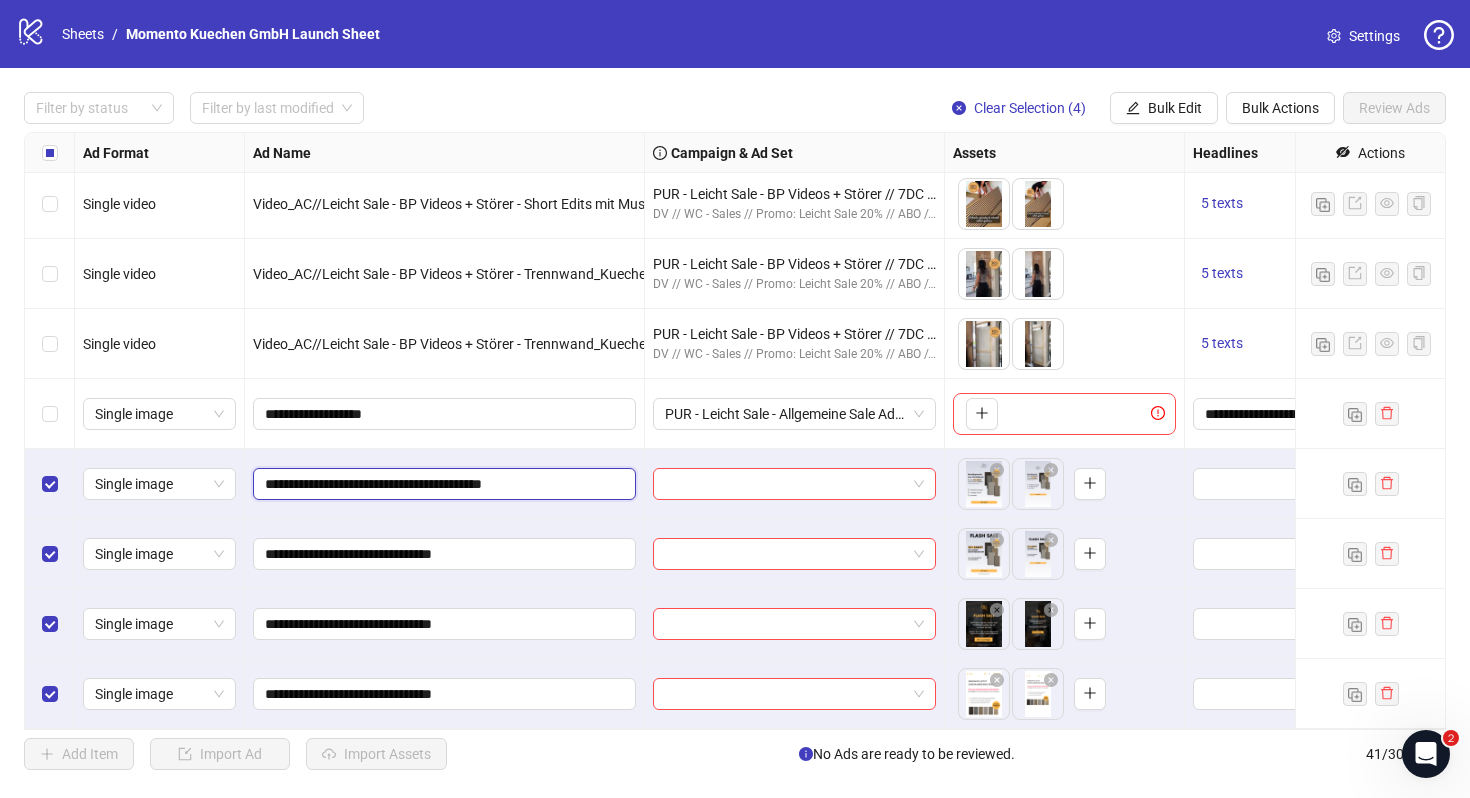type on "**********" 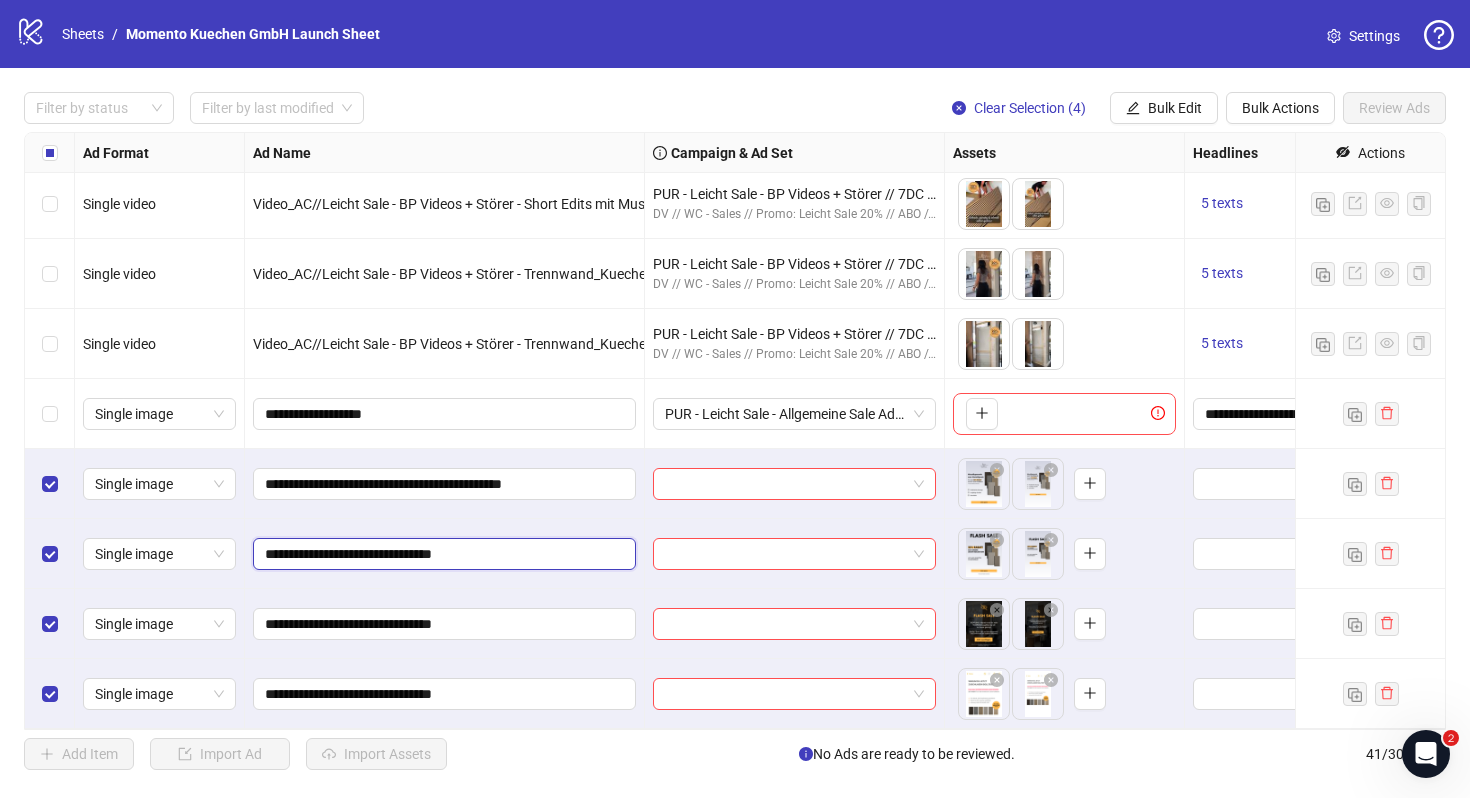 click on "**********" at bounding box center (442, 554) 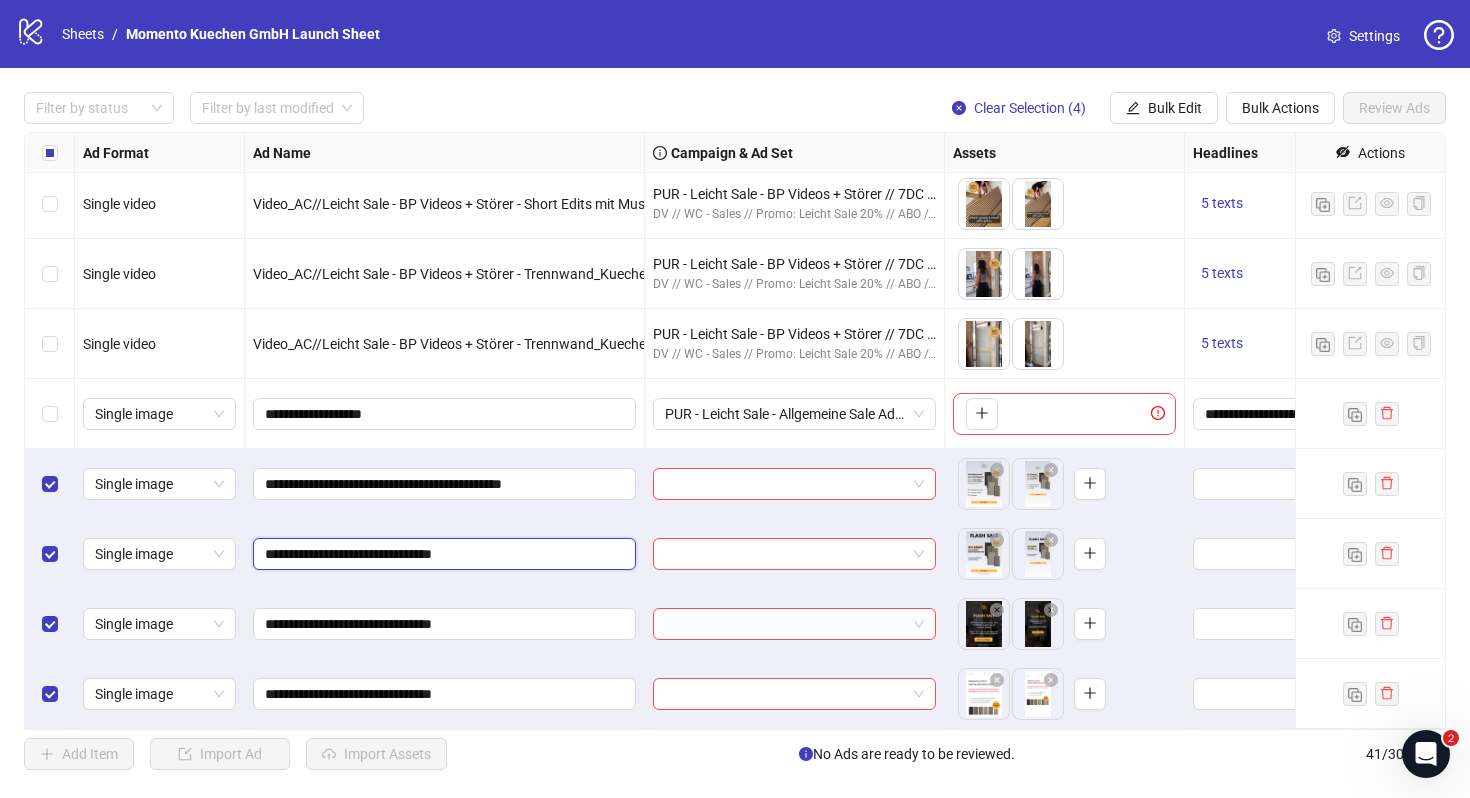 paste on "**********" 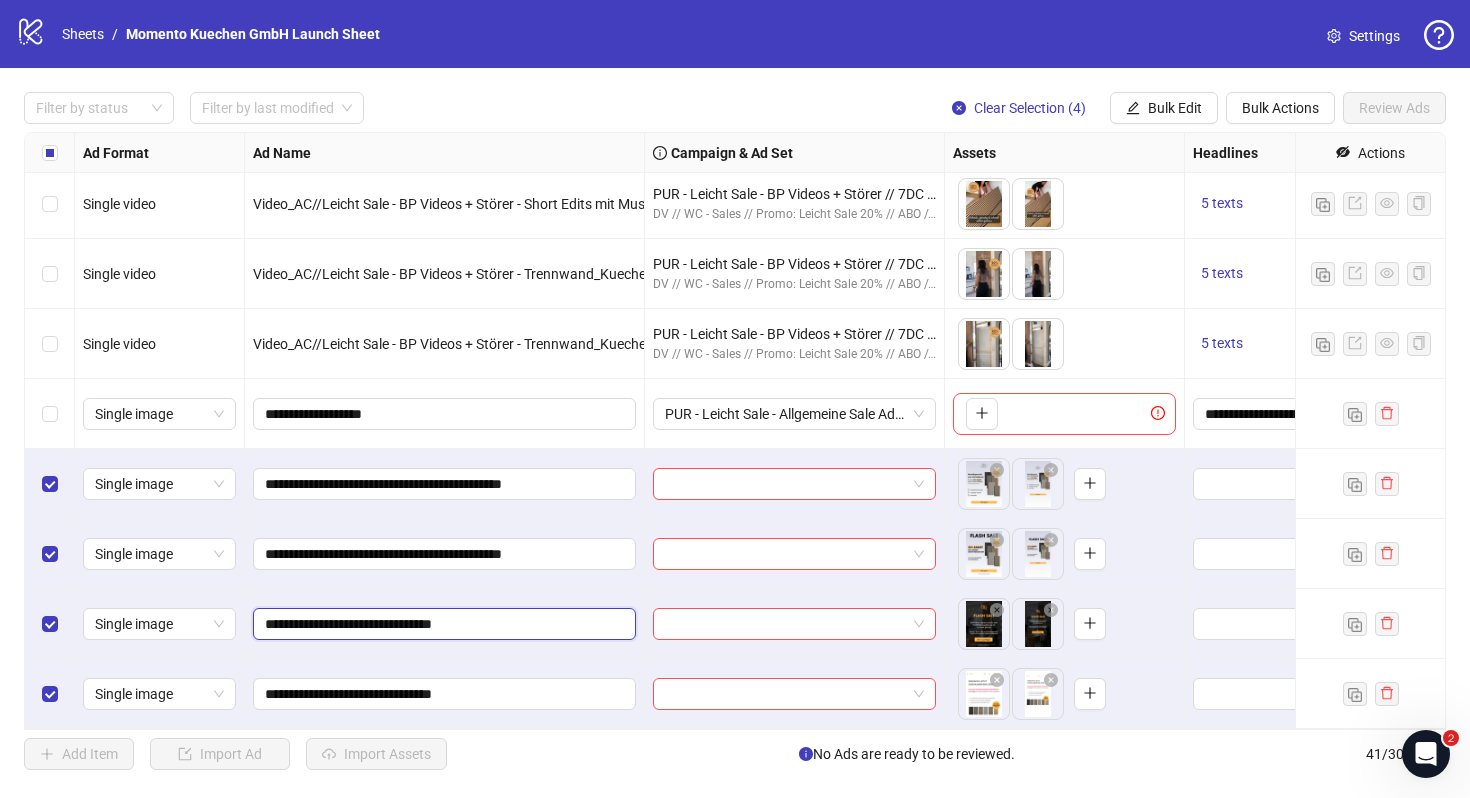 click on "**********" at bounding box center [442, 624] 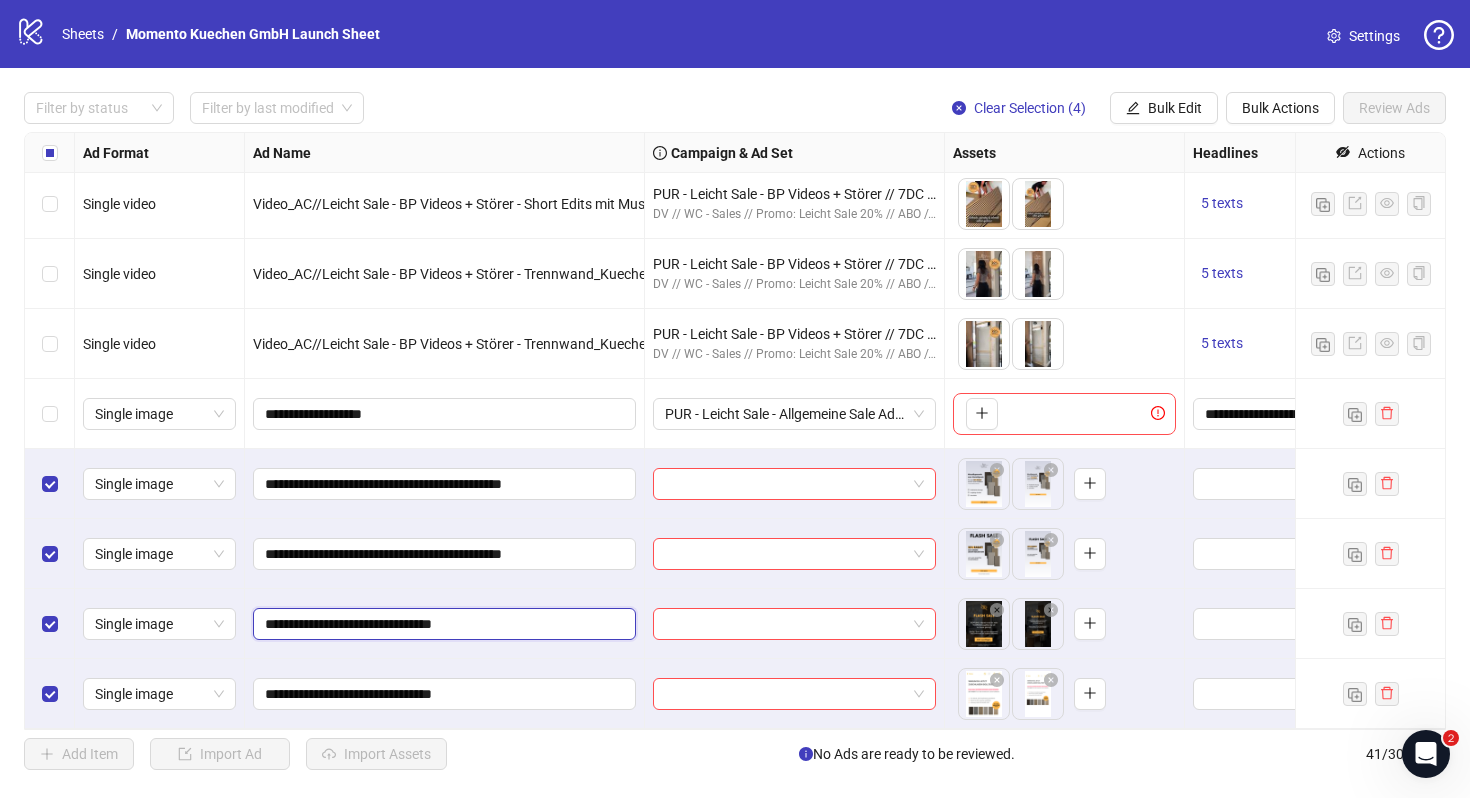 paste on "**********" 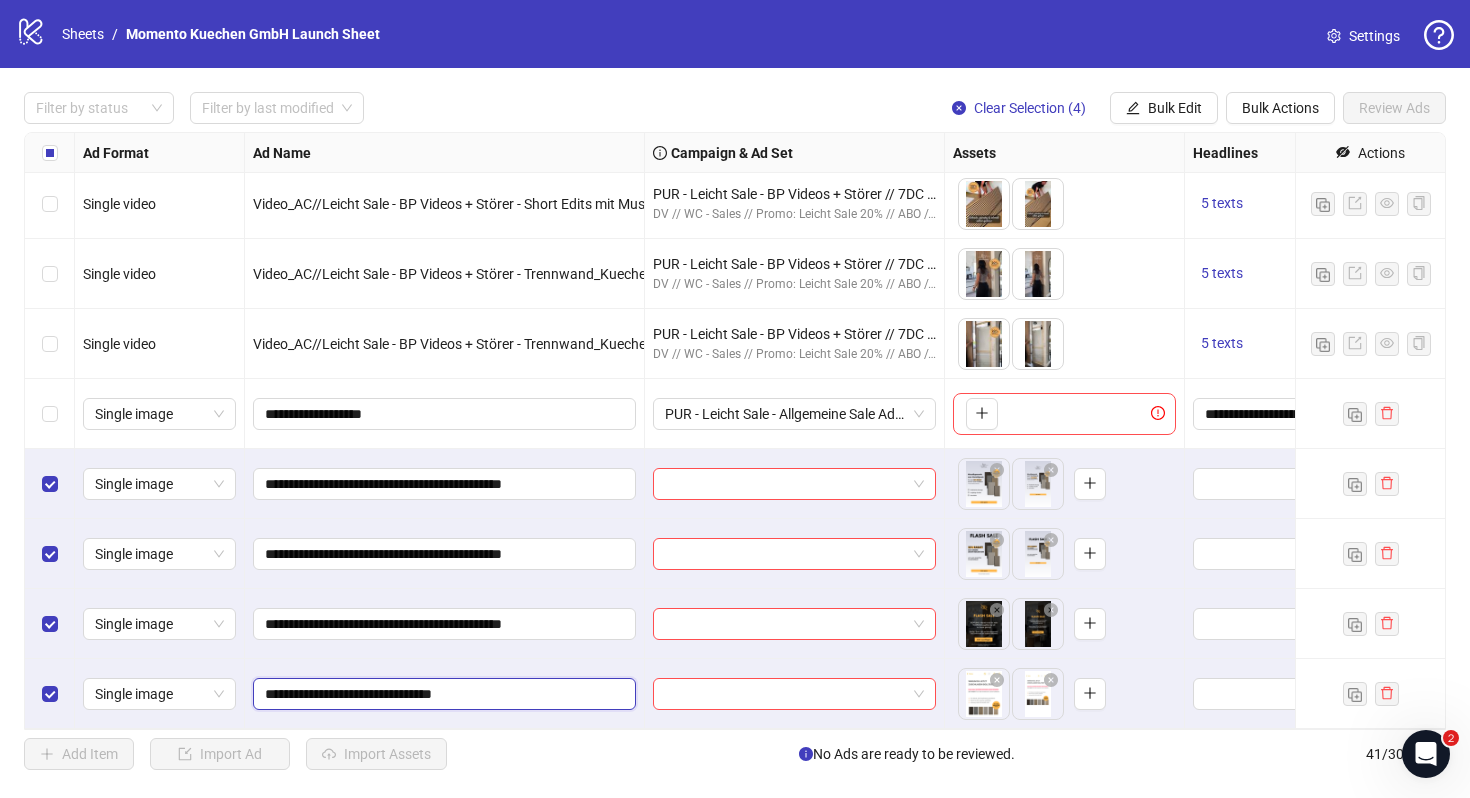 click on "**********" at bounding box center (442, 694) 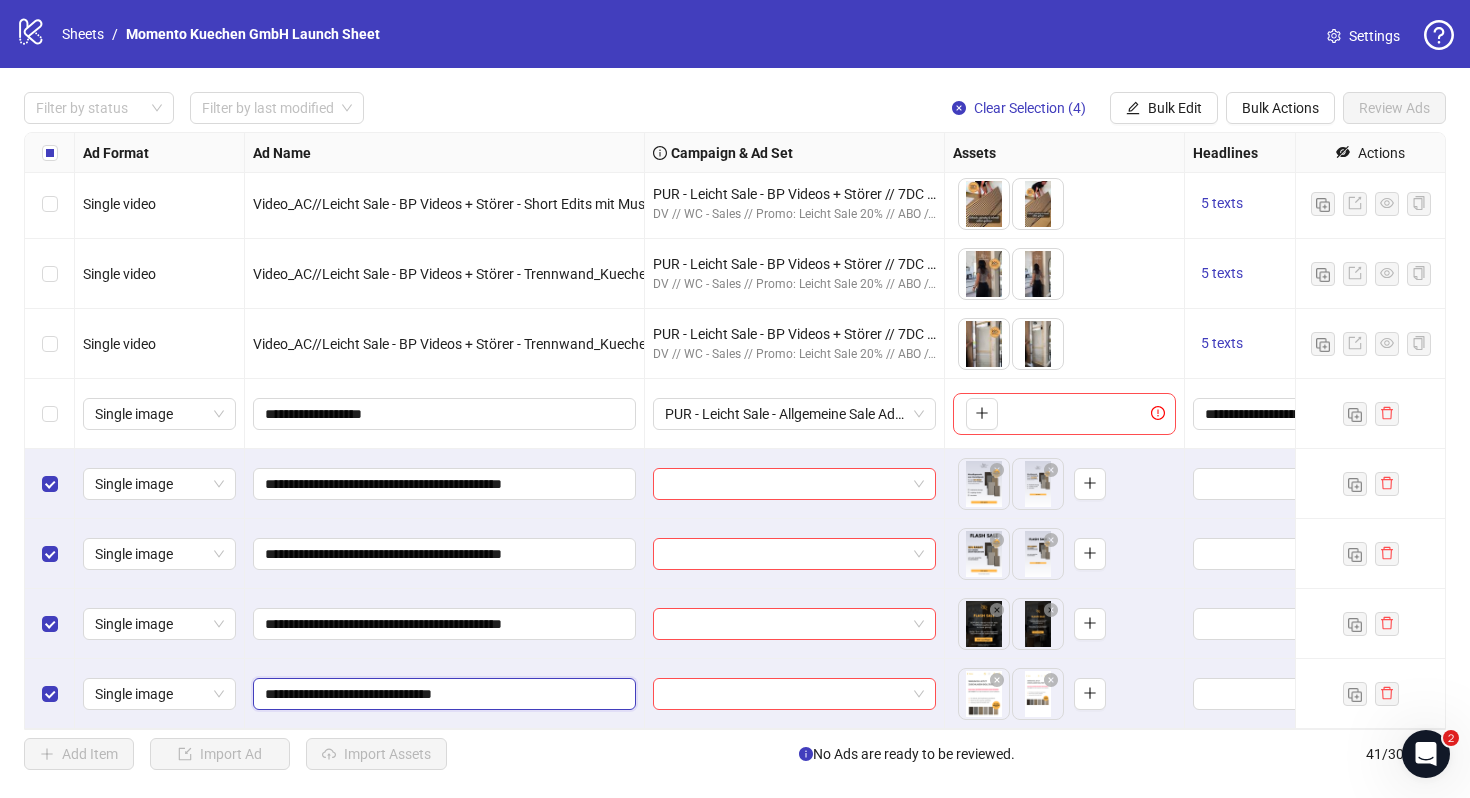 paste on "**********" 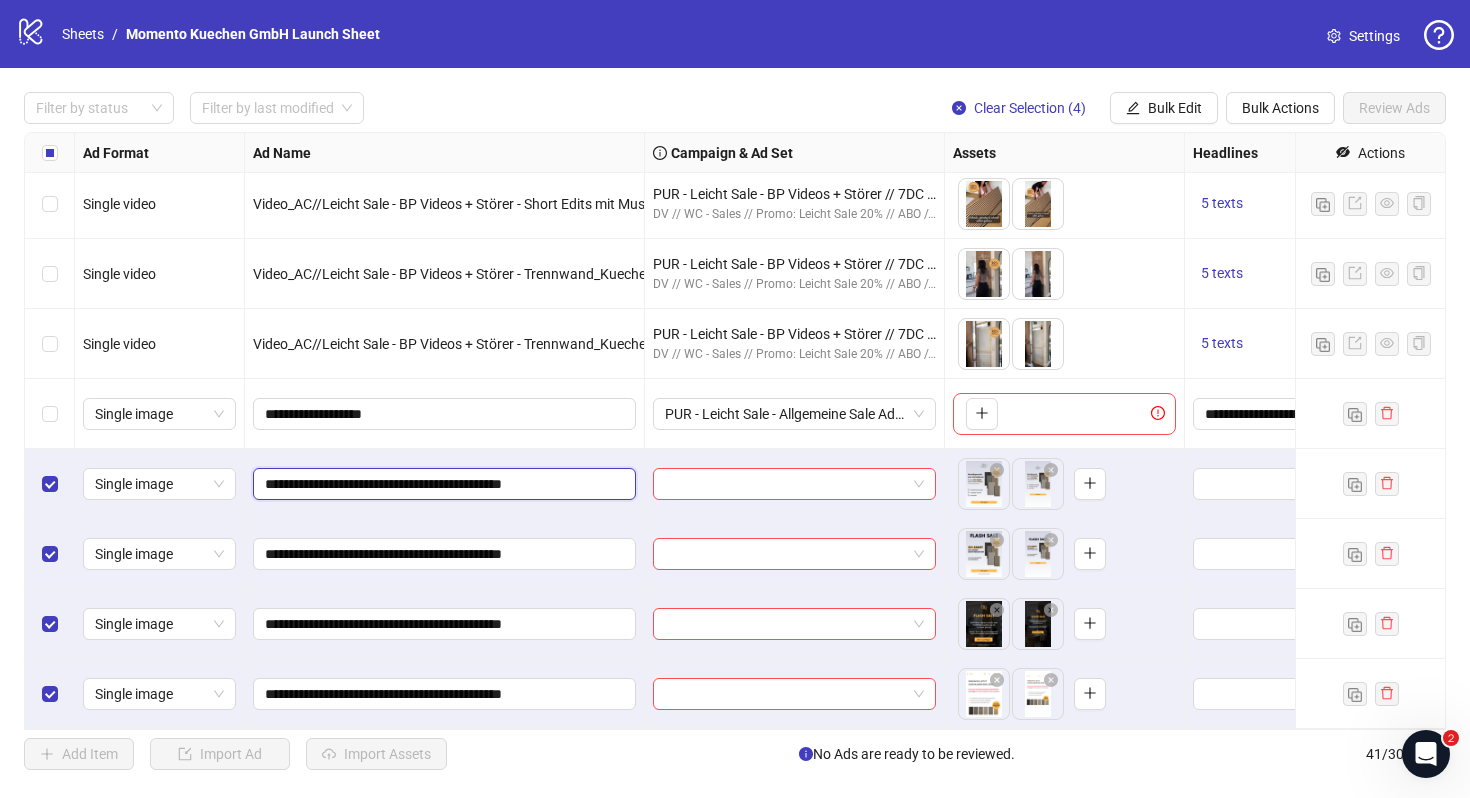click on "**********" at bounding box center [442, 484] 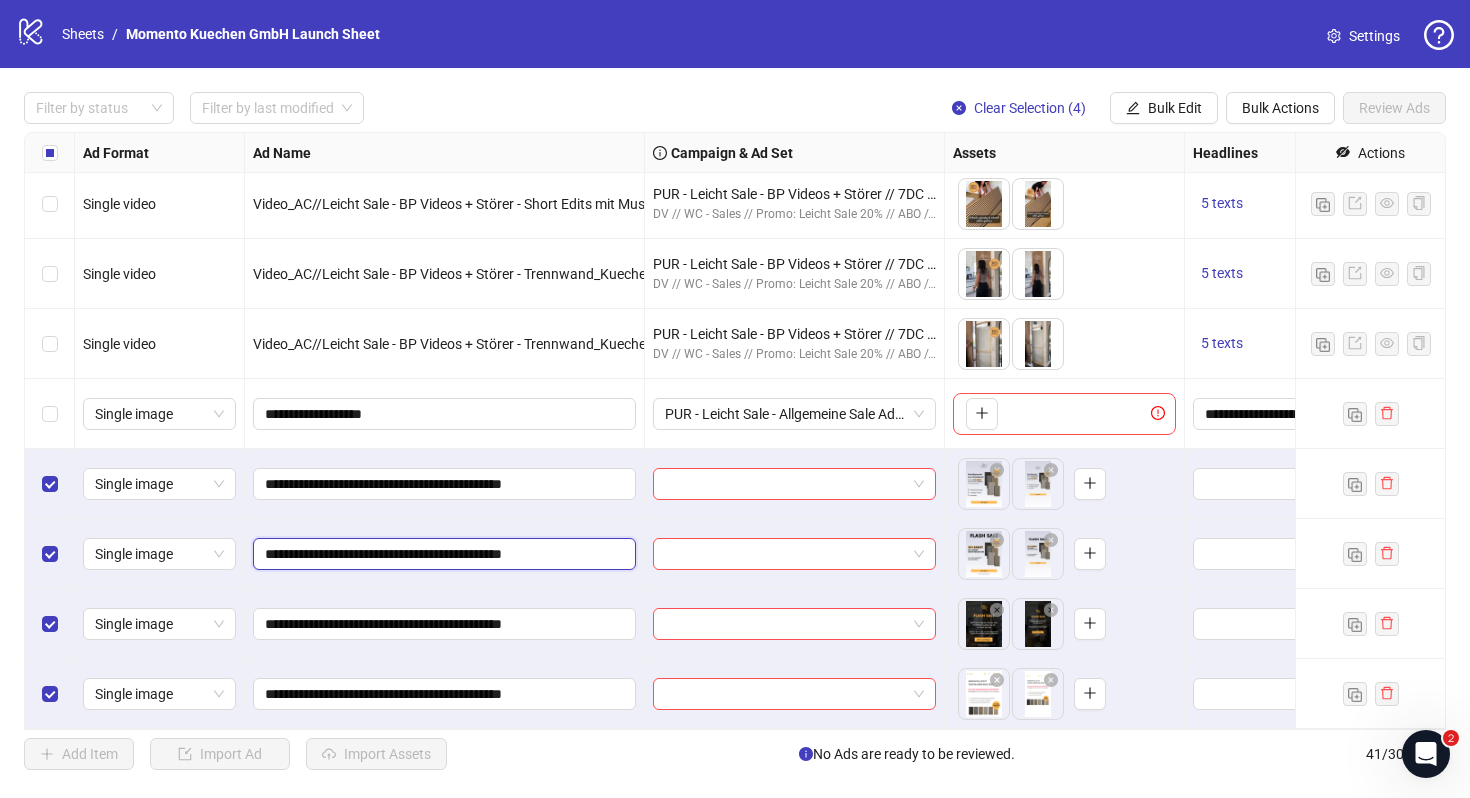 click on "**********" at bounding box center (442, 554) 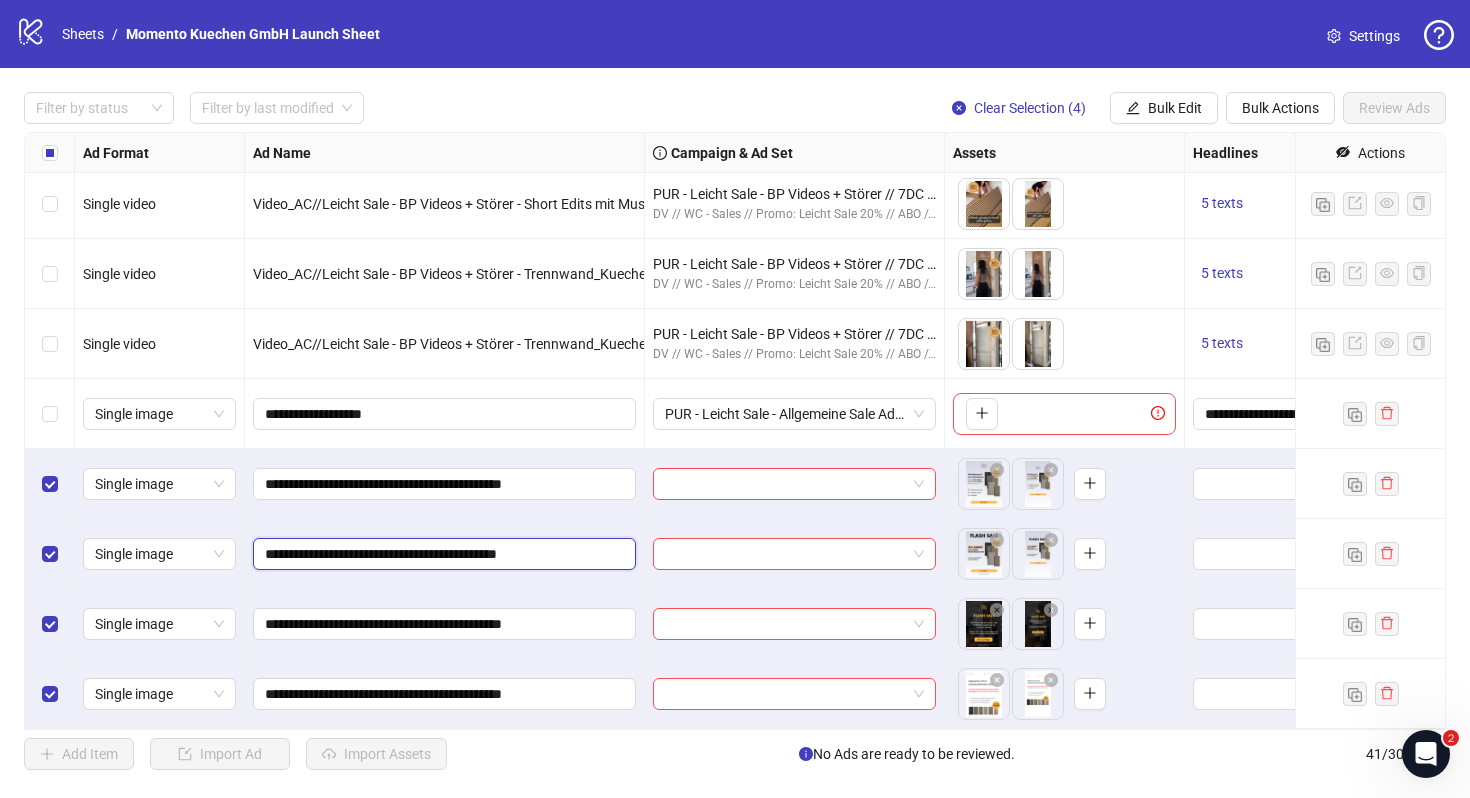 type on "**********" 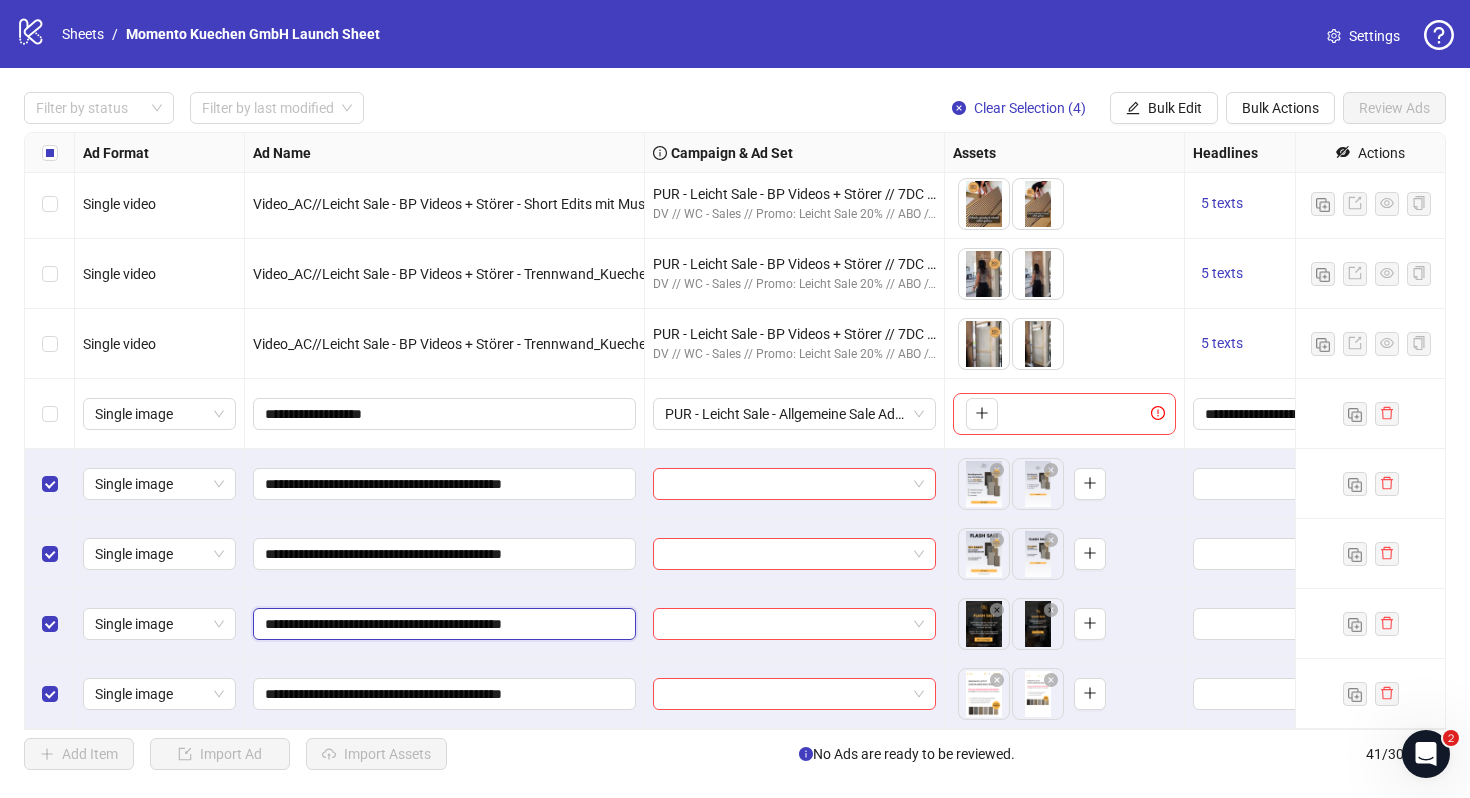 click on "**********" at bounding box center (442, 624) 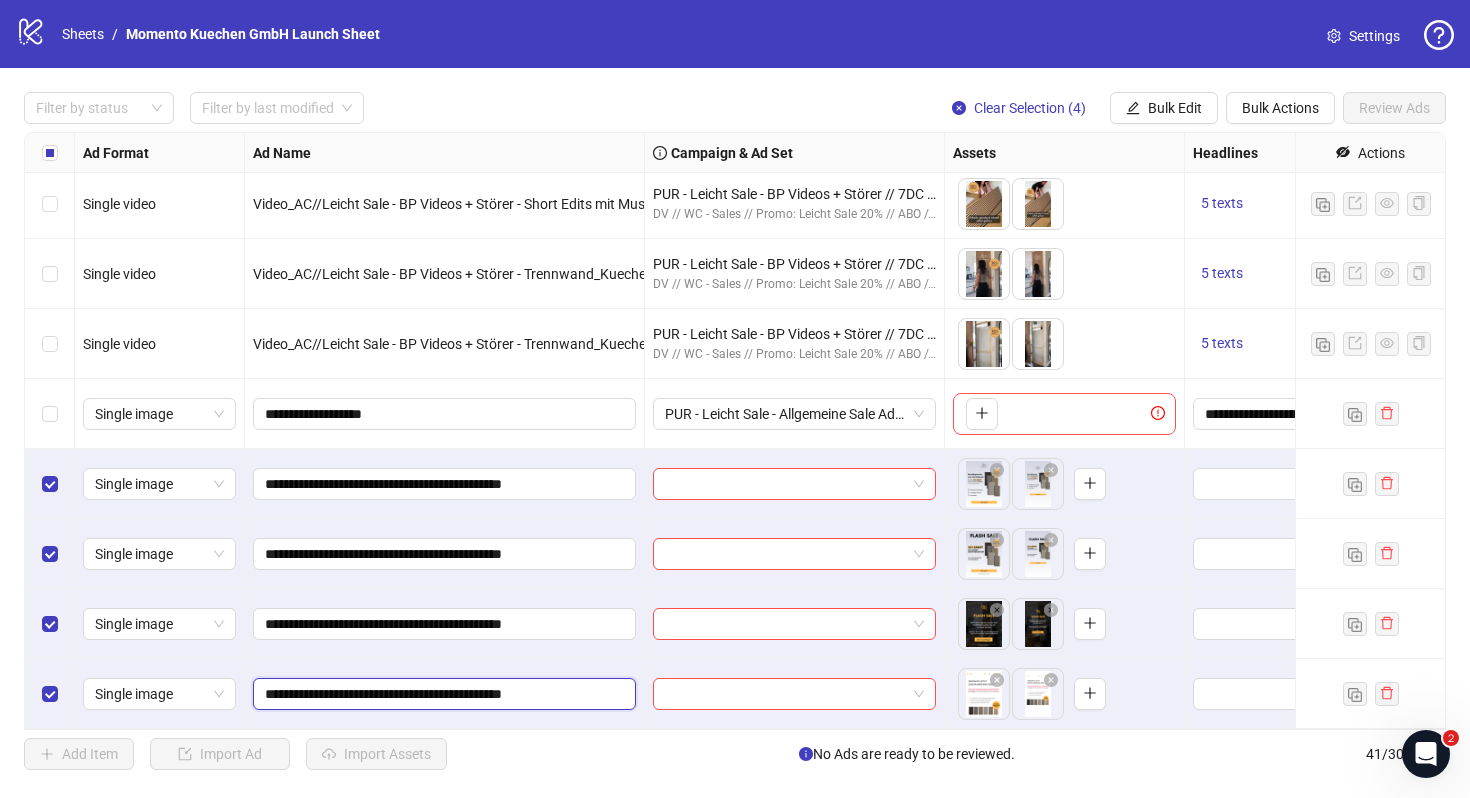 click on "**********" at bounding box center (442, 694) 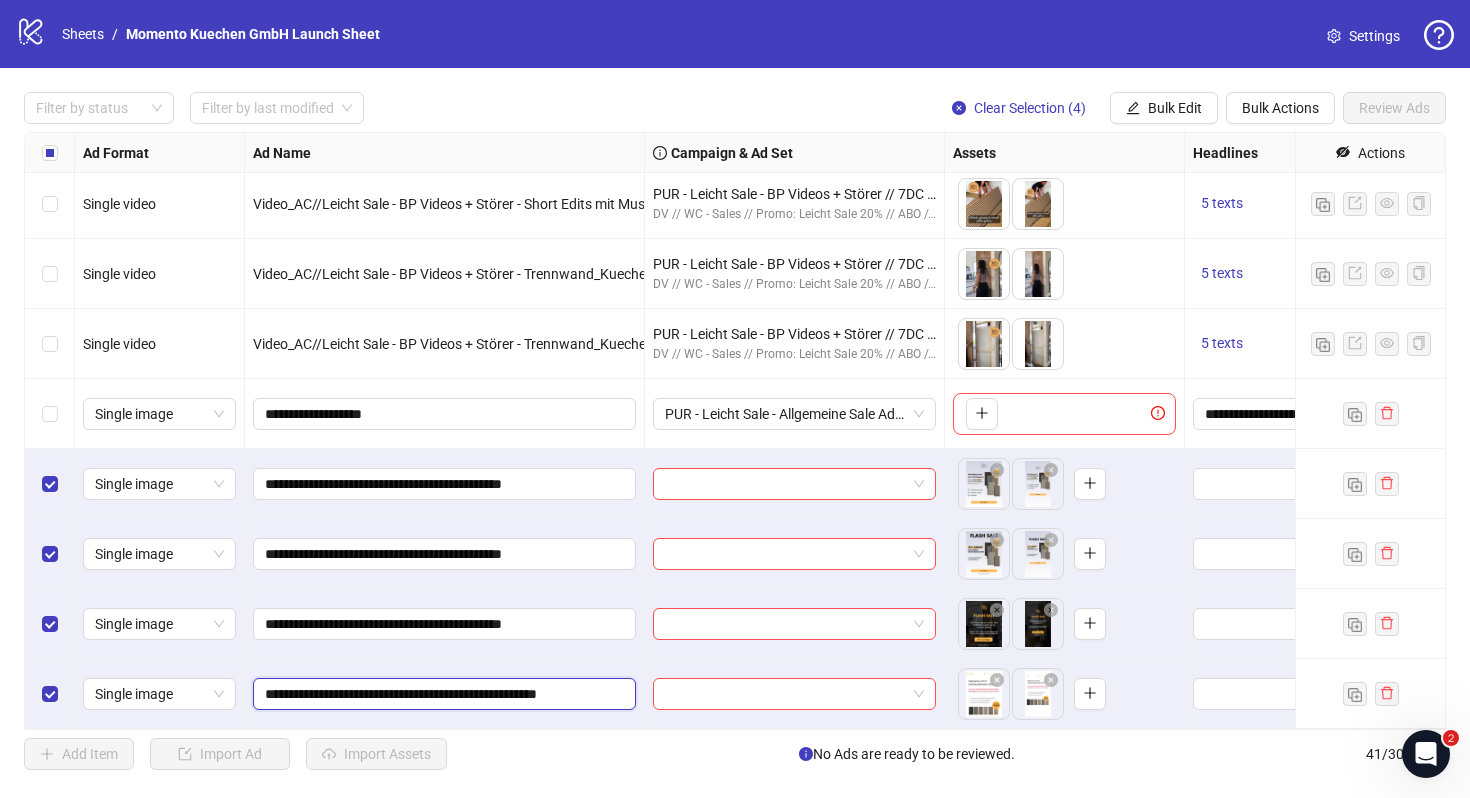 type on "**********" 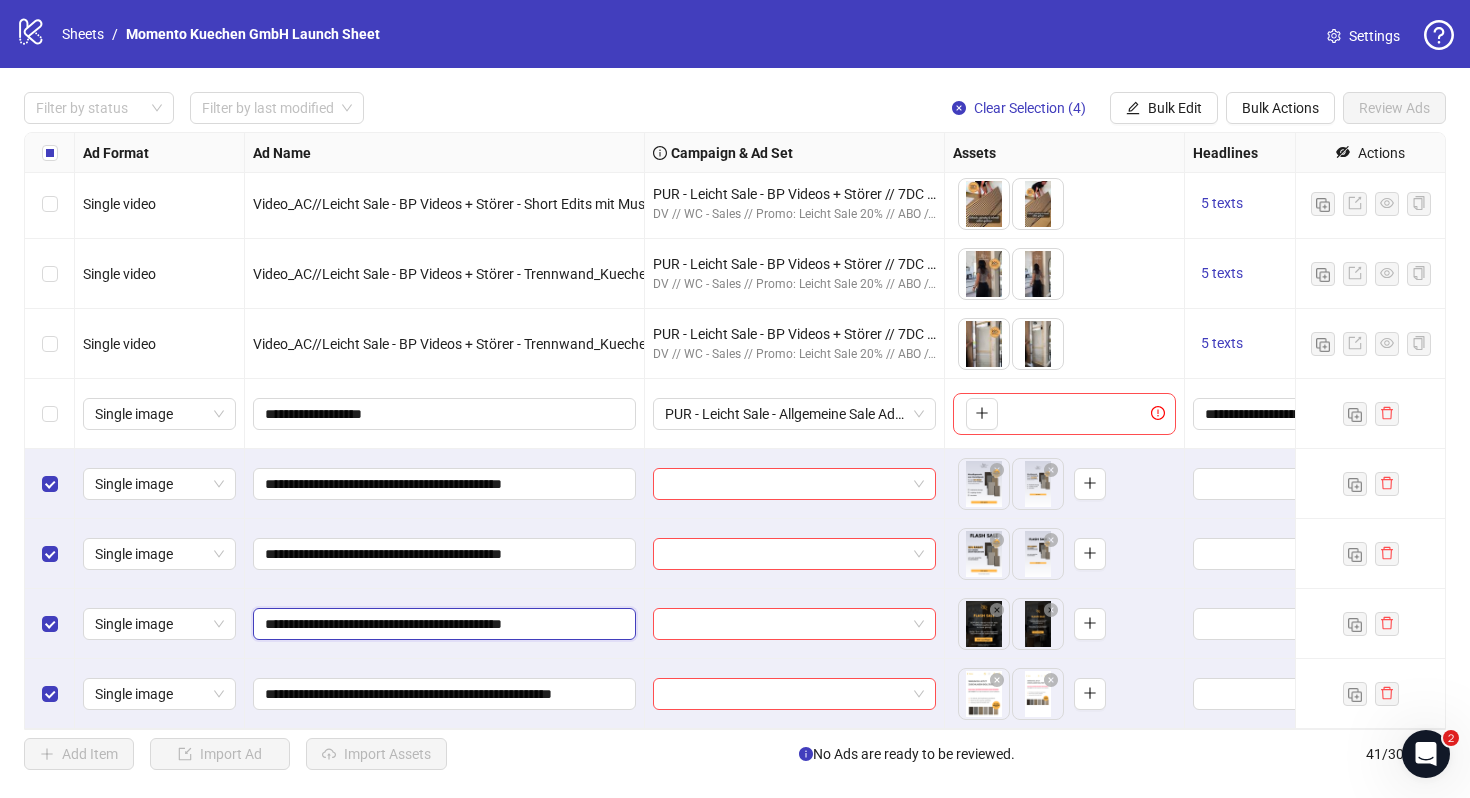 click on "**********" at bounding box center (442, 624) 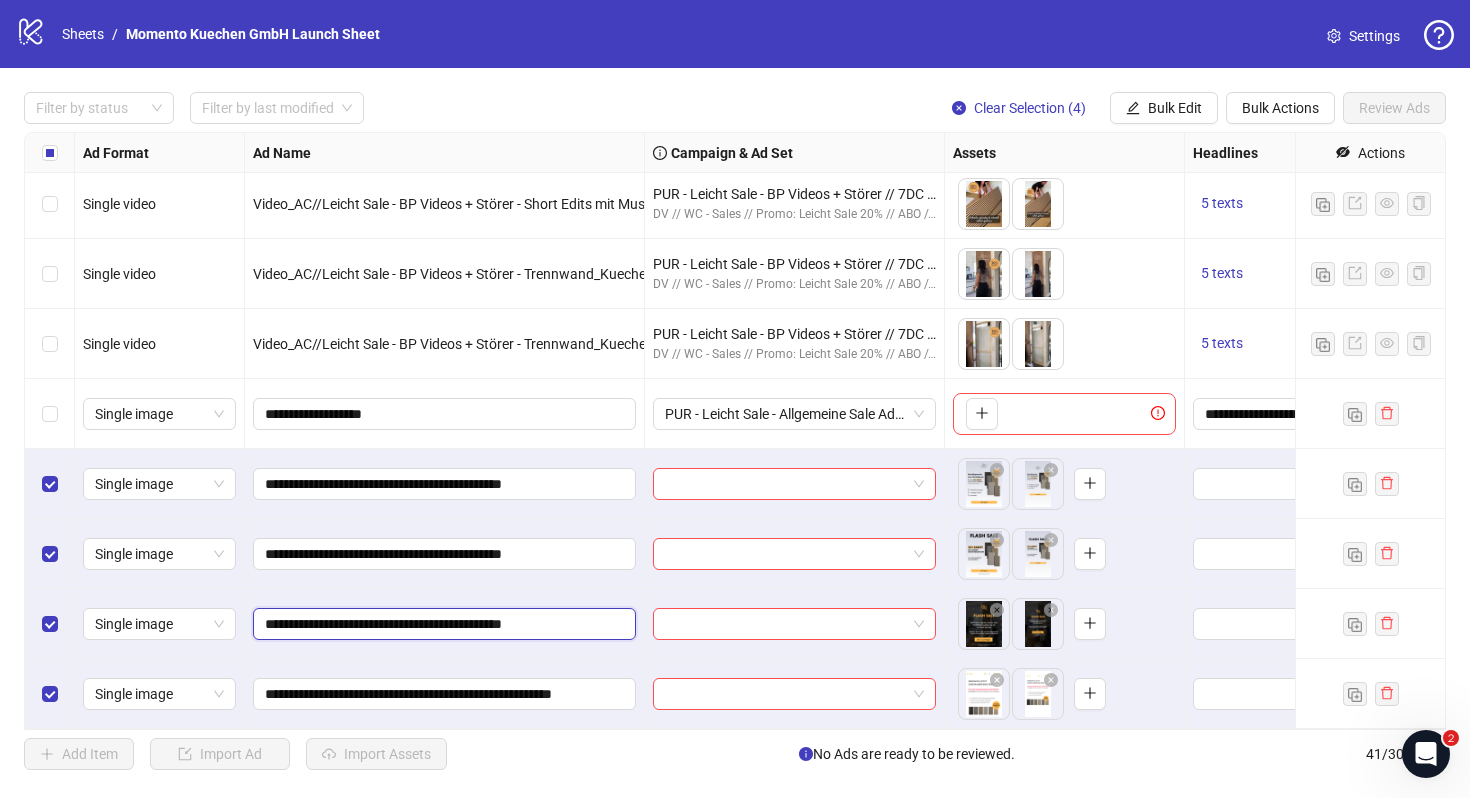 type on "**********" 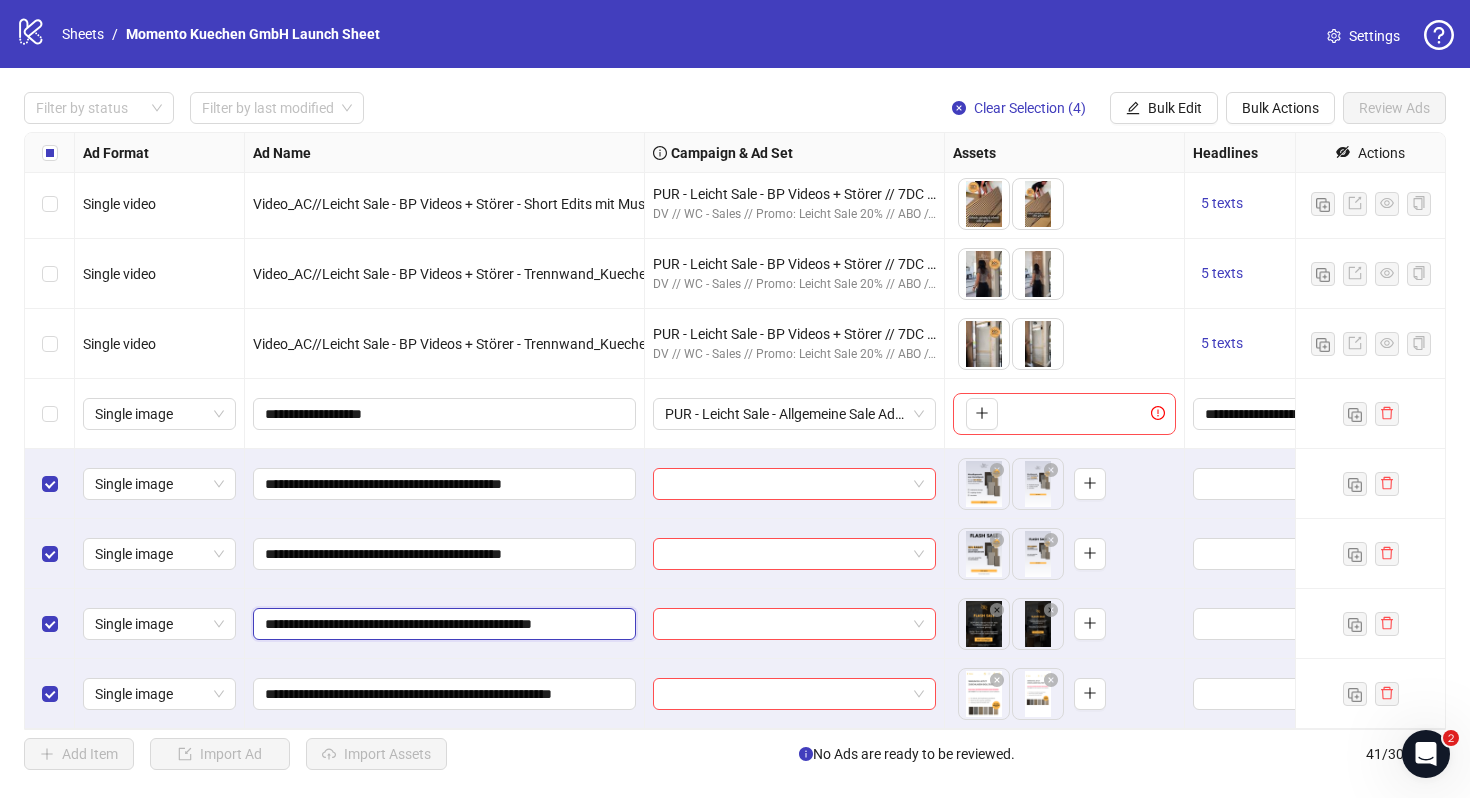 scroll, scrollTop: 2314, scrollLeft: 1, axis: both 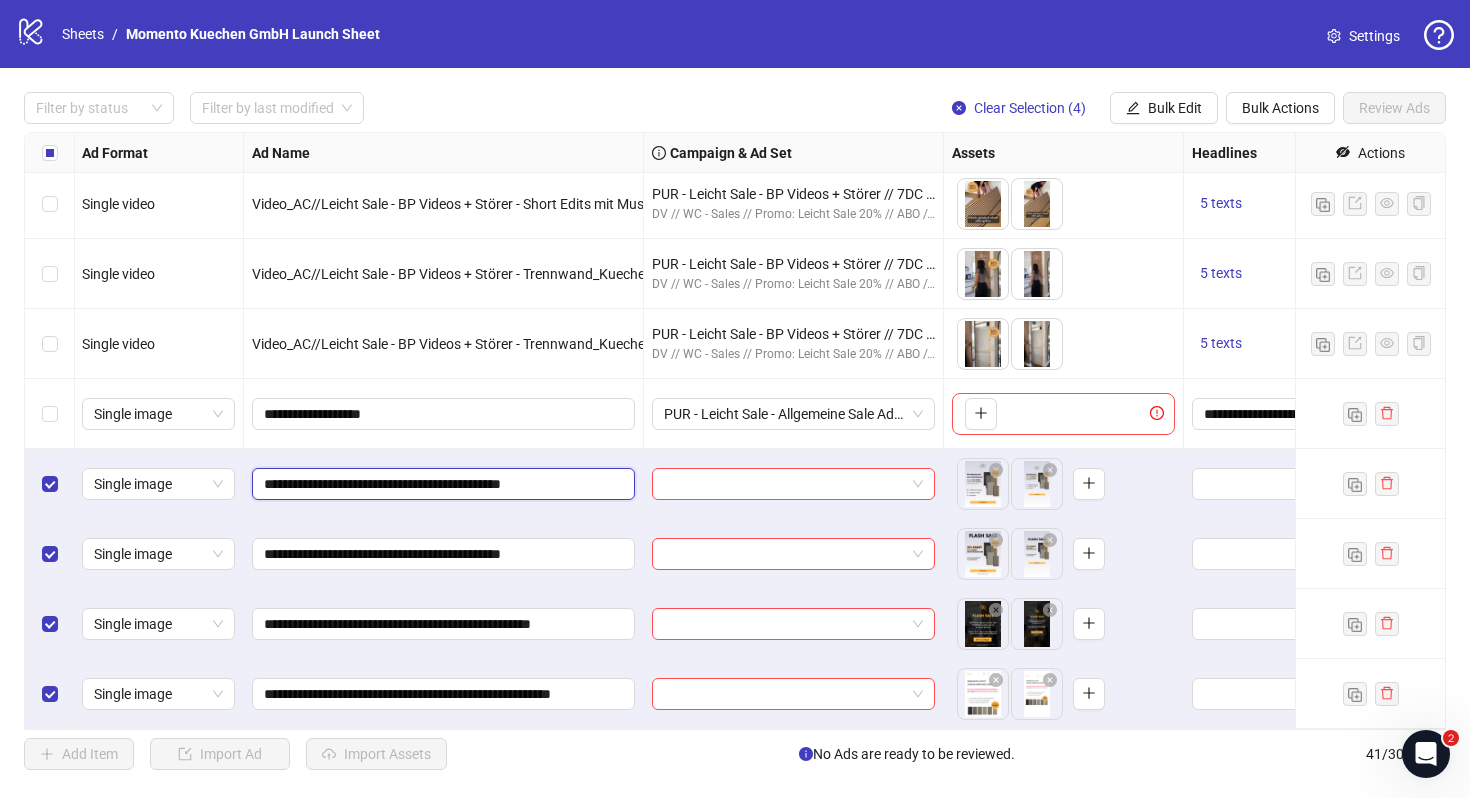 drag, startPoint x: 460, startPoint y: 484, endPoint x: 427, endPoint y: 486, distance: 33.06055 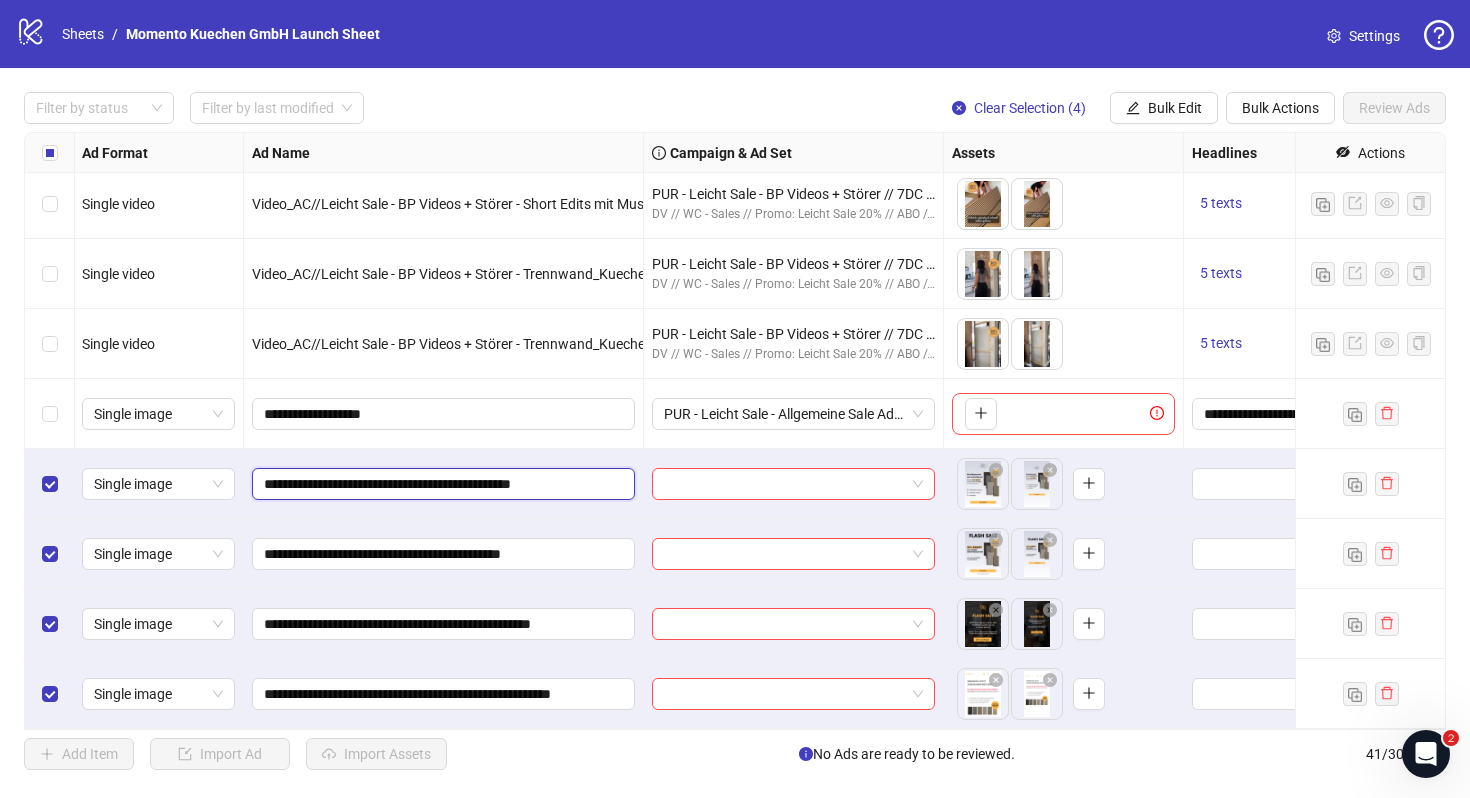 type on "**********" 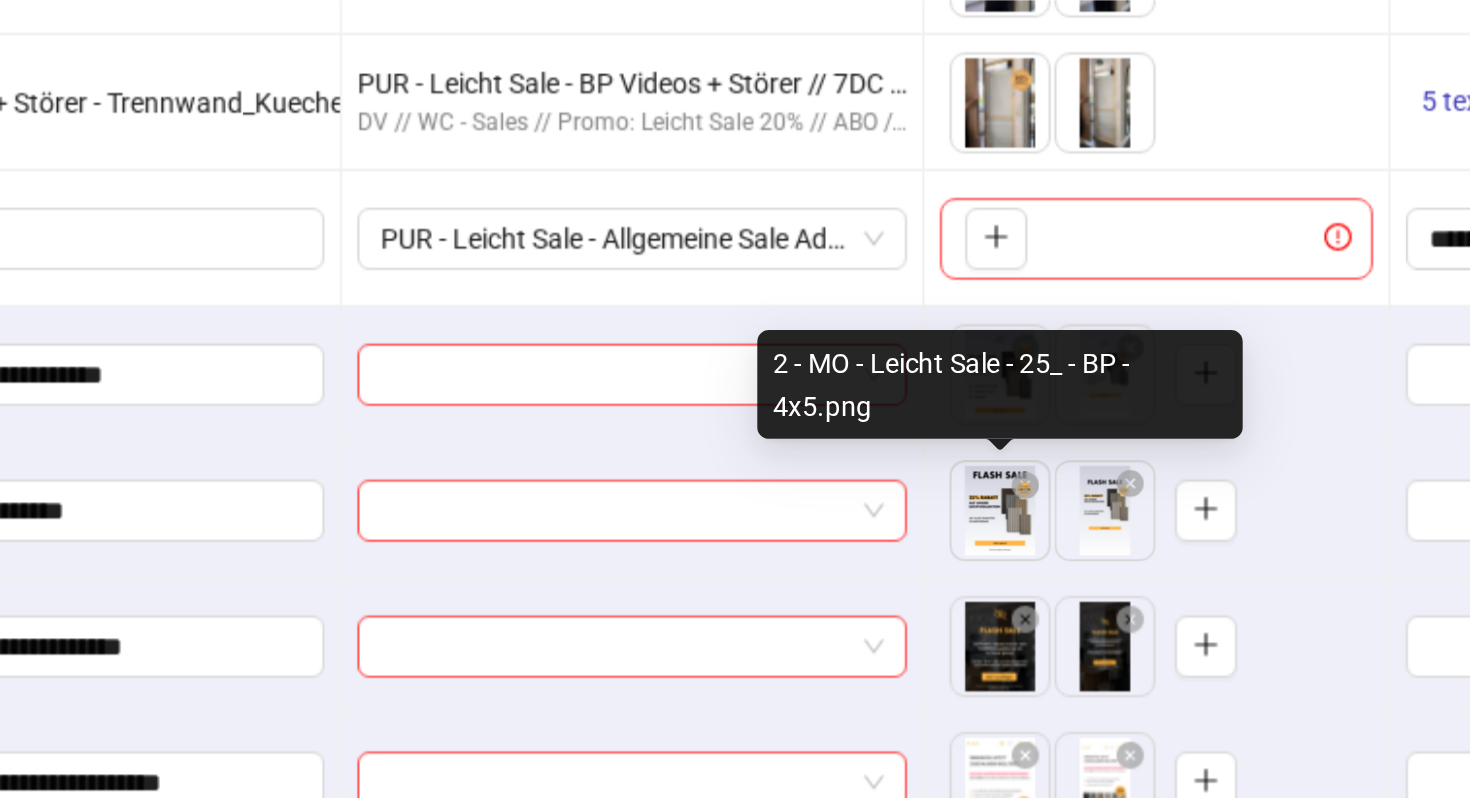 click on "logo/logo-mobile Sheets / [COMPANY] GmbH Launch Sheet Settings   Filter by status Filter by last modified Clear Selection (4) Bulk Edit Bulk Actions Review Ads Ad Format Ad Name Campaign & Ad Set Assets Headlines Primary Texts Descriptions Destination URL App Product Page ID Display URL Leadgen Form Product Set ID Call to Action Actions Single video Video_AC//Leicht Sale - BP Videos + Störer - Filzroulette//CP//Shop-now PUR -  Leicht Sale - BP Videos + Störer // 7DC // CLA excl. // ADV Broad - [COUNTRY]/[COUNTRY] - m/w - 25-65+ // Auto DV // WC - Sales // Promo: Leicht Sale 20% // ABO // Cold
To pick up a draggable item, press the space bar.
While dragging, use the arrow keys to move the item.
Press space again to drop the item in its new position, or press escape to cancel.
5 texts 1 texts Single video Video_AC//Leicht Sale - BP Videos + Störer - Ich teste Akustikpaneele, damit ihrs nicht tun müsst-Hook-3-CTA-1//CP//Shop-now DV // WC - Sales // Promo: Leicht Sale 20% // ABO // Cold 5 texts + 4" at bounding box center (735, 399) 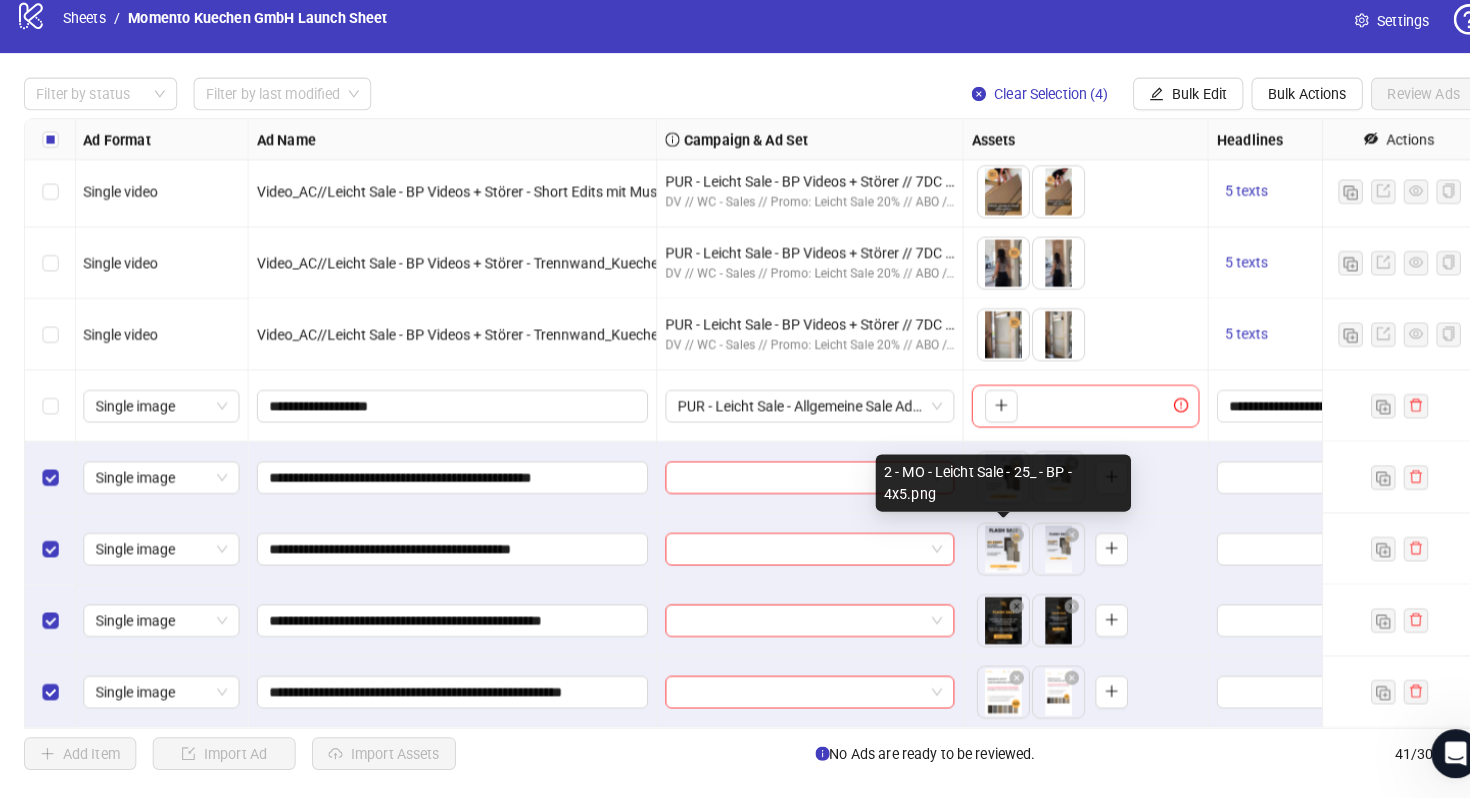 scroll, scrollTop: 0, scrollLeft: 0, axis: both 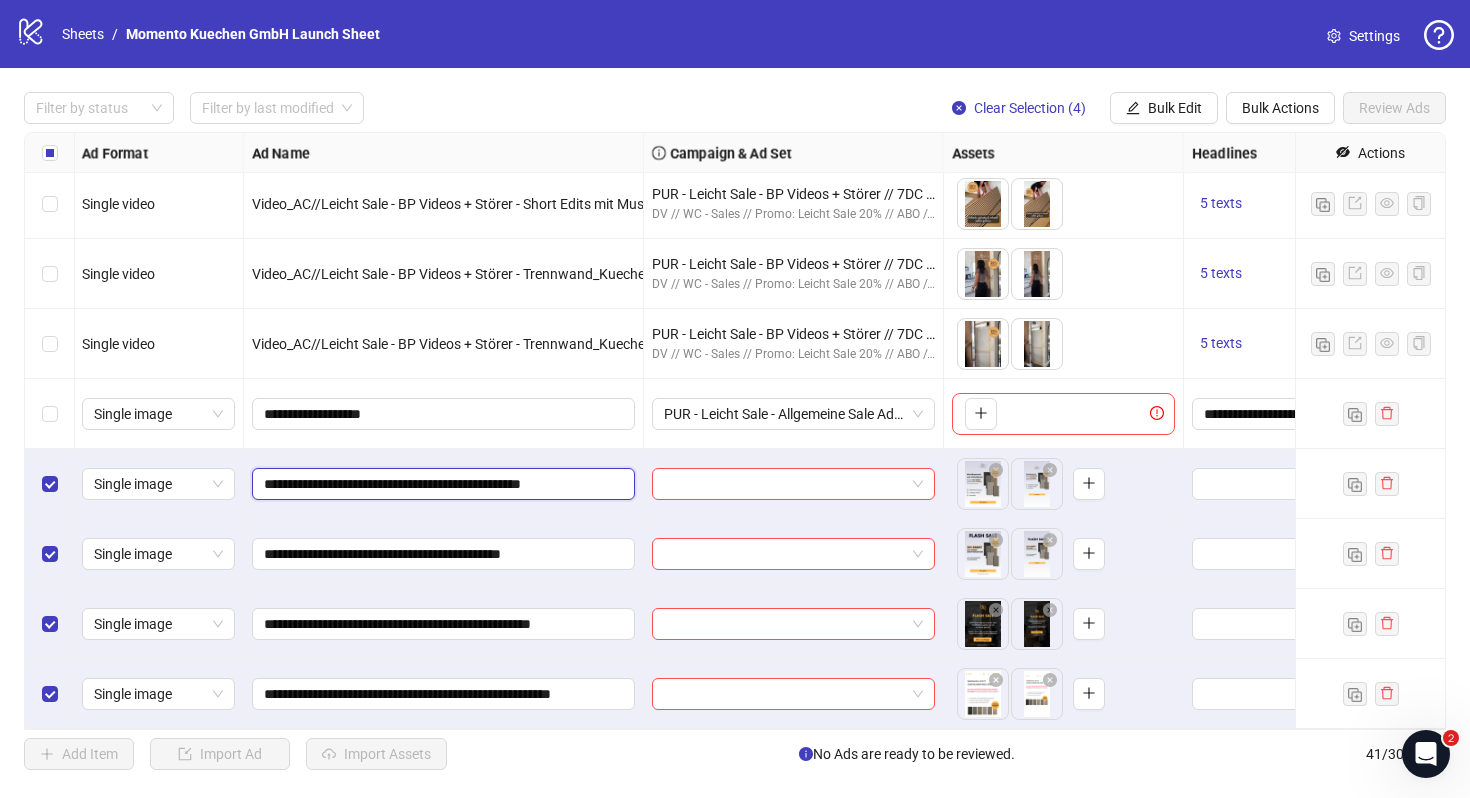 click on "**********" at bounding box center (441, 484) 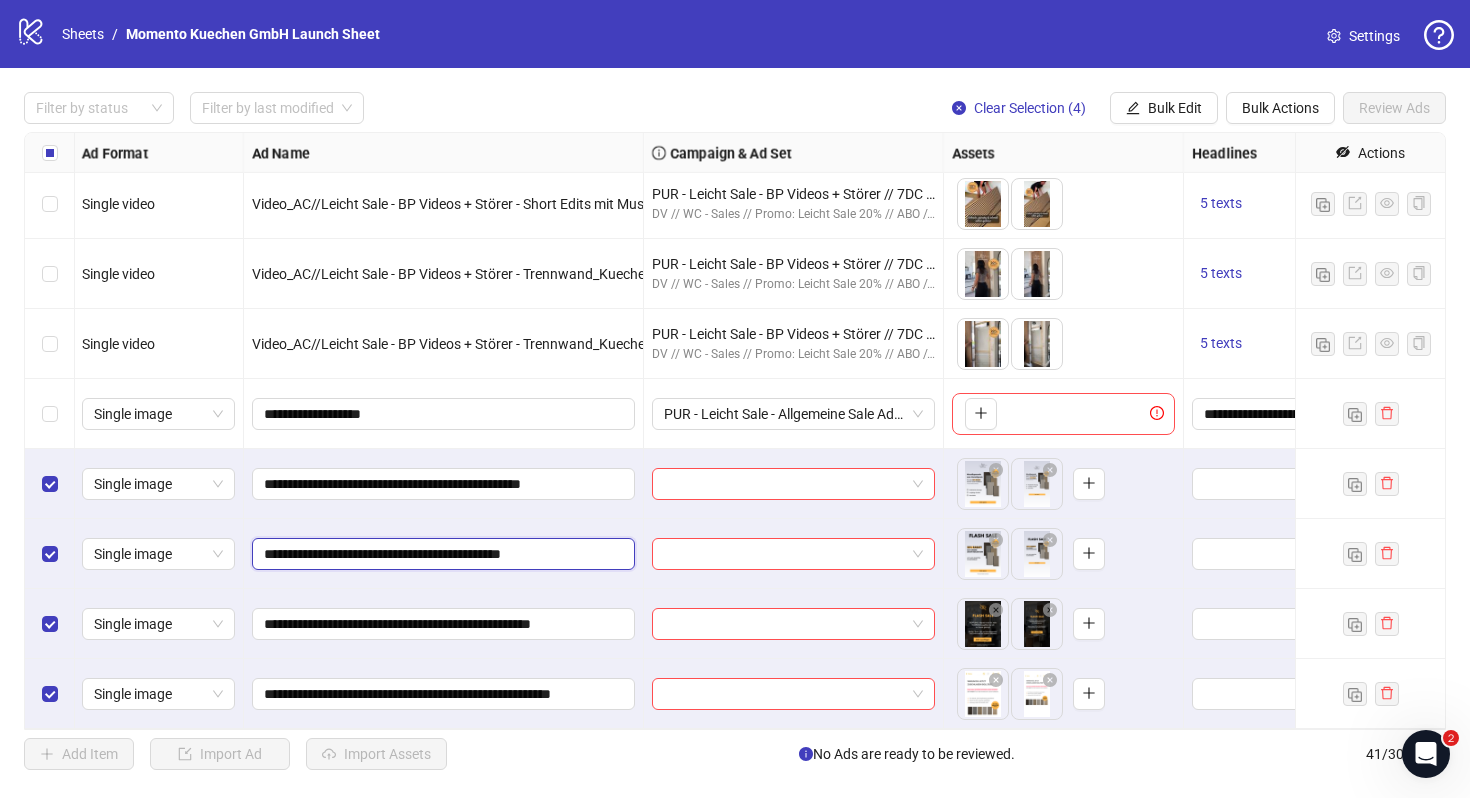 drag, startPoint x: 462, startPoint y: 556, endPoint x: 426, endPoint y: 559, distance: 36.124783 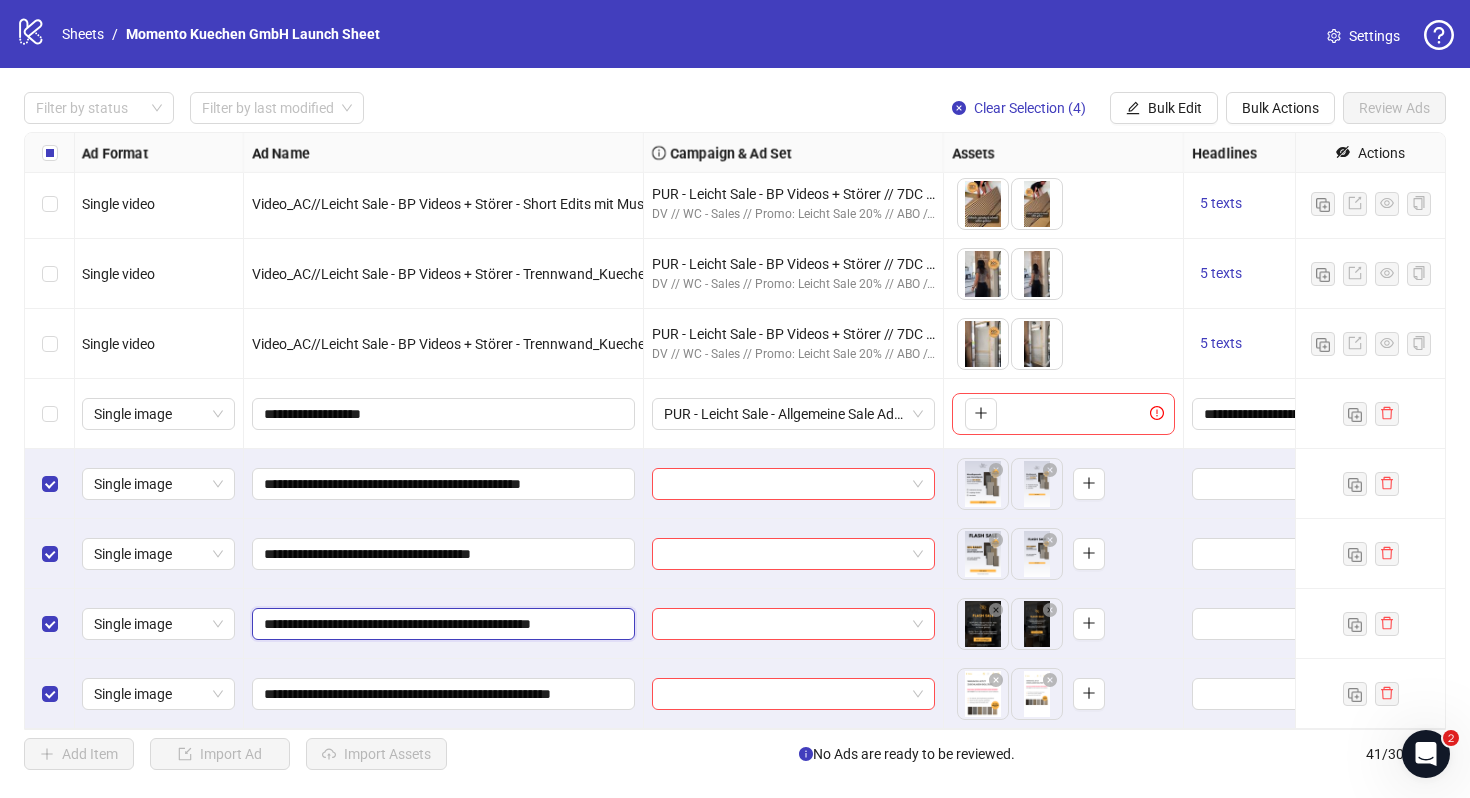 drag, startPoint x: 457, startPoint y: 622, endPoint x: 427, endPoint y: 624, distance: 30.066593 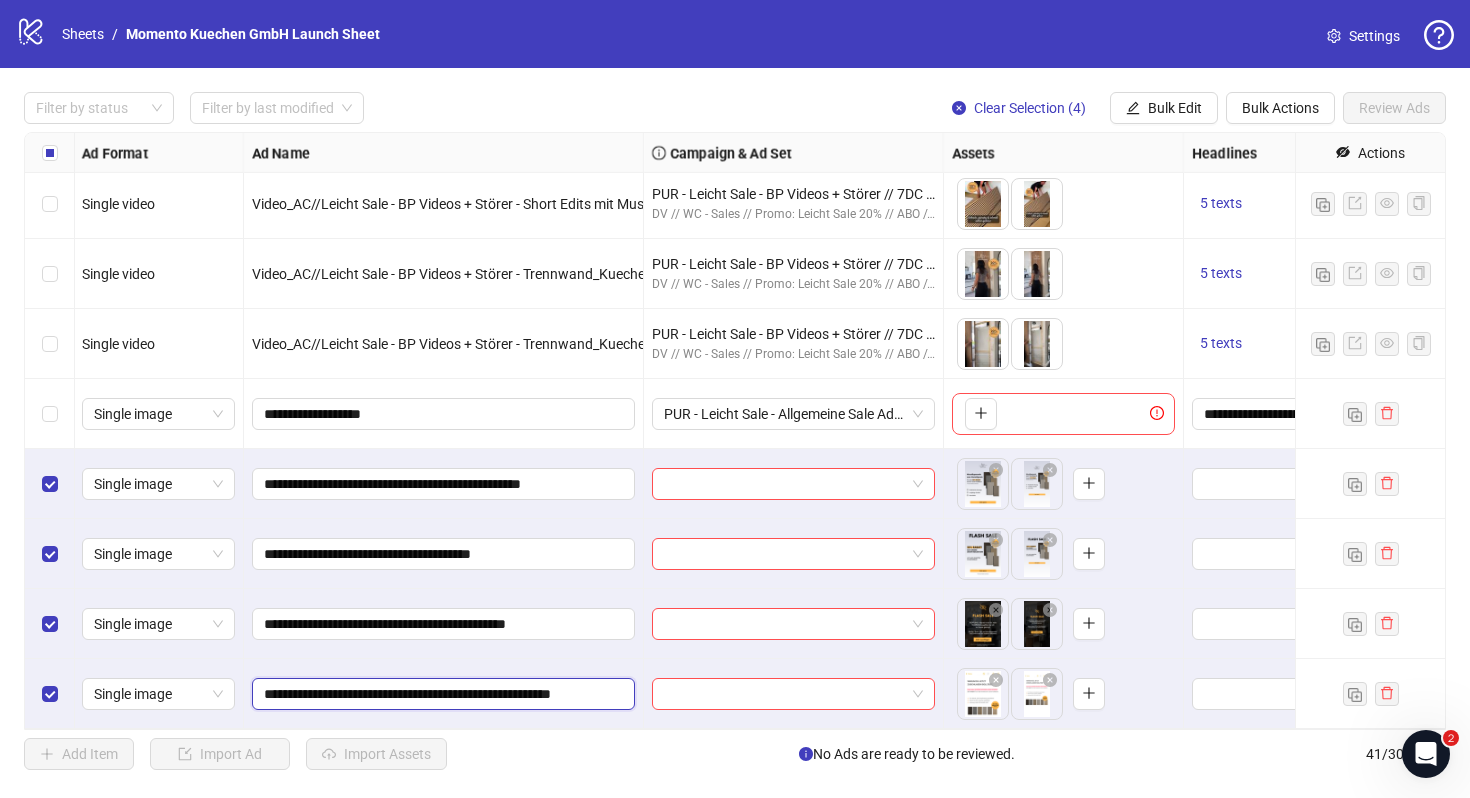 drag, startPoint x: 456, startPoint y: 691, endPoint x: 422, endPoint y: 691, distance: 34 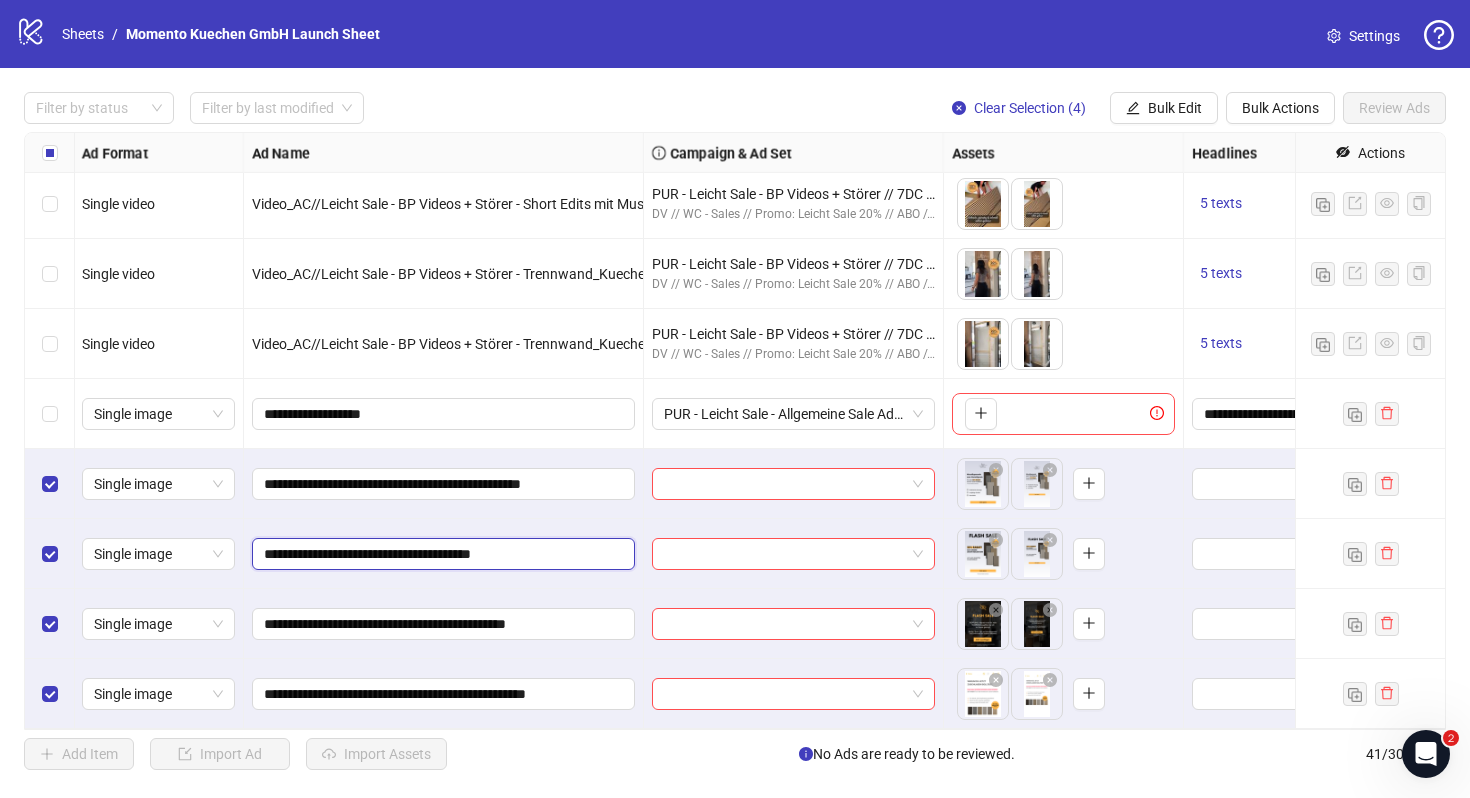 click on "**********" at bounding box center [441, 554] 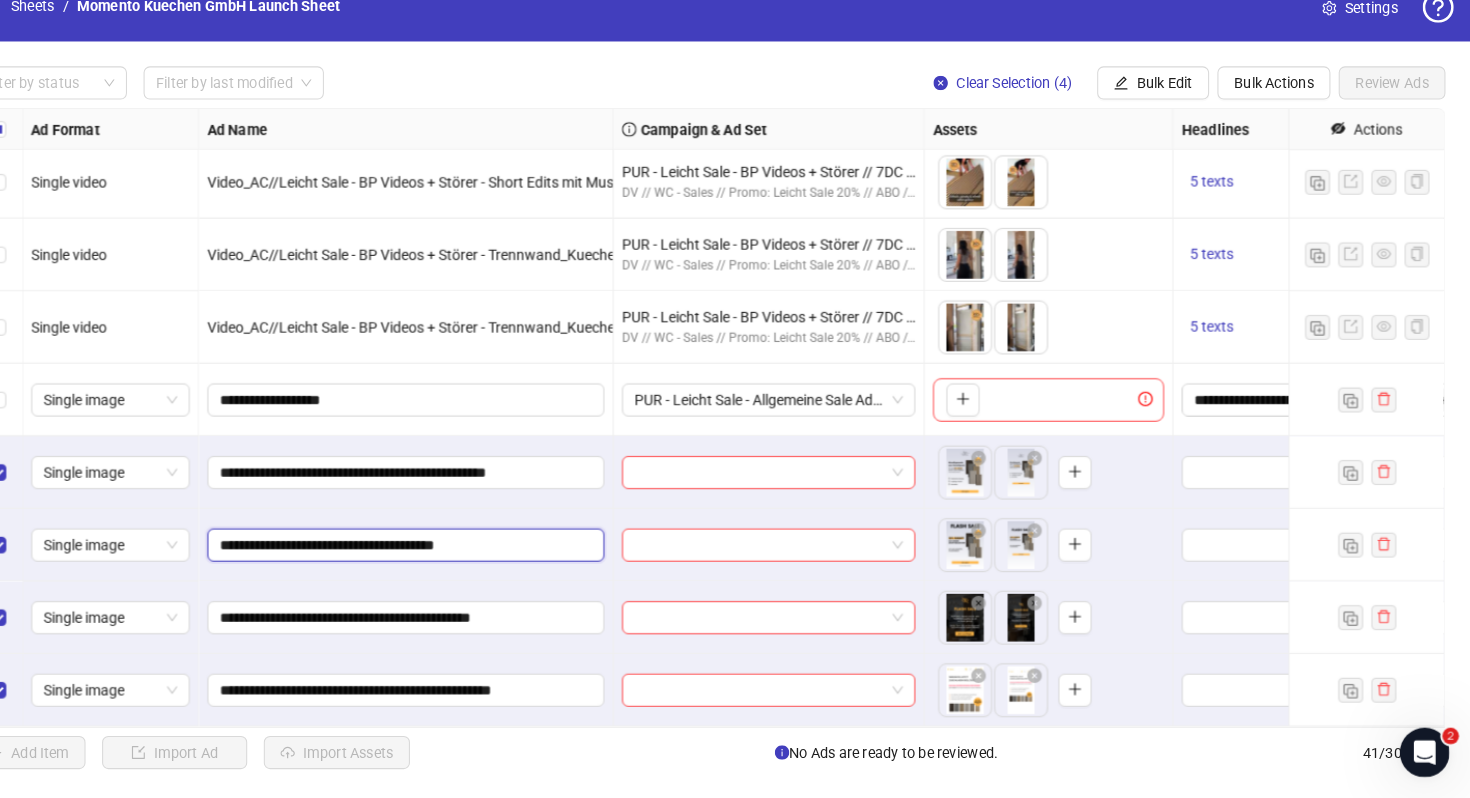 scroll, scrollTop: 0, scrollLeft: 0, axis: both 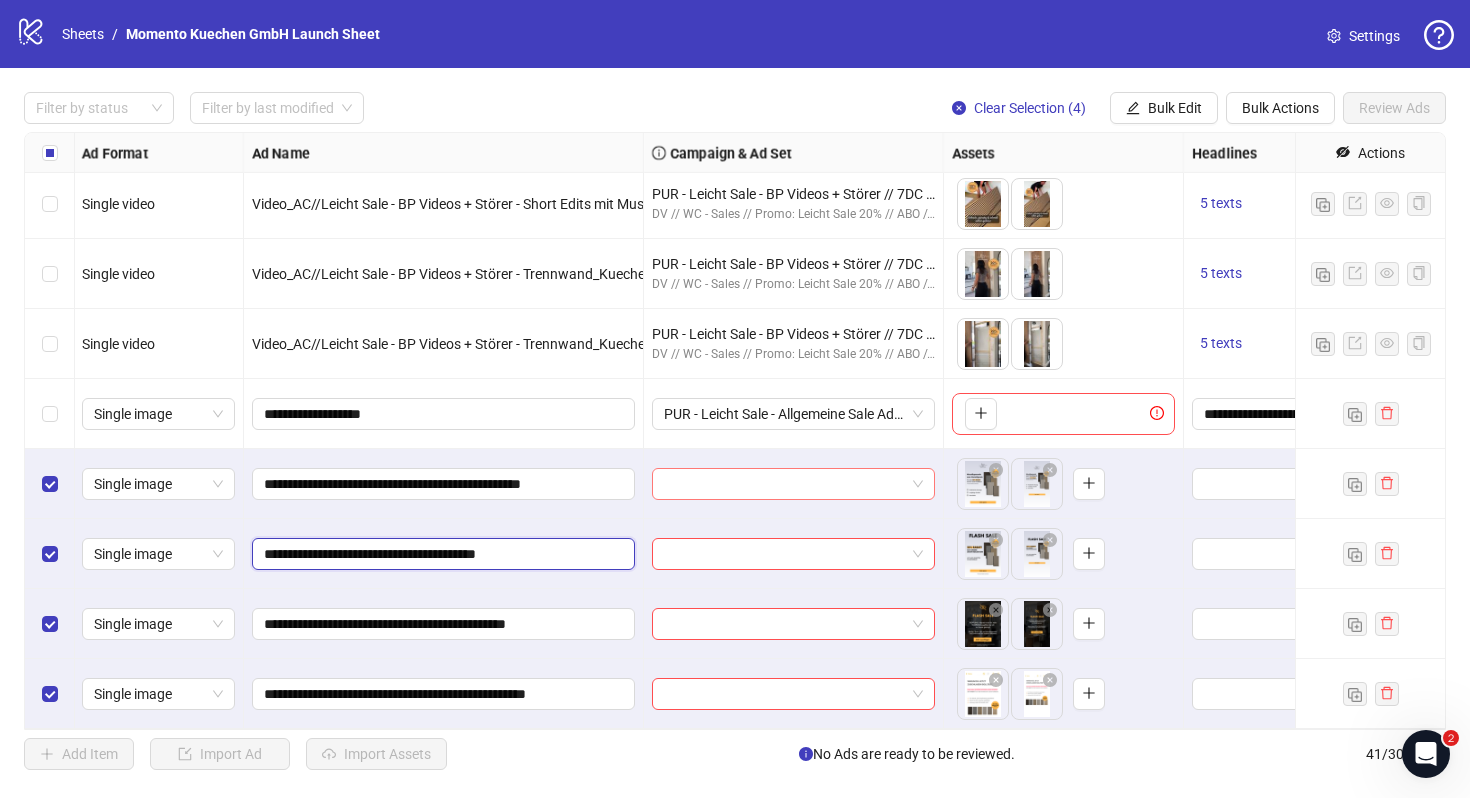 type on "**********" 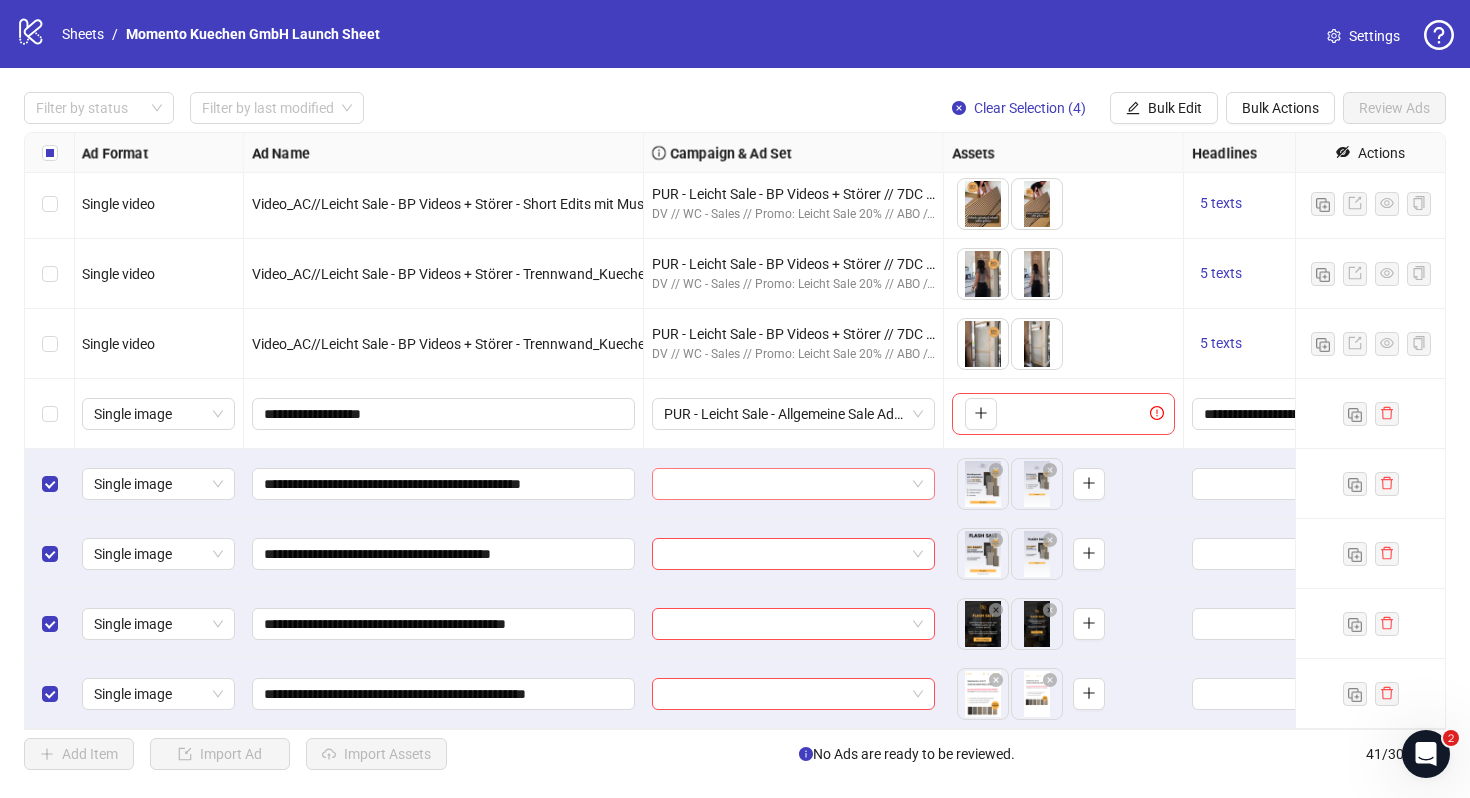 click at bounding box center (784, 484) 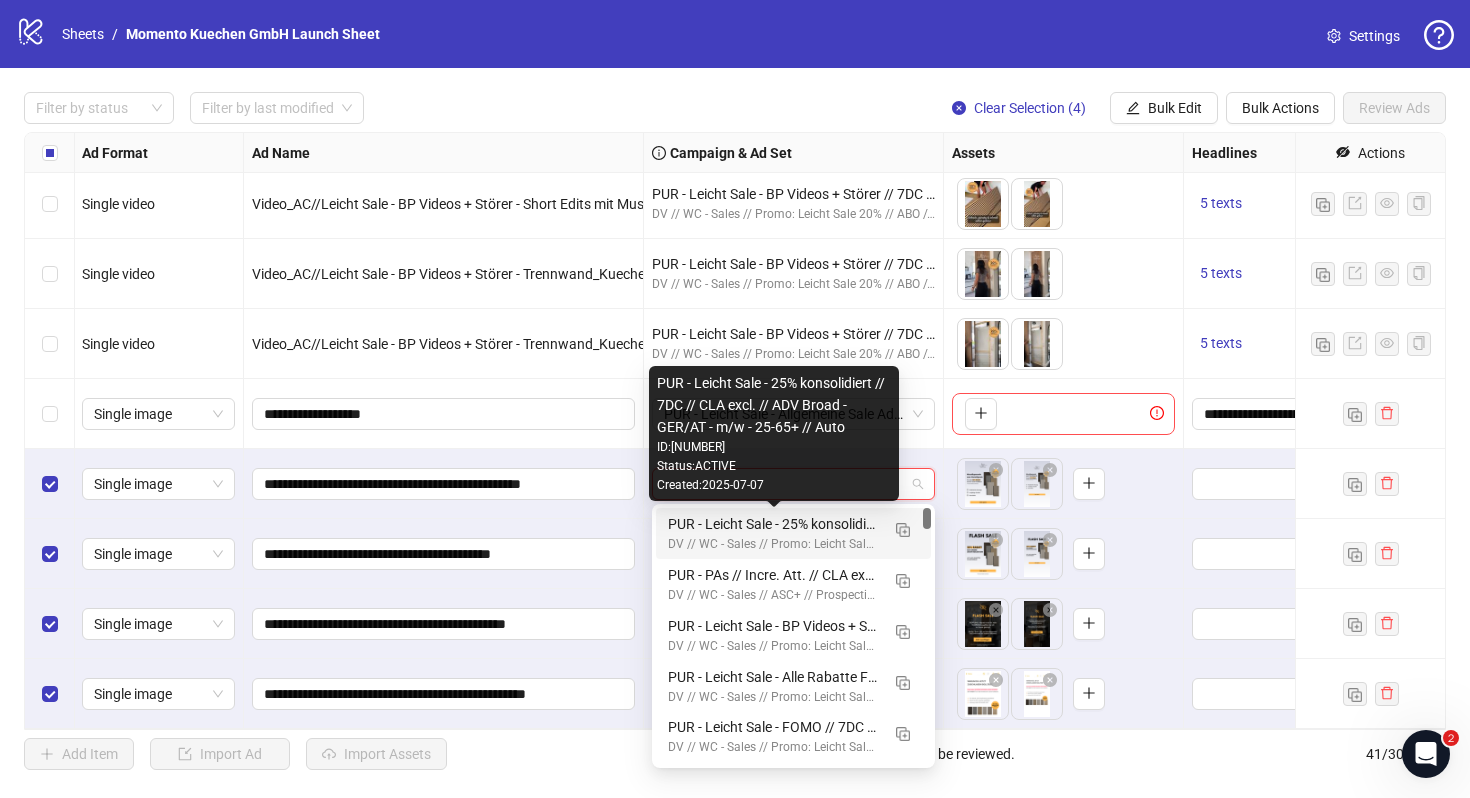 click on "PUR -  Leicht Sale - 25% konsolidiert // 7DC // CLA excl. // ADV Broad - GER/AT - m/w - 25-65+ // Auto" at bounding box center (773, 524) 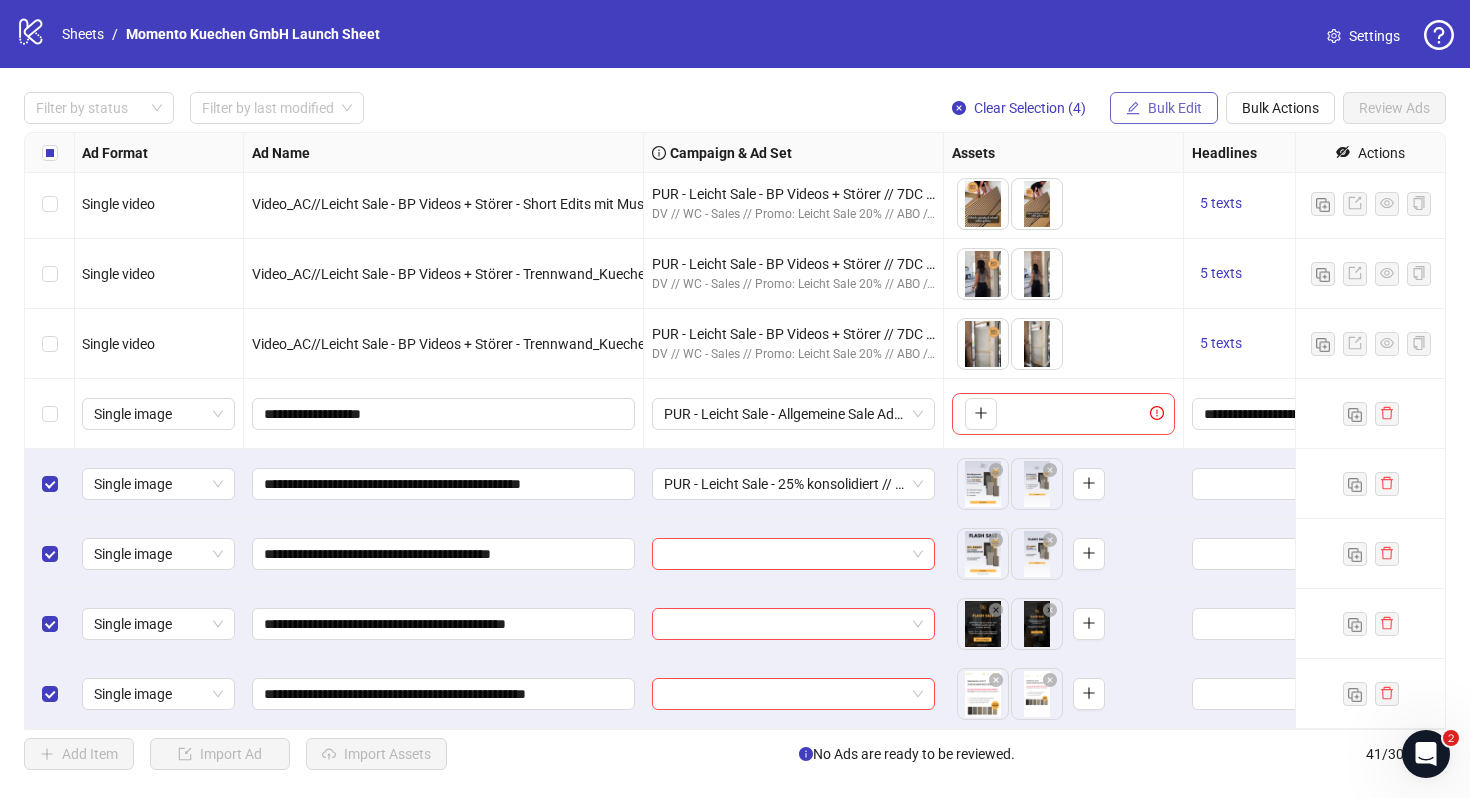 click on "Bulk Edit" at bounding box center [1175, 108] 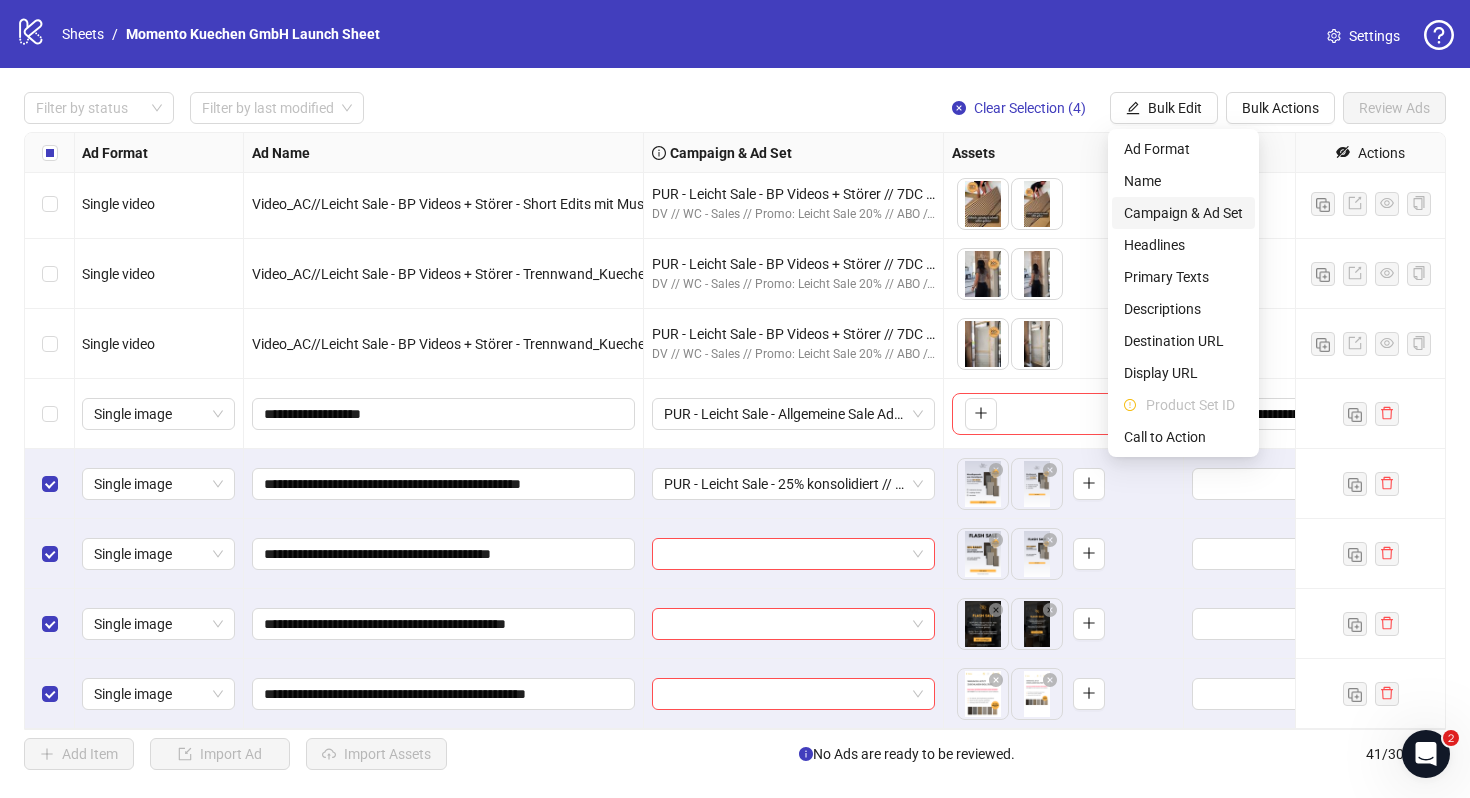 click on "Campaign & Ad Set" at bounding box center (1183, 213) 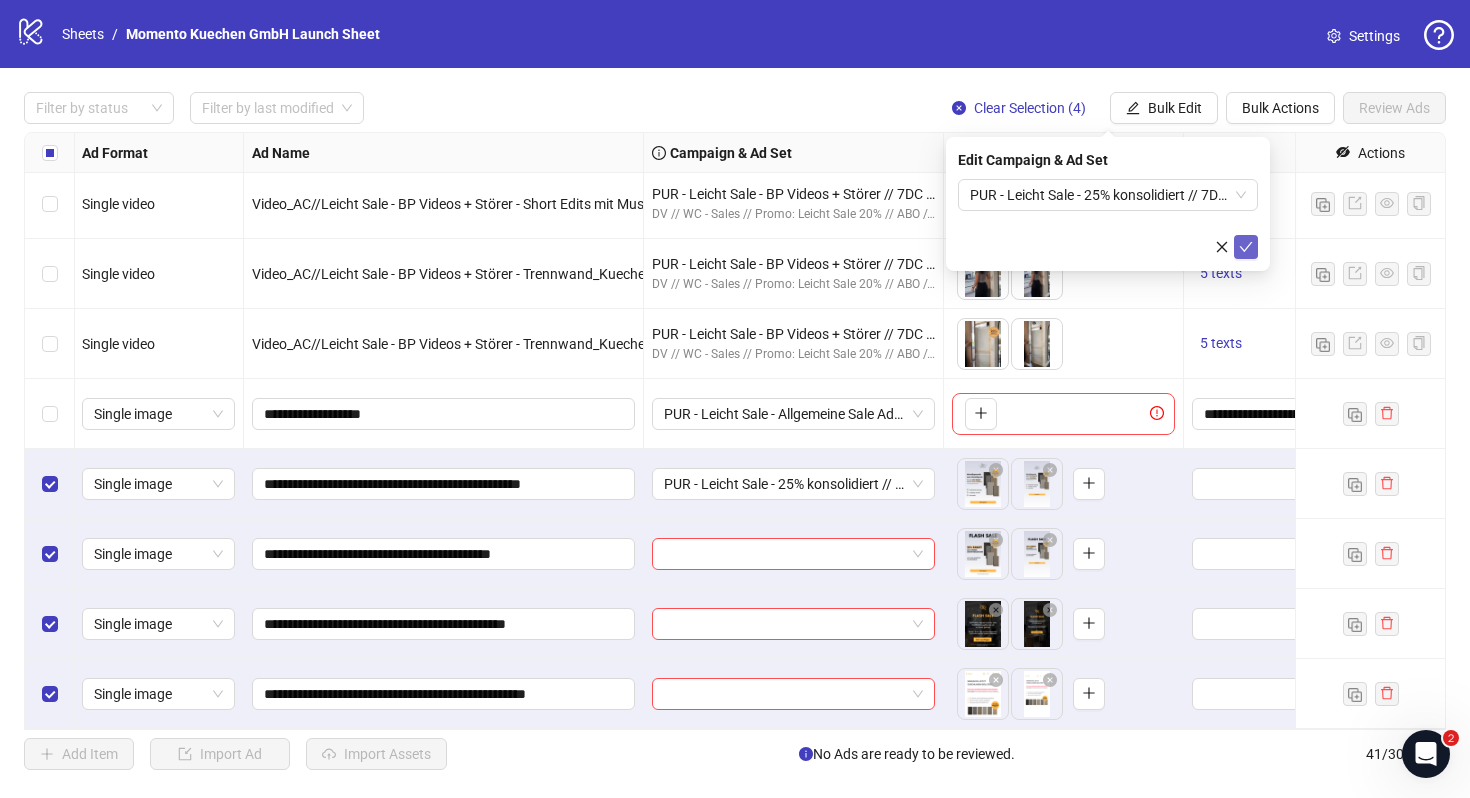 click at bounding box center [1246, 247] 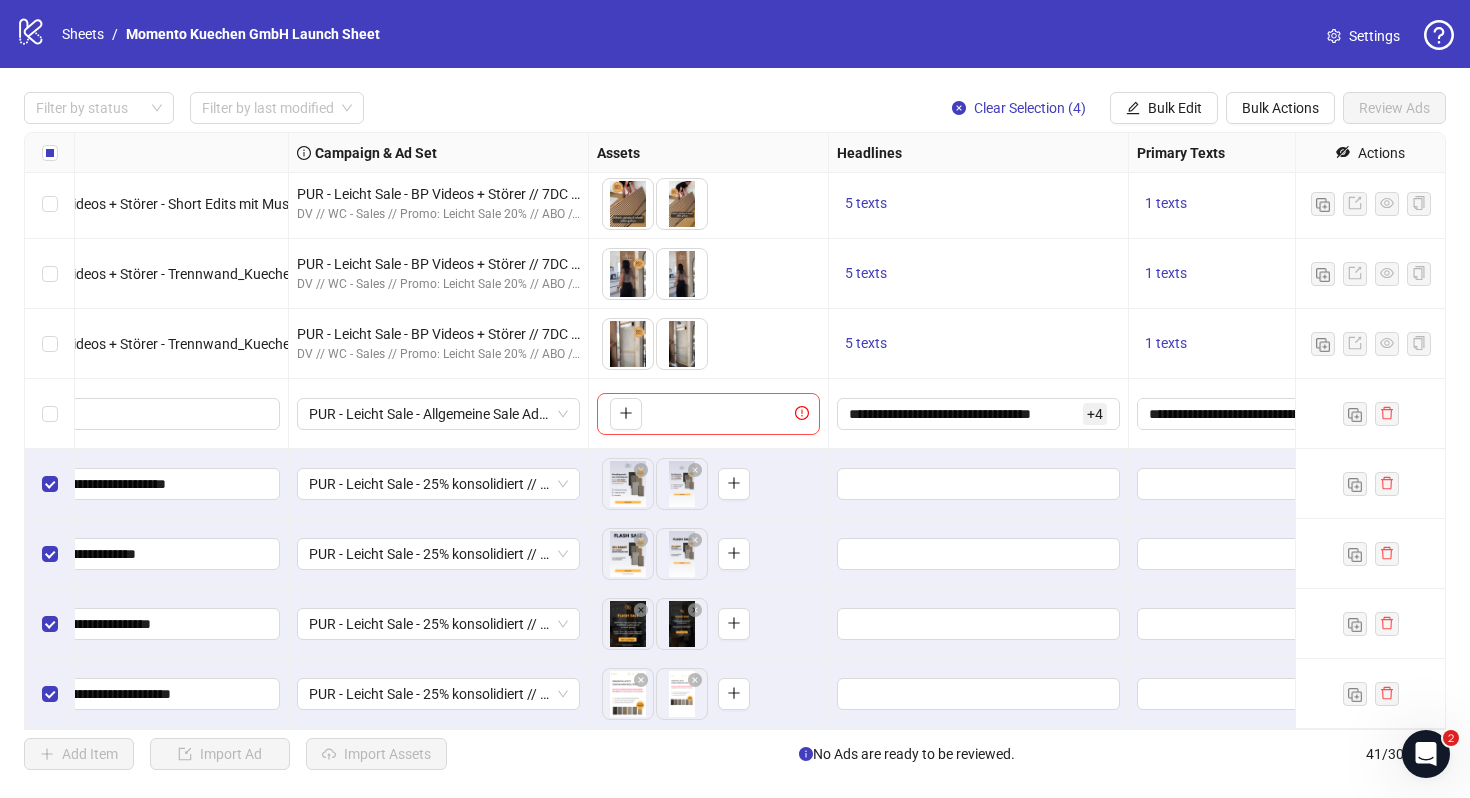 scroll, scrollTop: 2314, scrollLeft: 76, axis: both 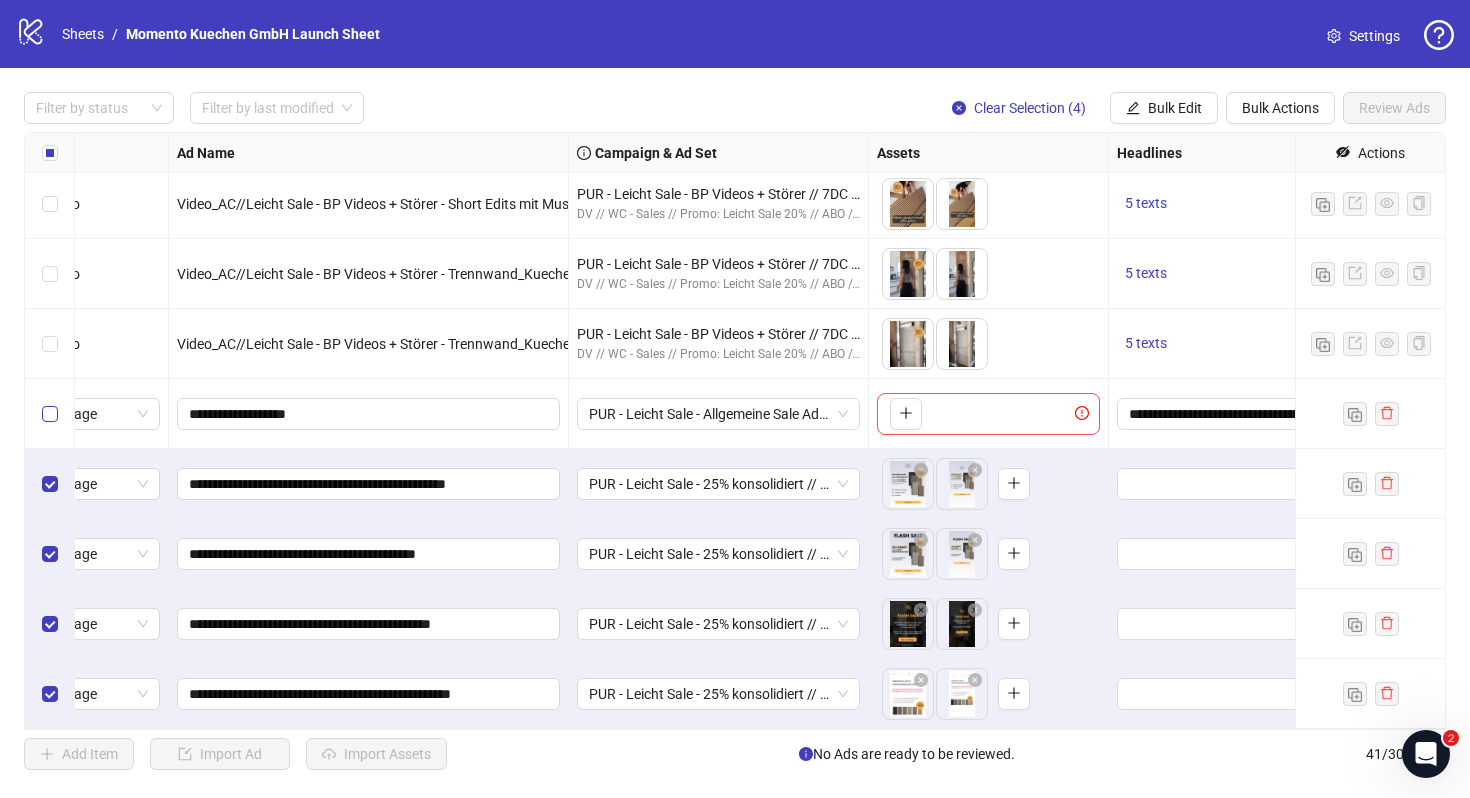 click at bounding box center [50, 414] 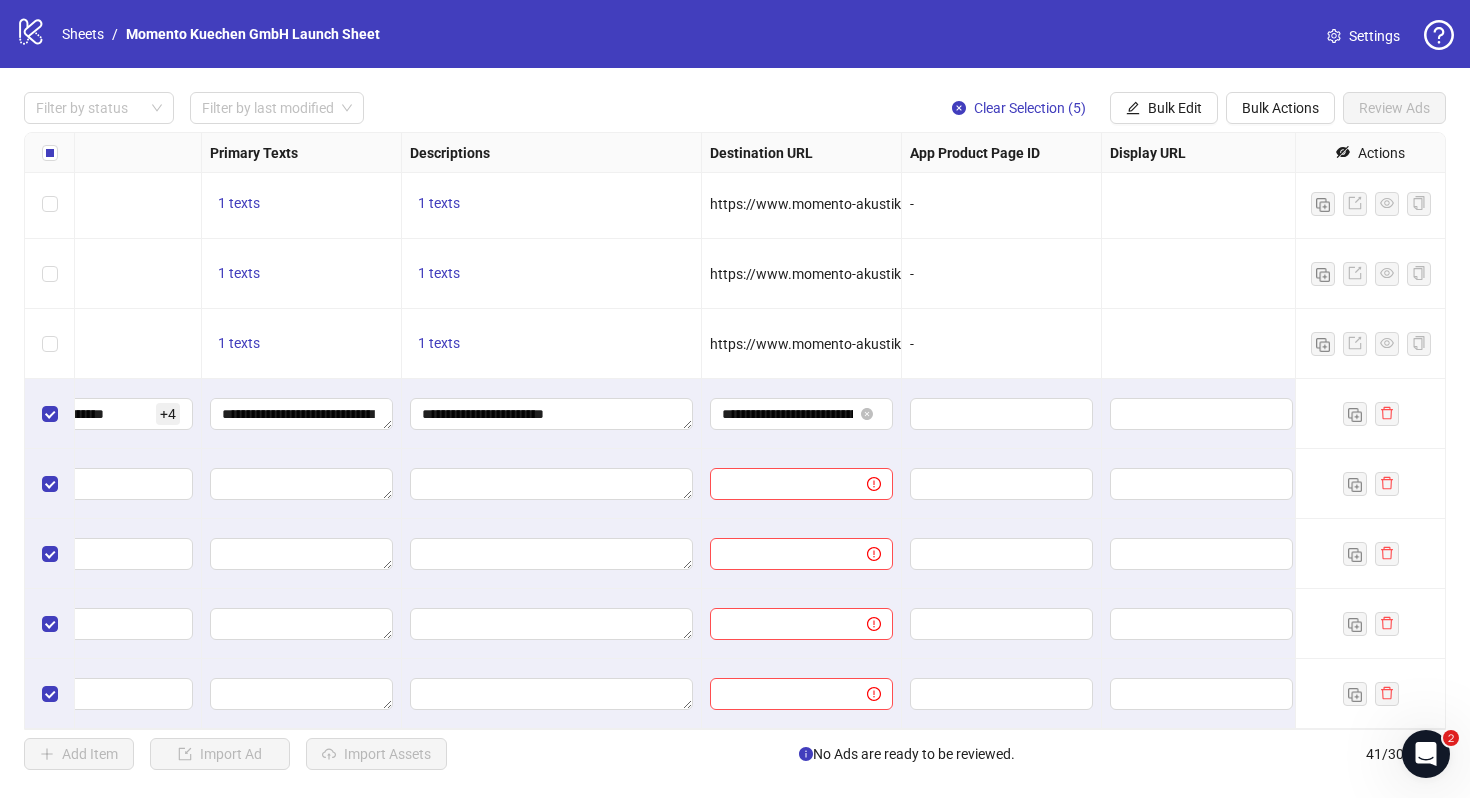 scroll, scrollTop: 2314, scrollLeft: 1410, axis: both 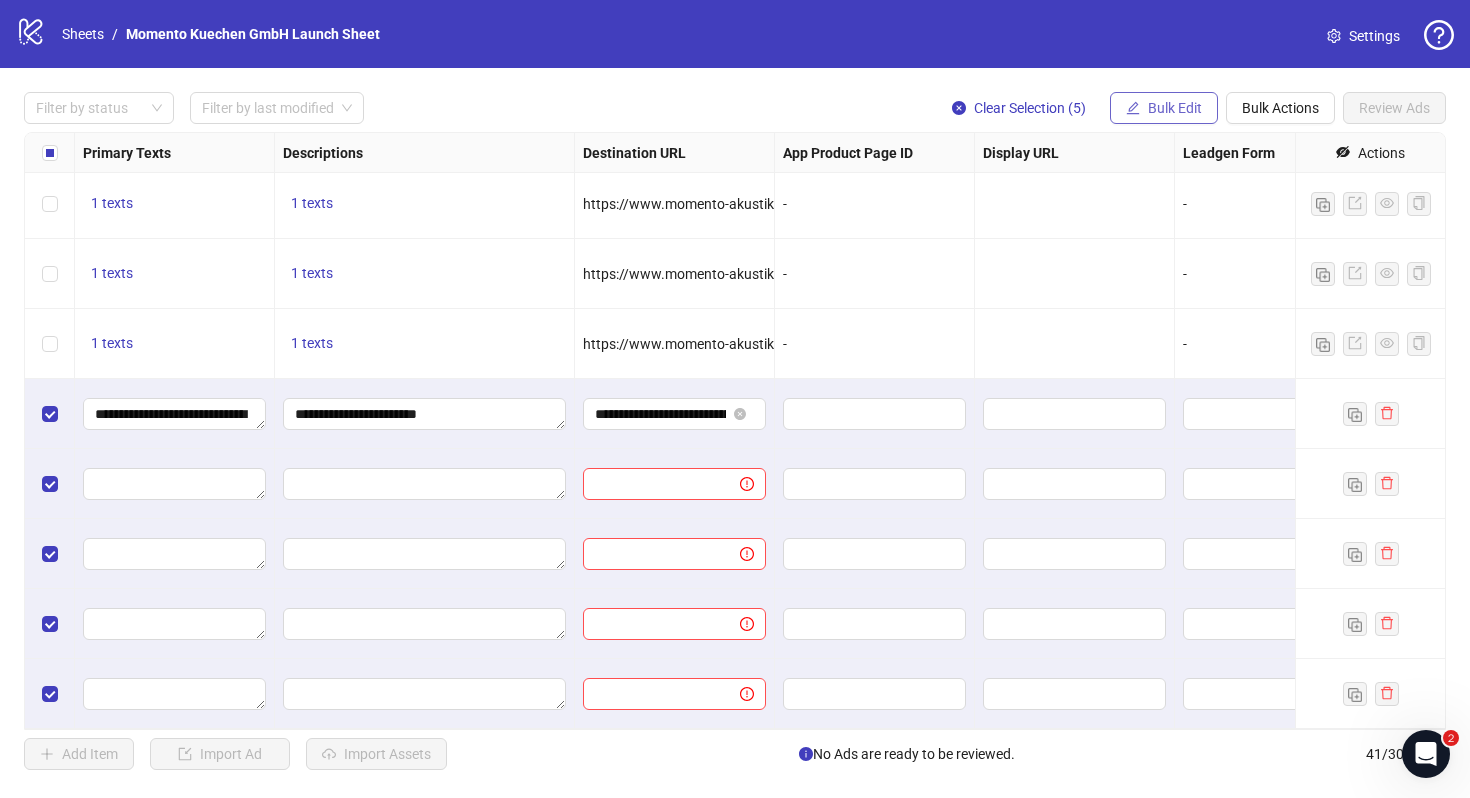 click on "Bulk Edit" at bounding box center (1175, 108) 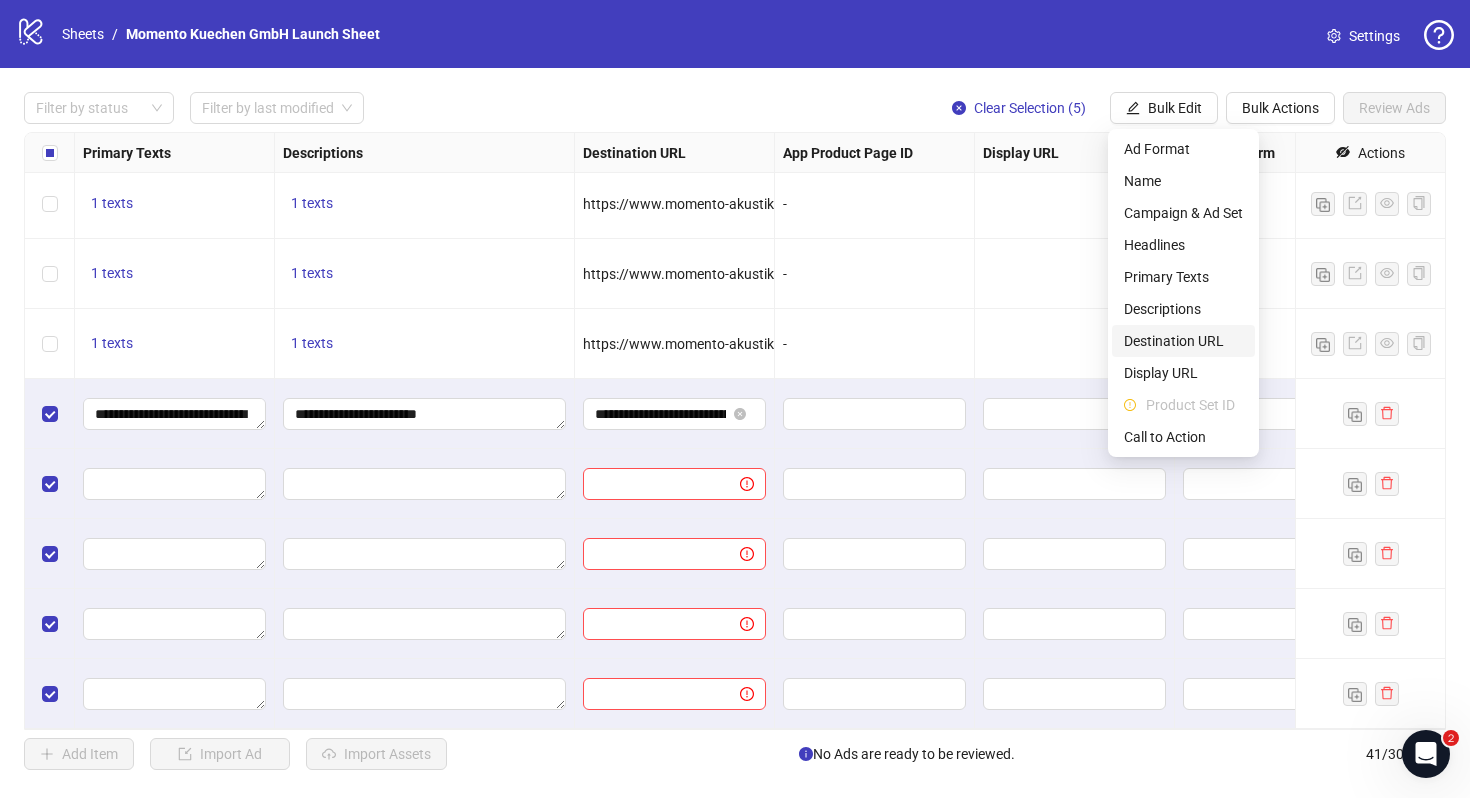 click on "Destination URL" at bounding box center [1183, 341] 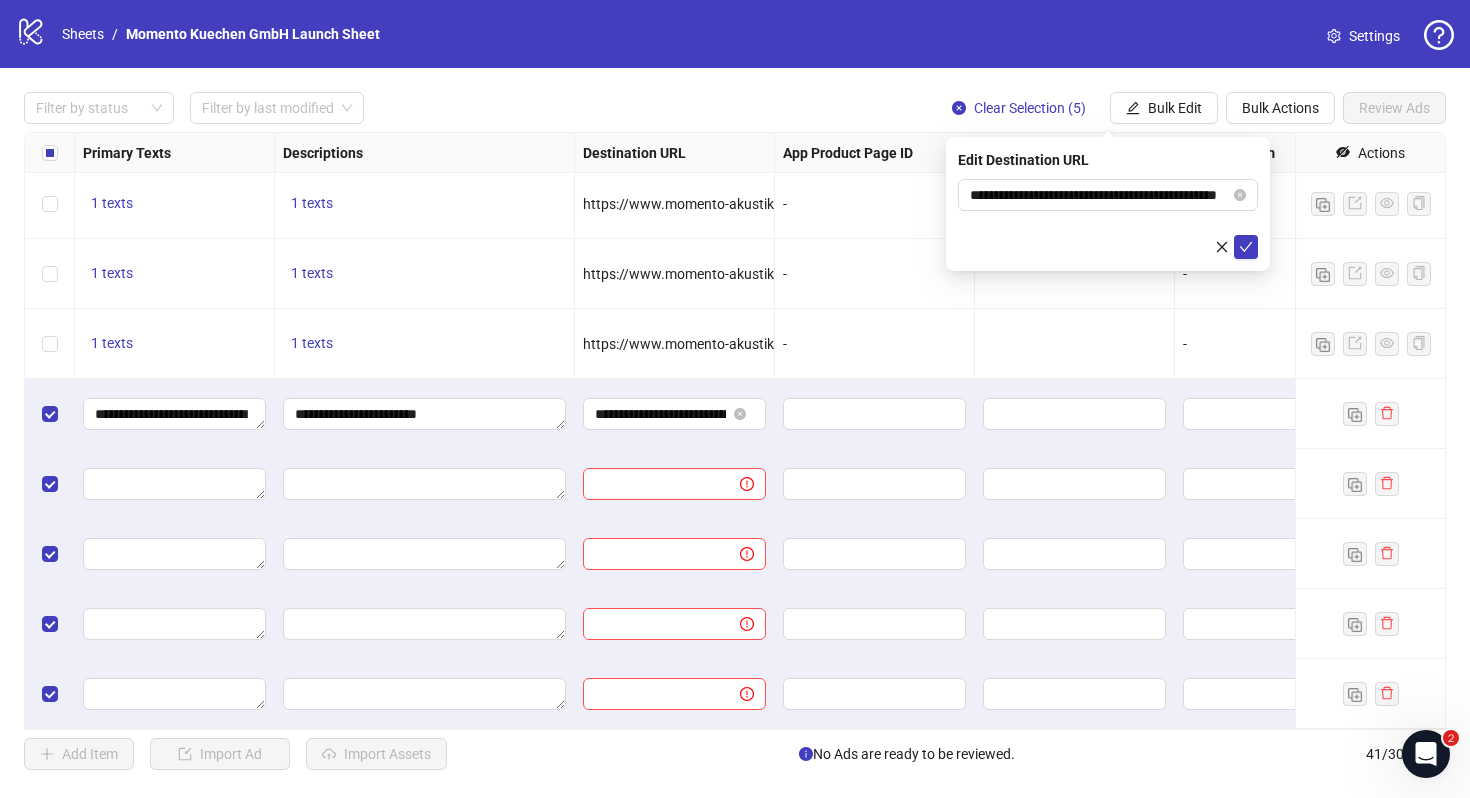 click on "**********" at bounding box center (1108, 204) 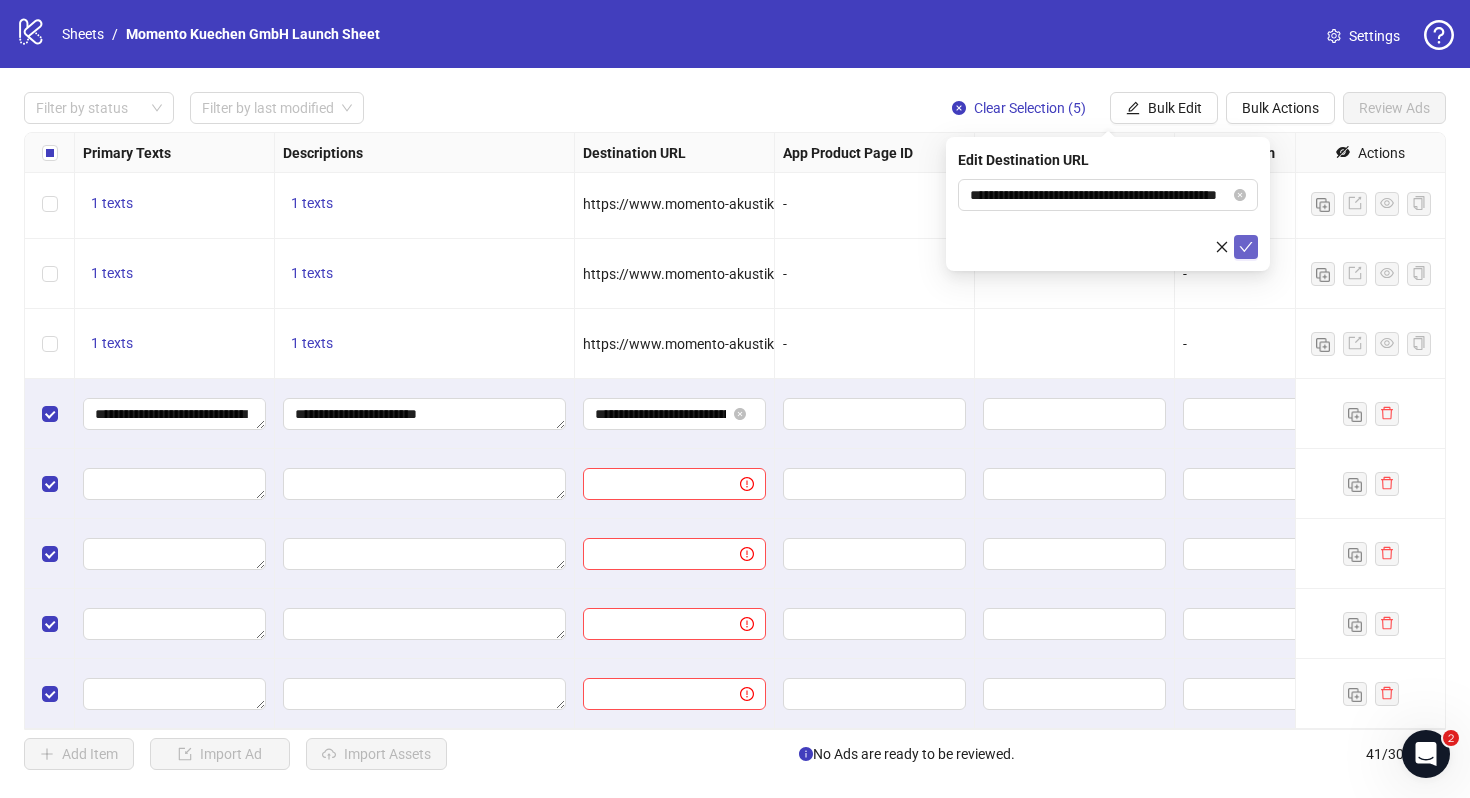 click at bounding box center [1246, 247] 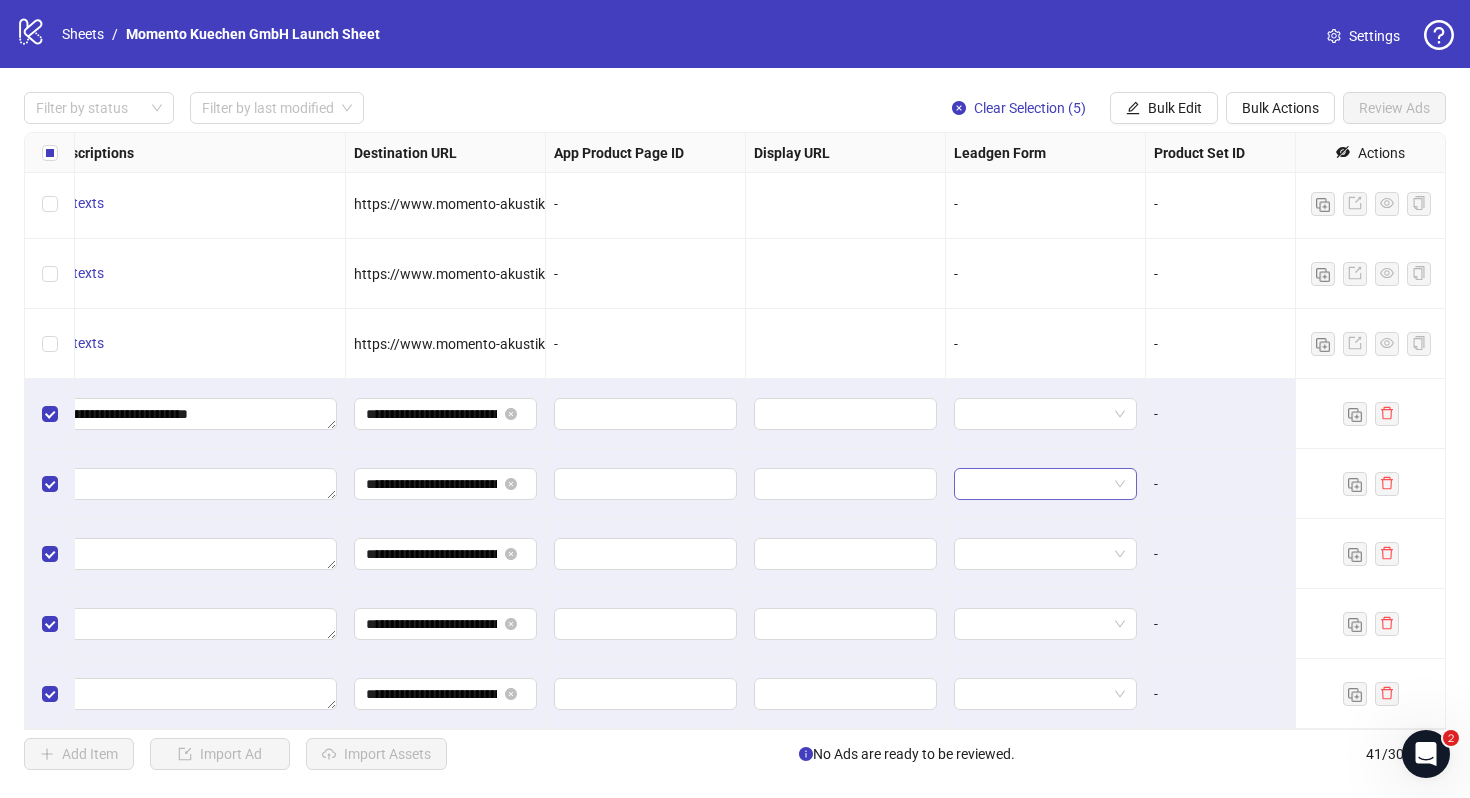 scroll, scrollTop: 2314, scrollLeft: 1850, axis: both 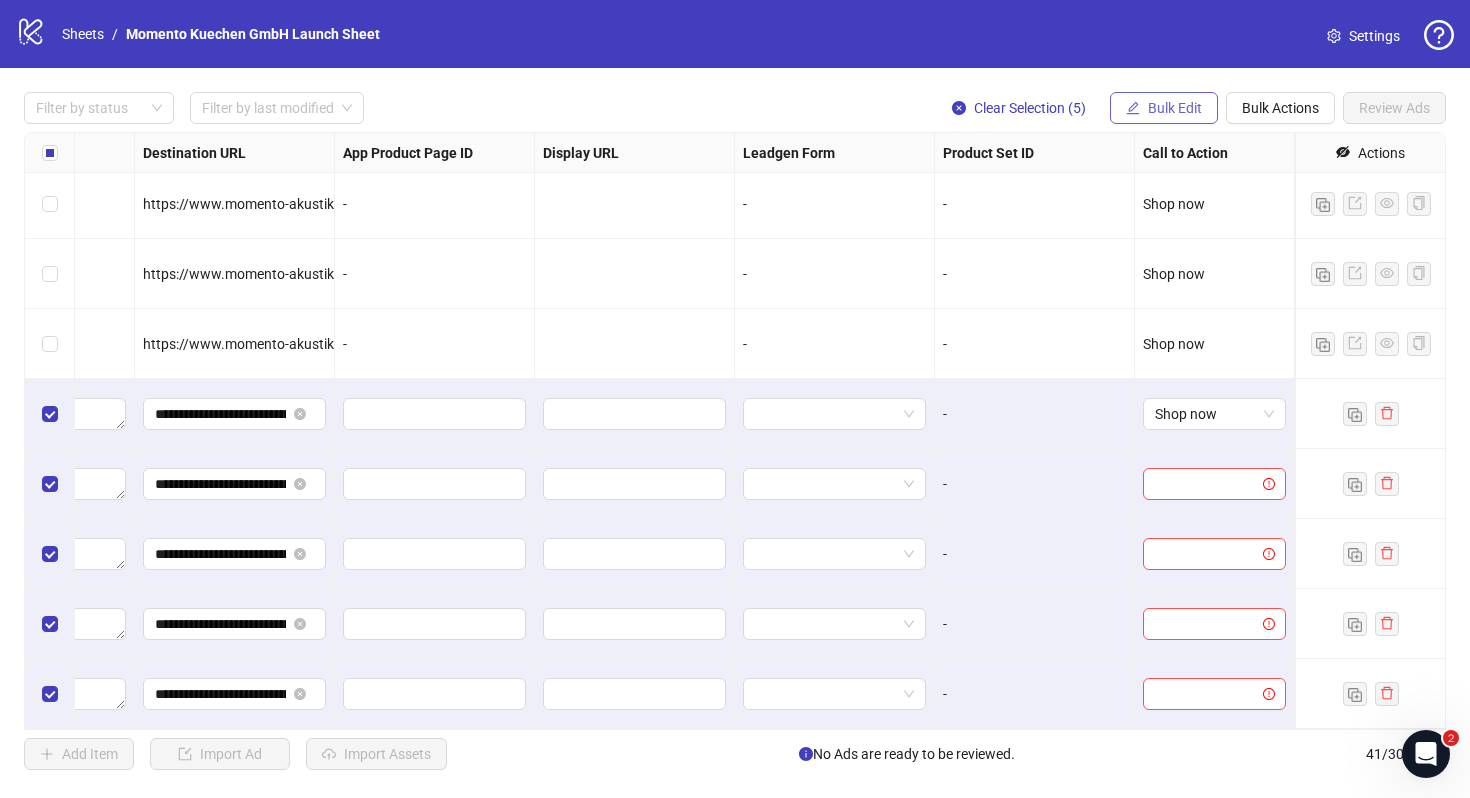 click on "Bulk Edit" at bounding box center (1175, 108) 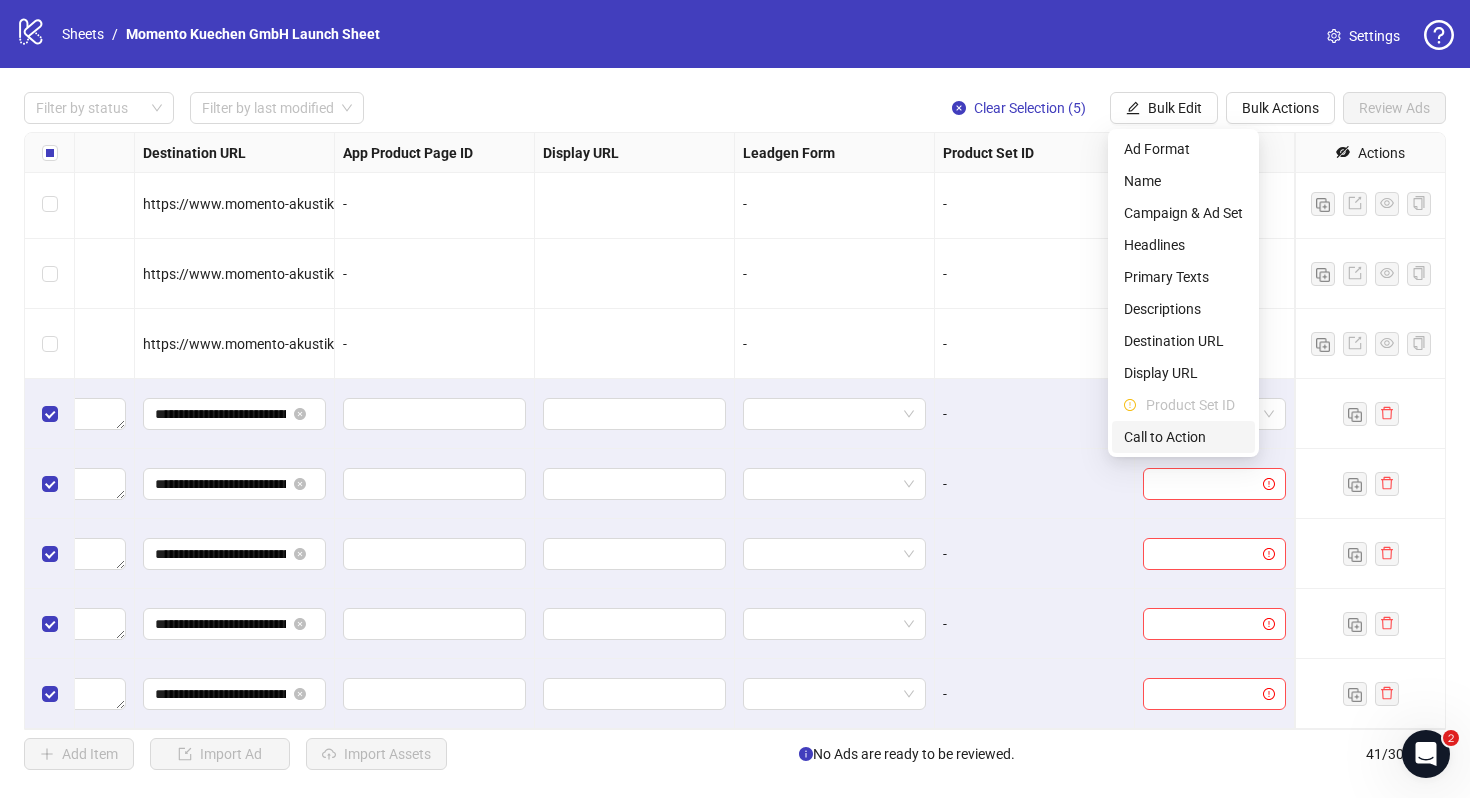 click on "Call to Action" at bounding box center (1183, 437) 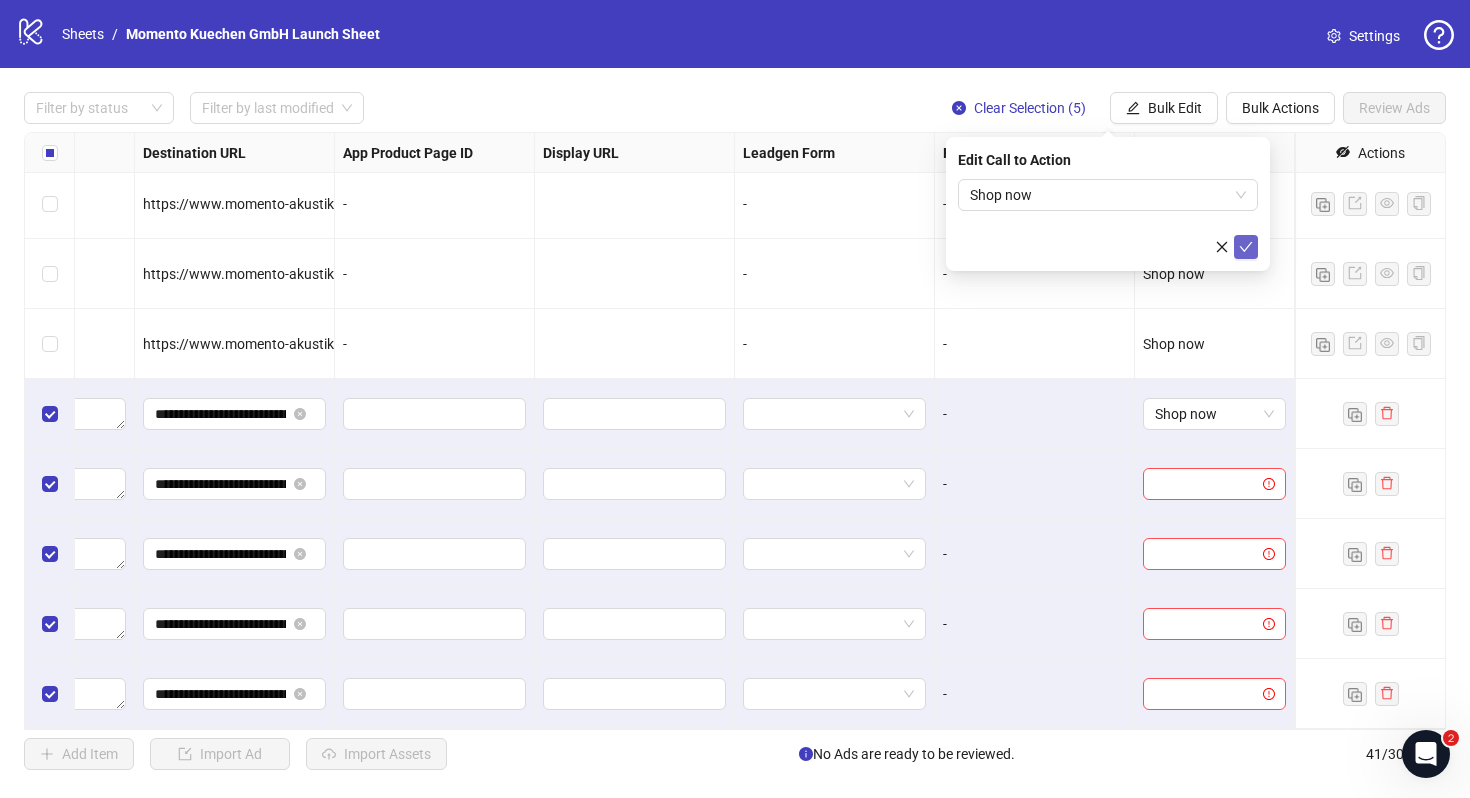 click at bounding box center (1246, 247) 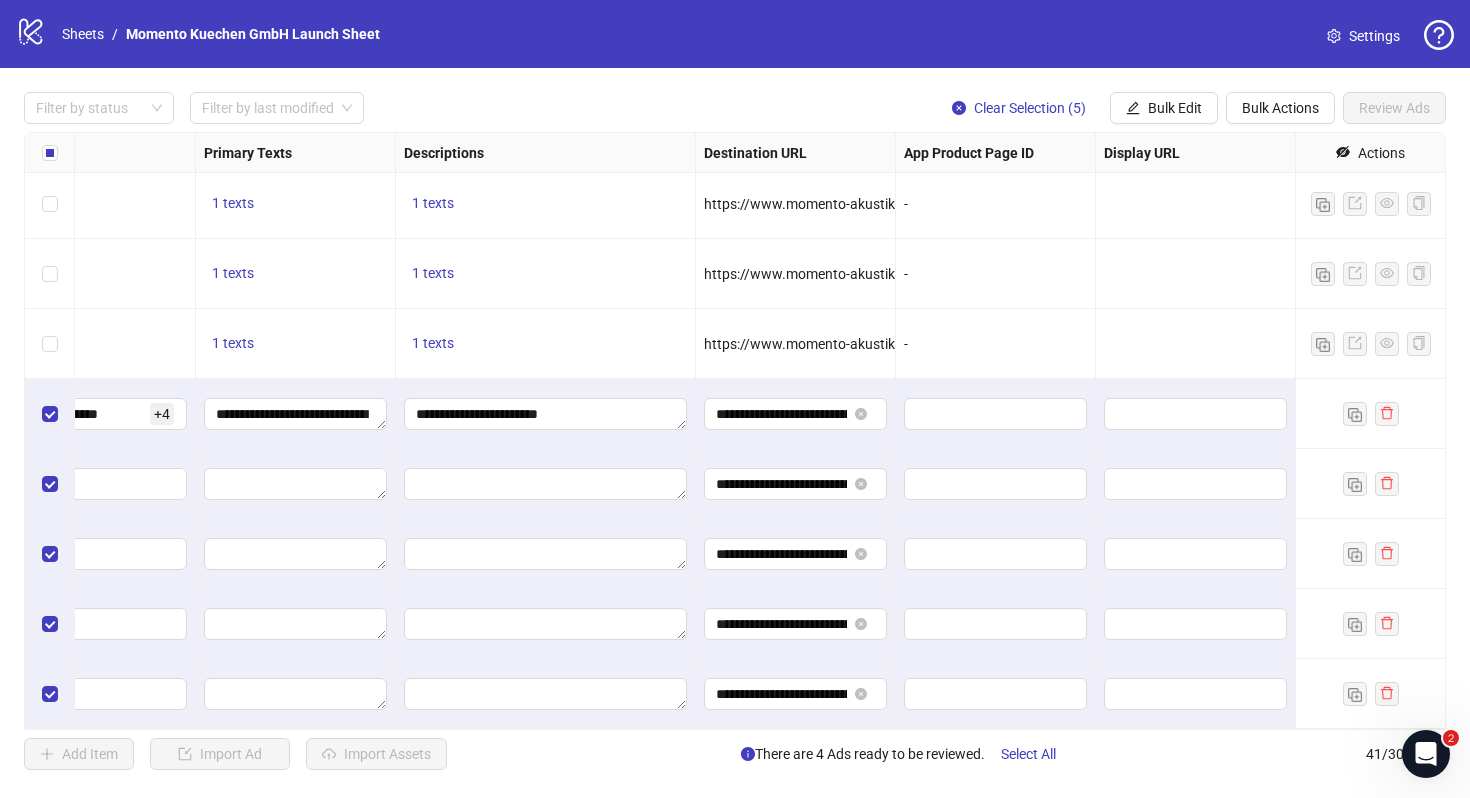 scroll, scrollTop: 2314, scrollLeft: 798, axis: both 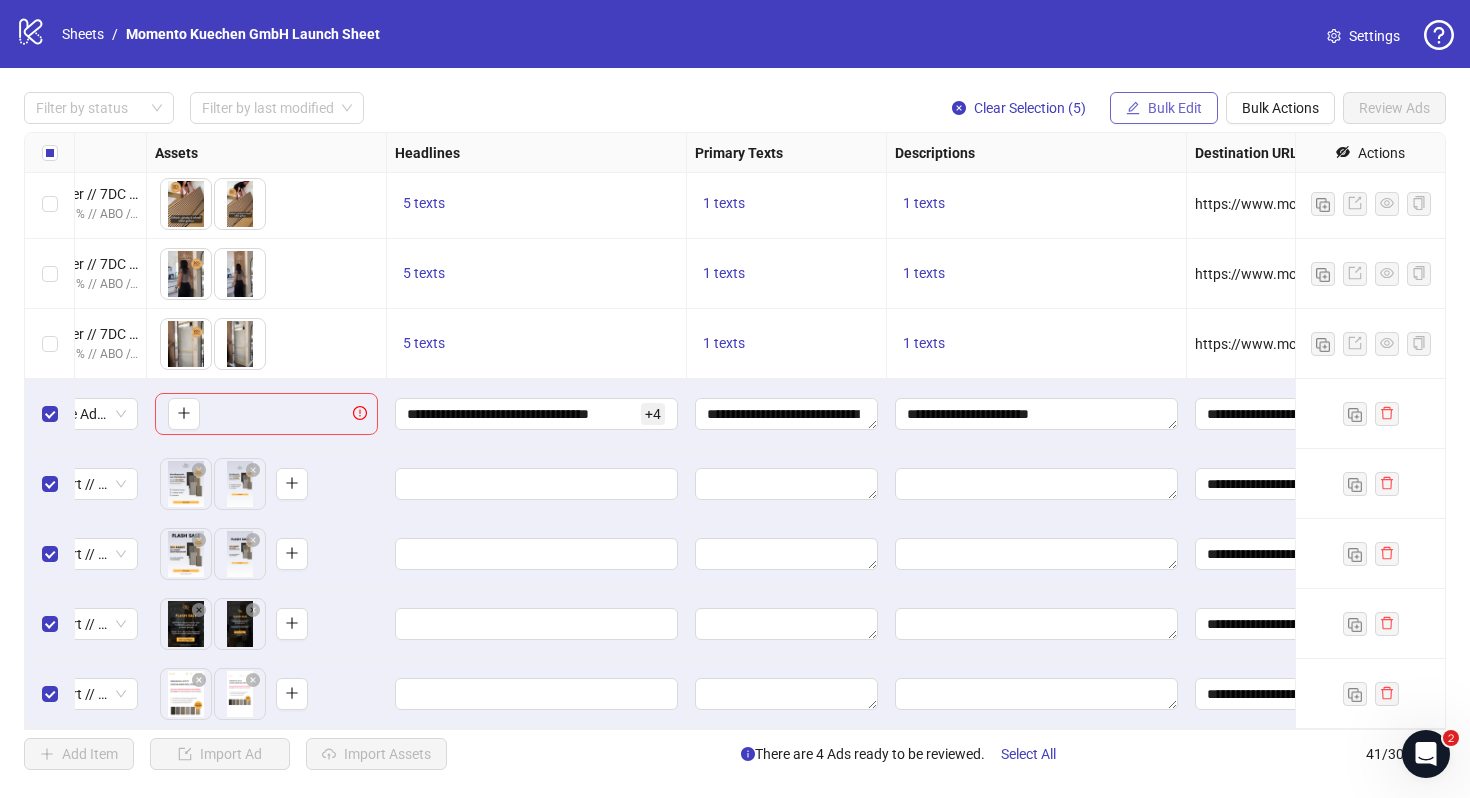 click on "Bulk Edit" at bounding box center [1175, 108] 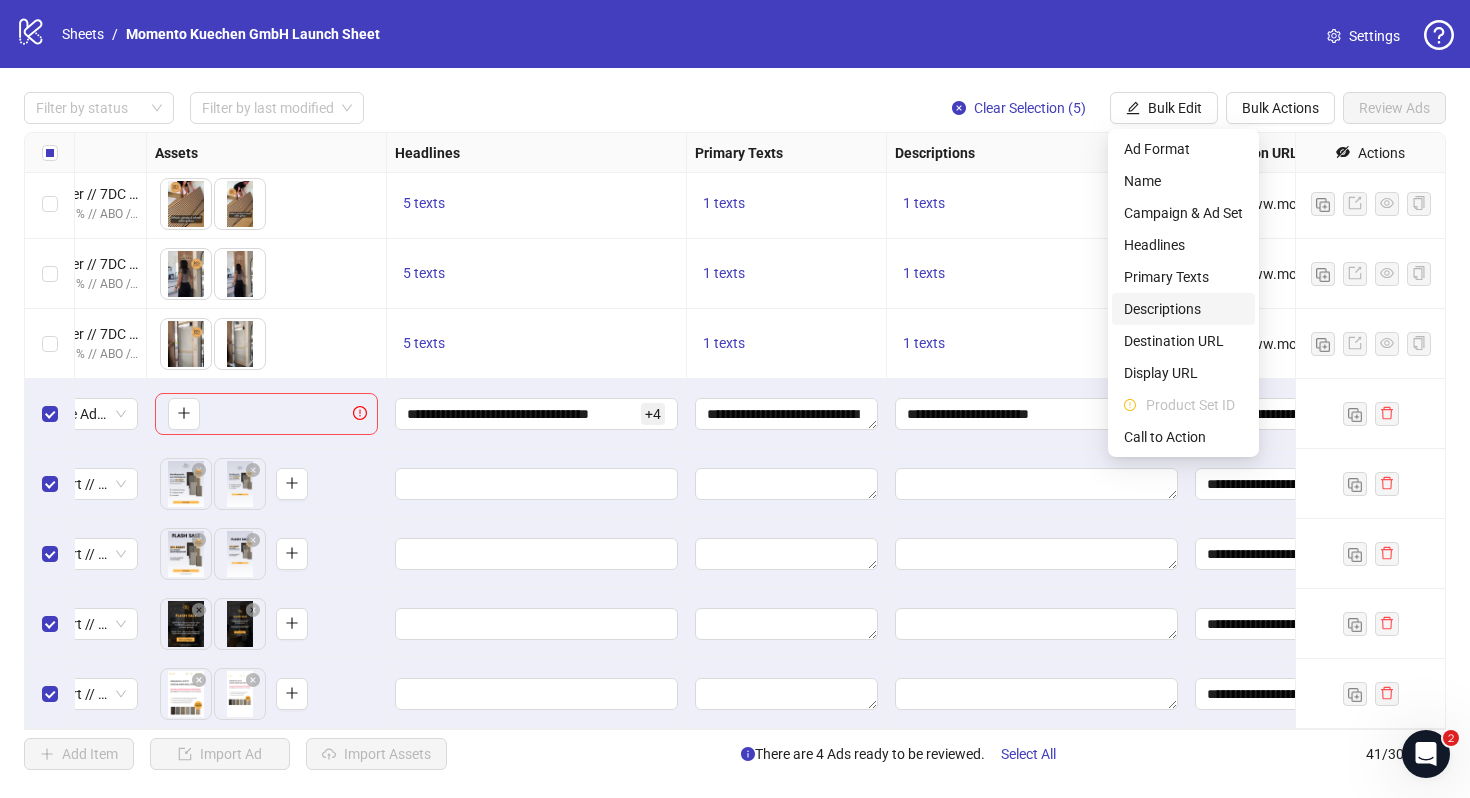 click on "Descriptions" at bounding box center (1183, 309) 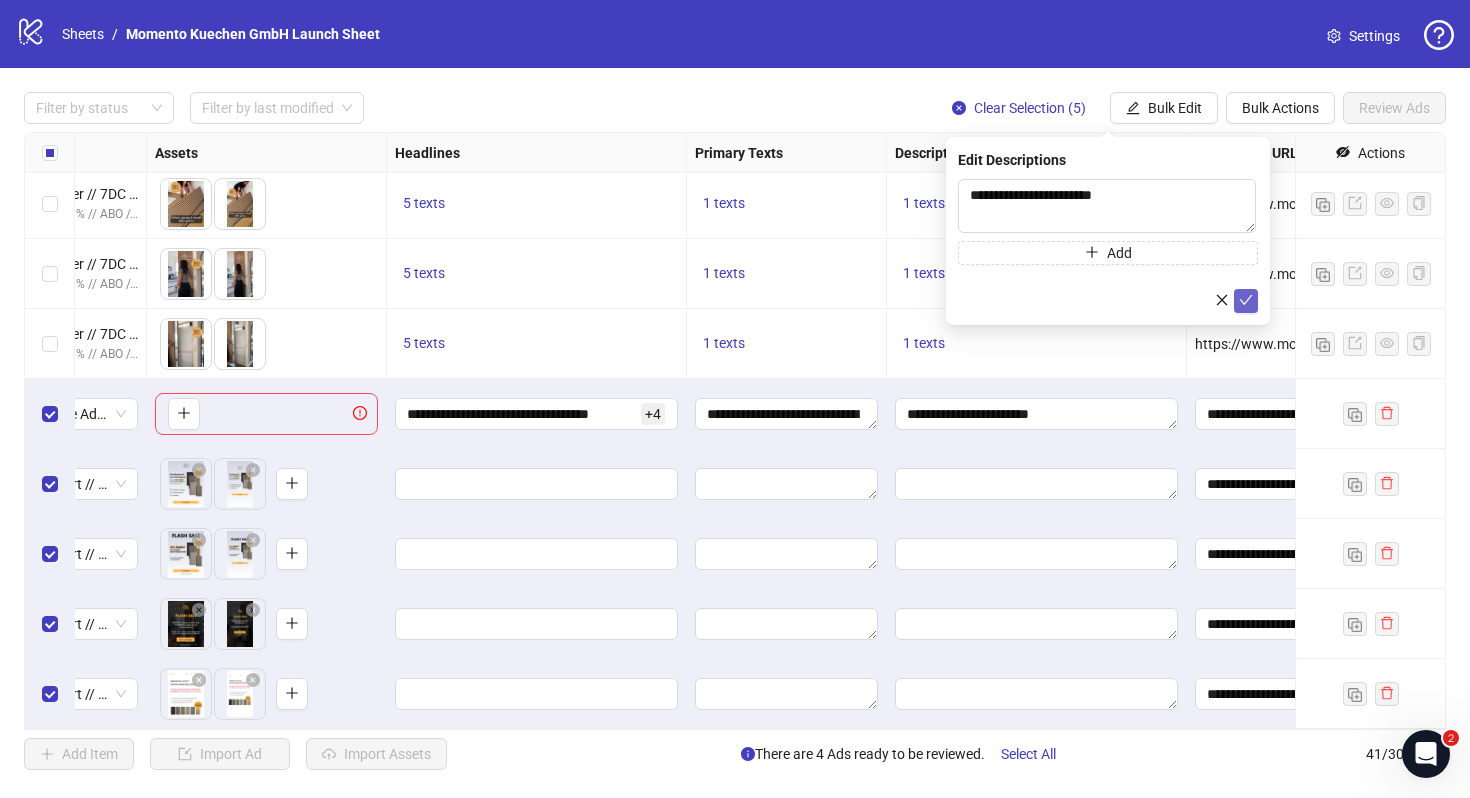 click at bounding box center (1246, 301) 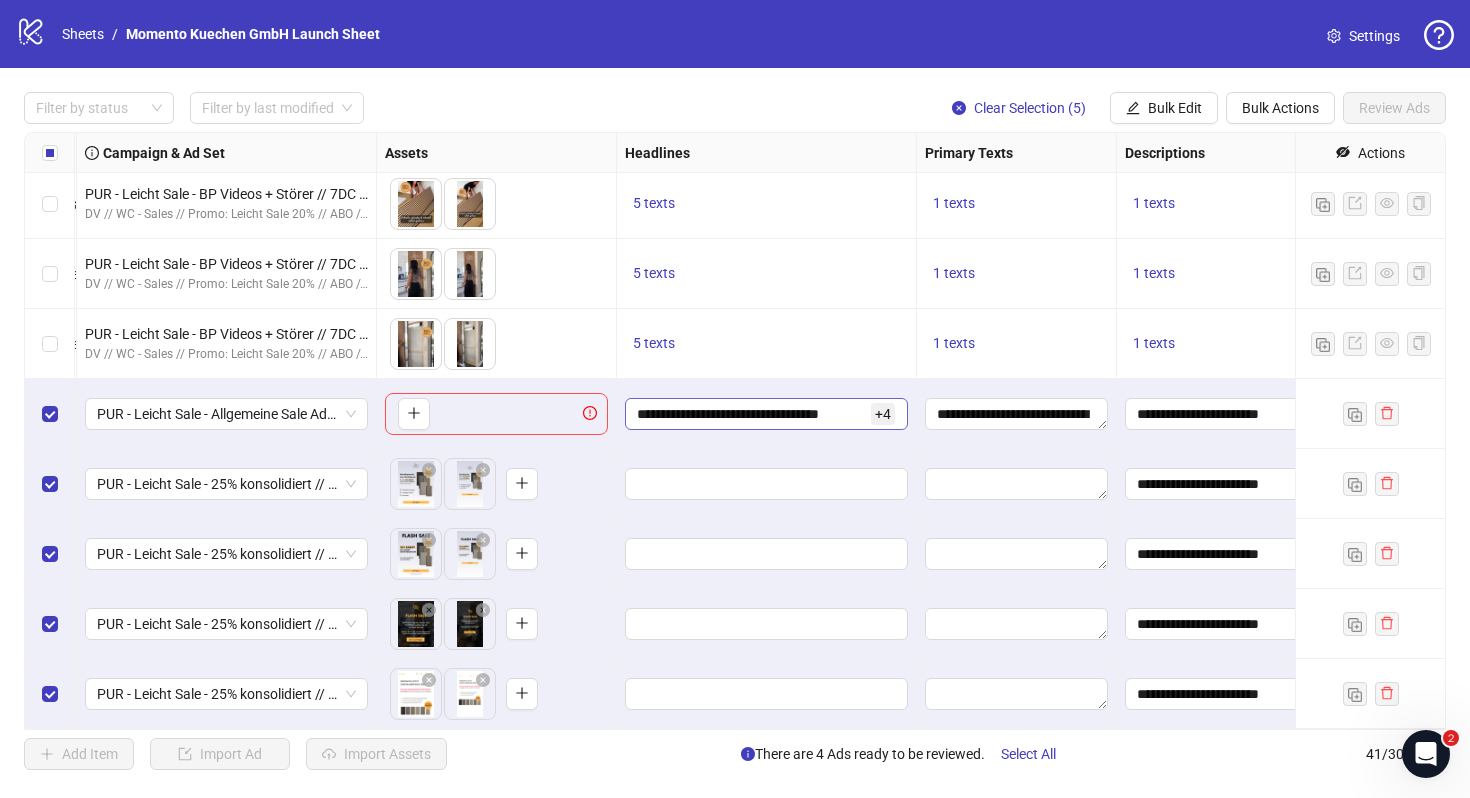 scroll, scrollTop: 2314, scrollLeft: 0, axis: vertical 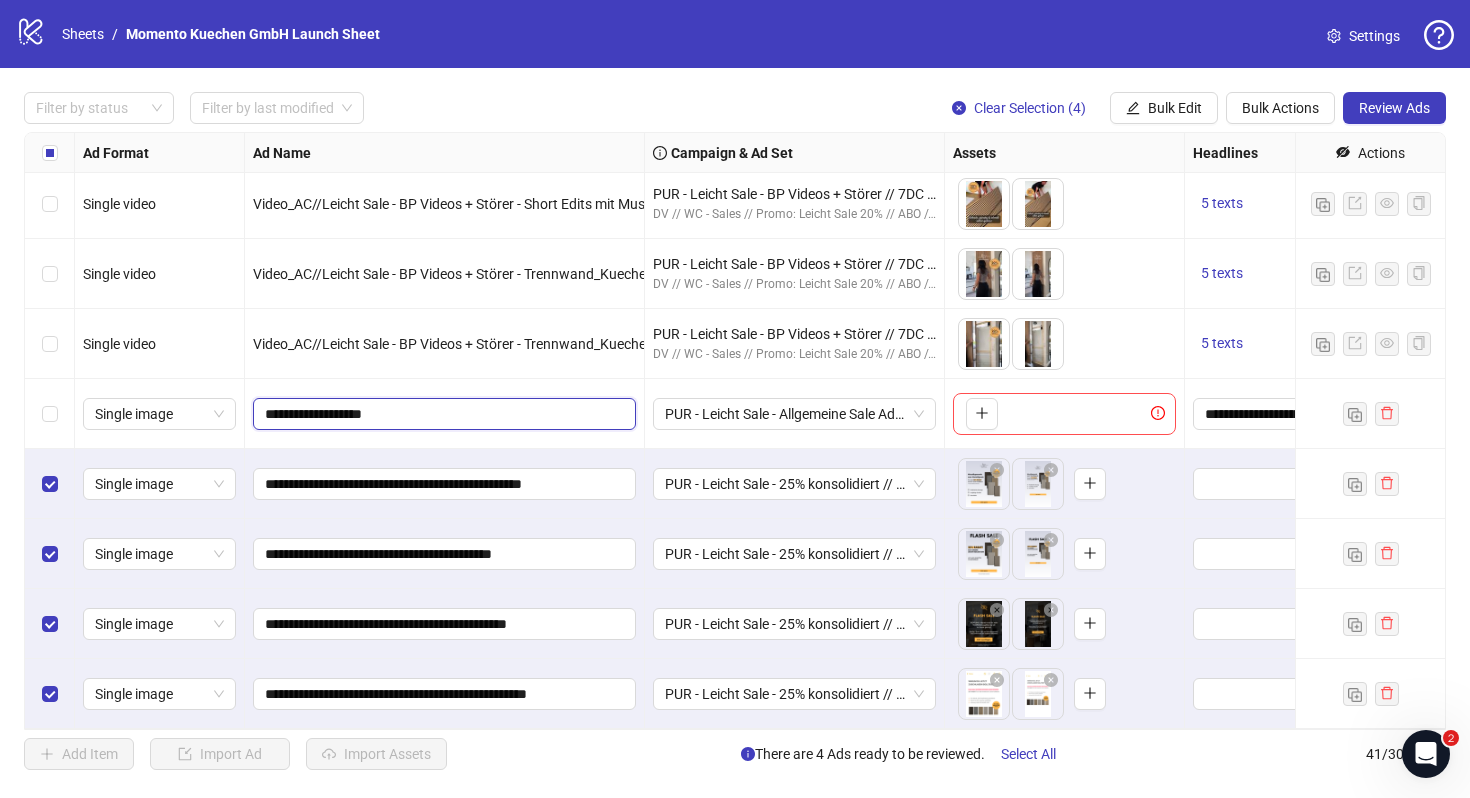 click on "**********" at bounding box center [442, 414] 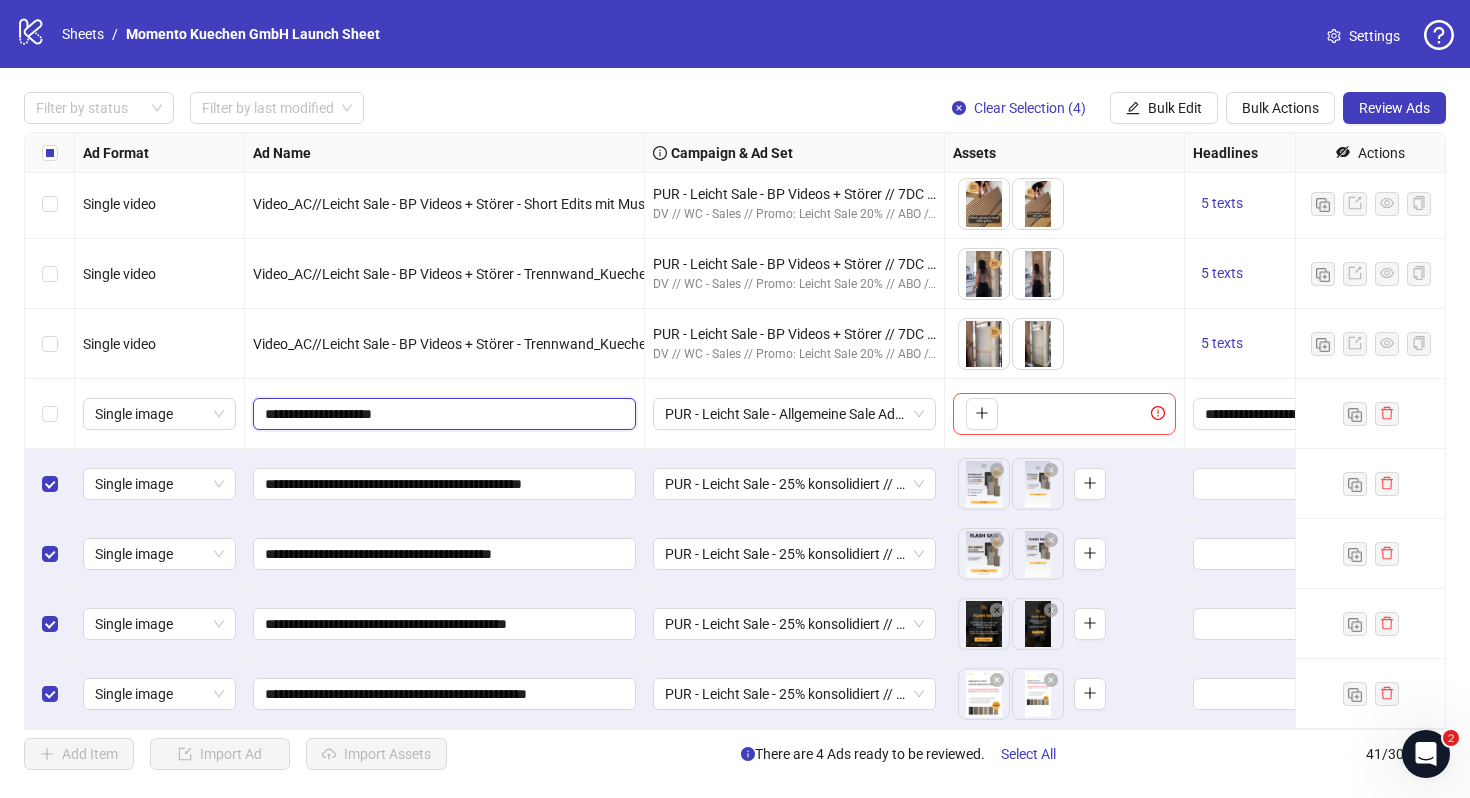 type on "**********" 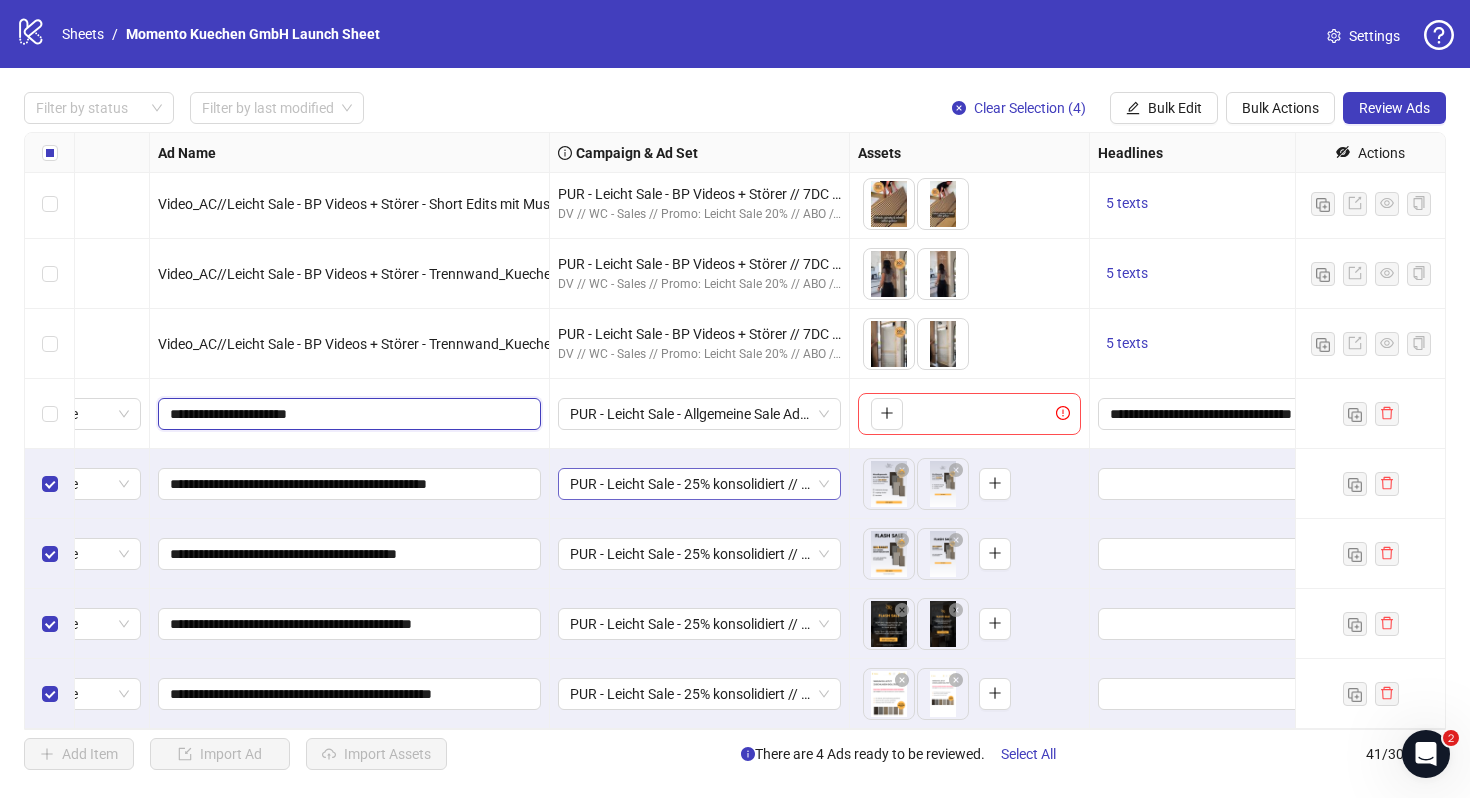 scroll, scrollTop: 2314, scrollLeft: 0, axis: vertical 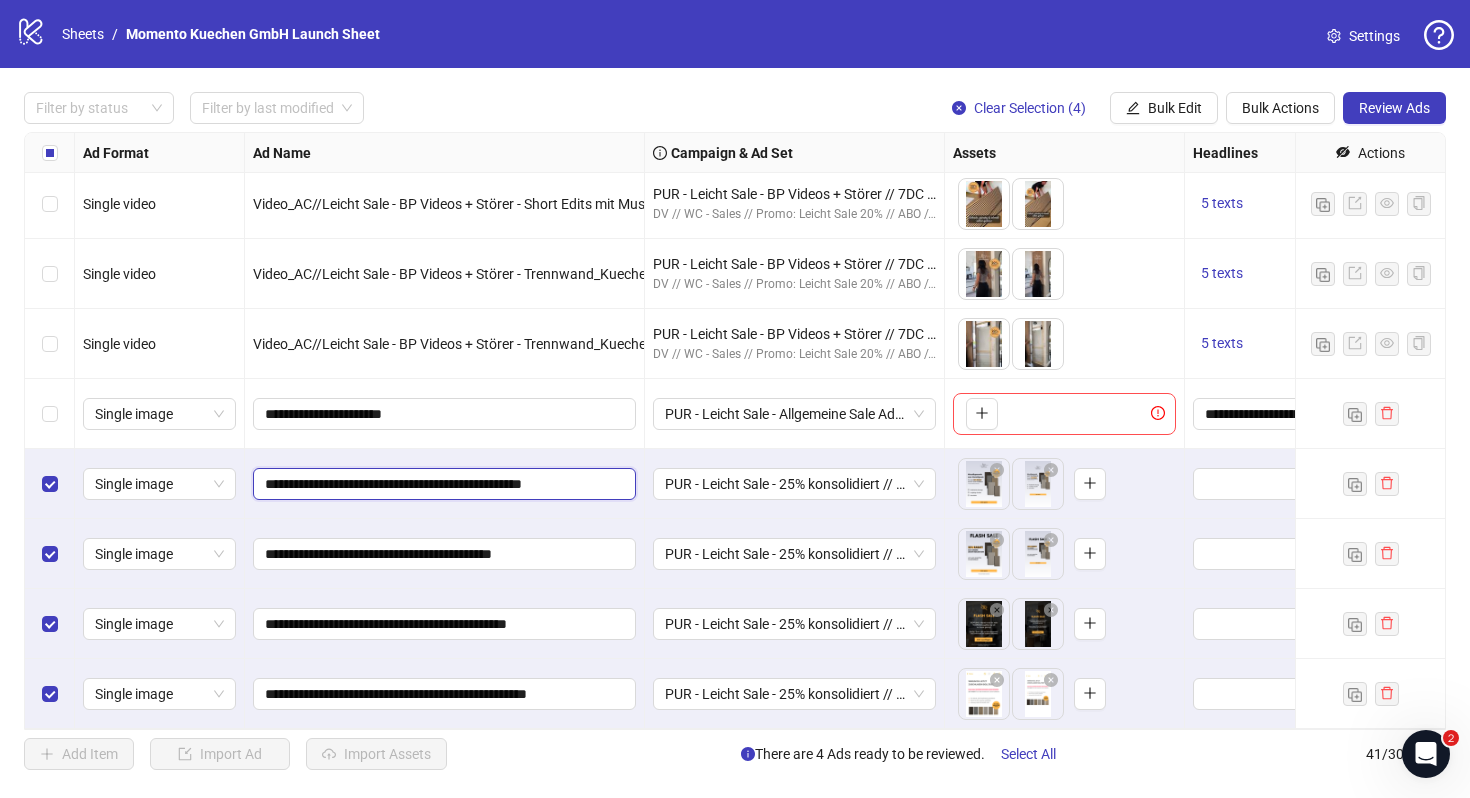 click on "**********" at bounding box center (442, 484) 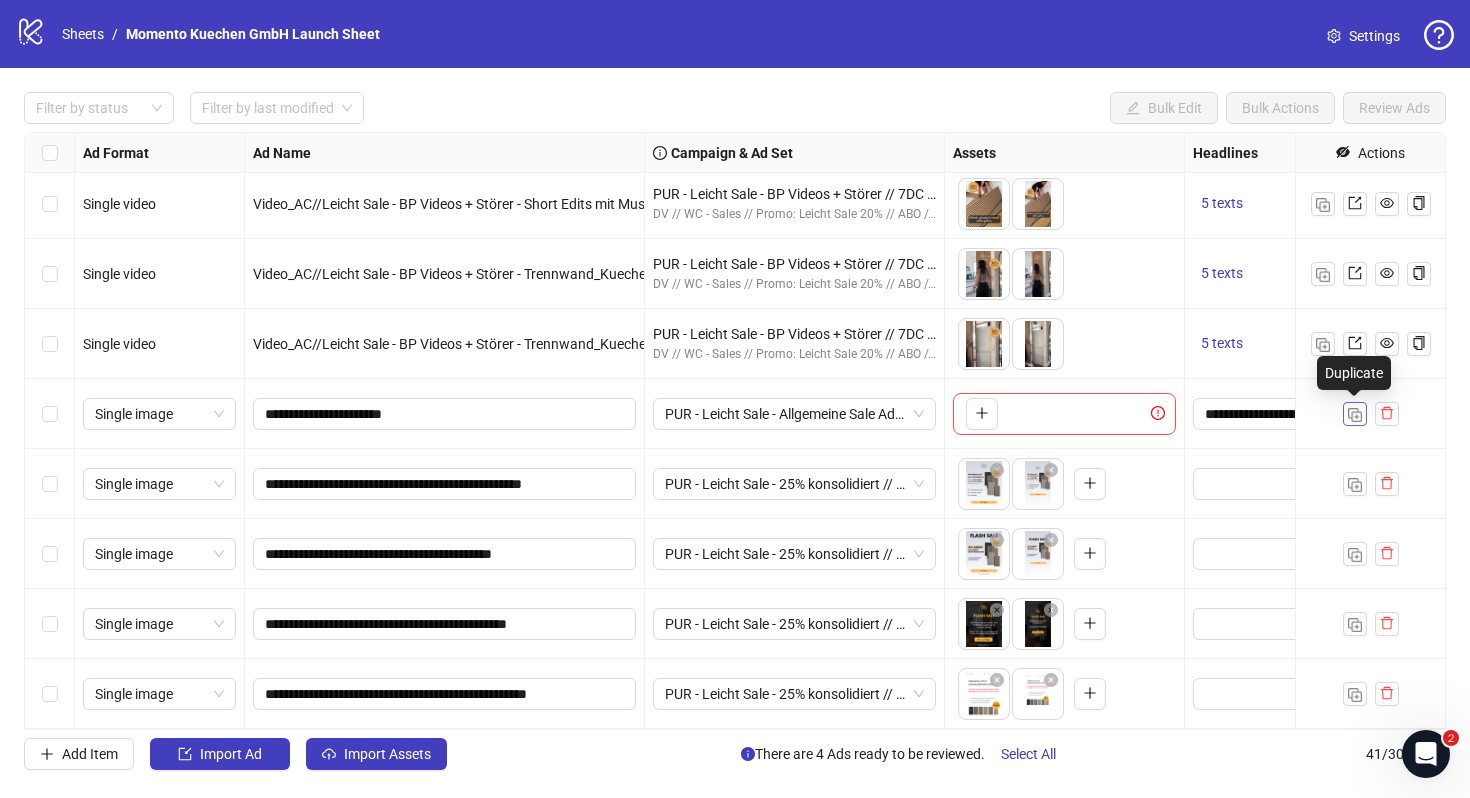 click at bounding box center [1355, 415] 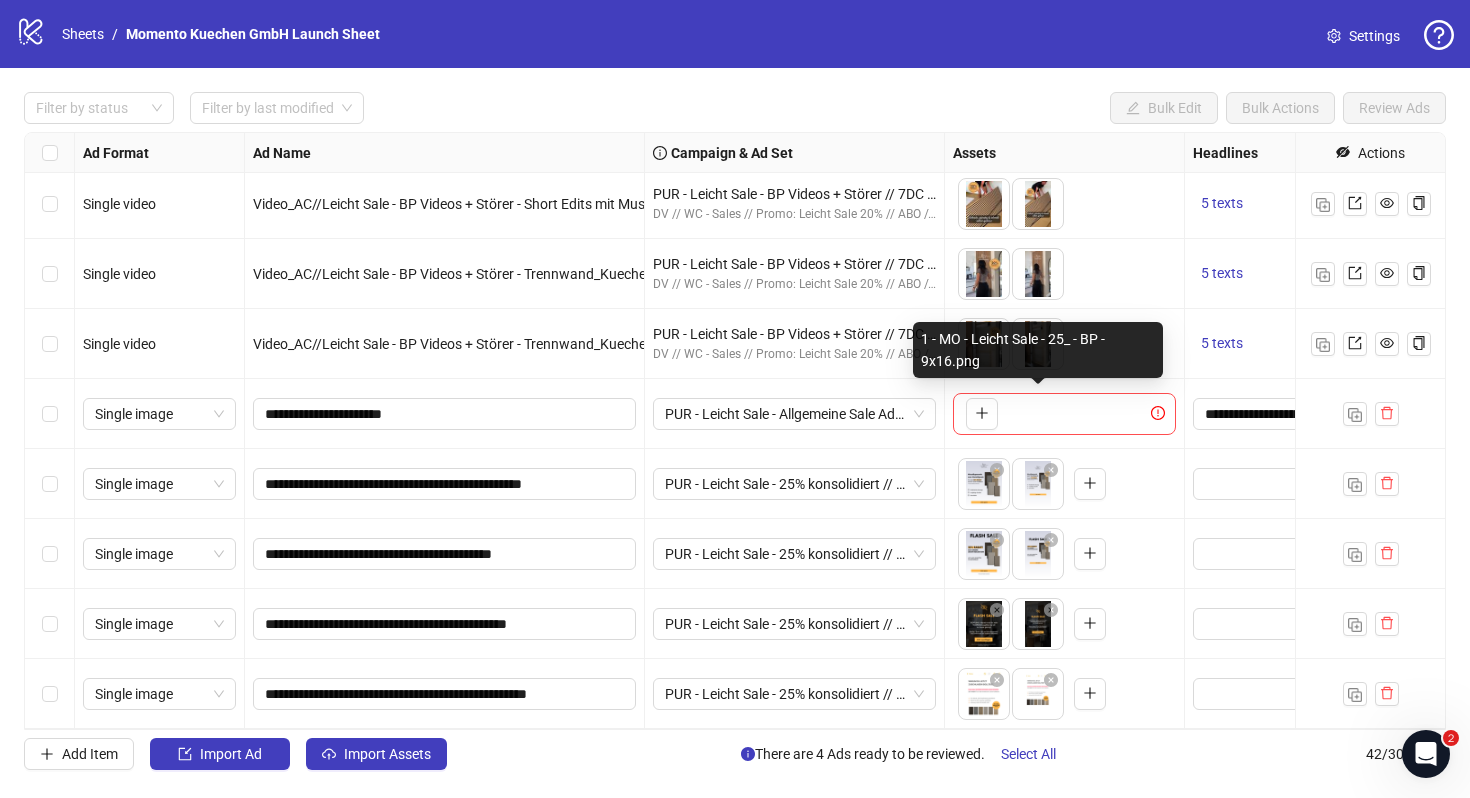 scroll, scrollTop: 2384, scrollLeft: 0, axis: vertical 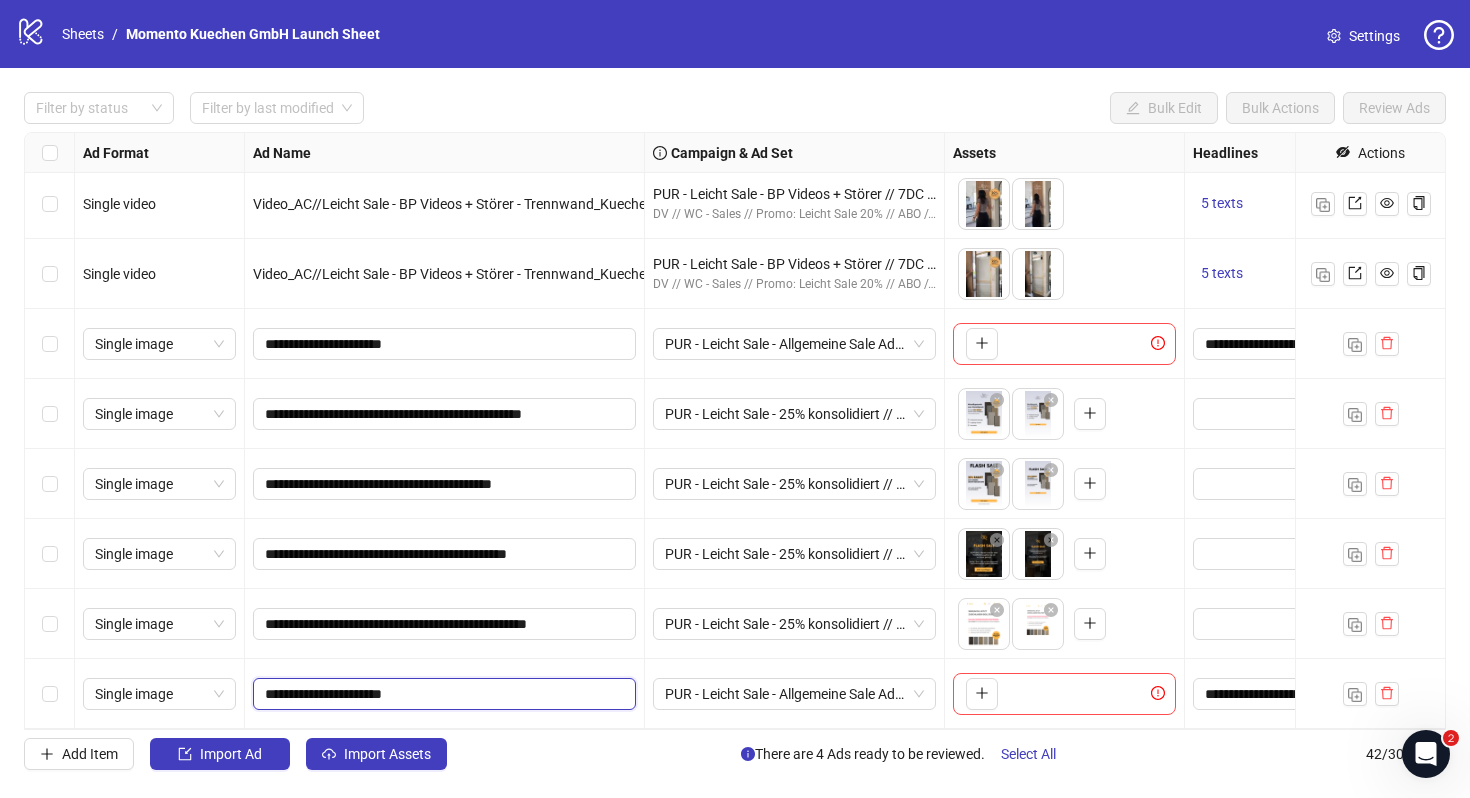click on "**********" at bounding box center [442, 694] 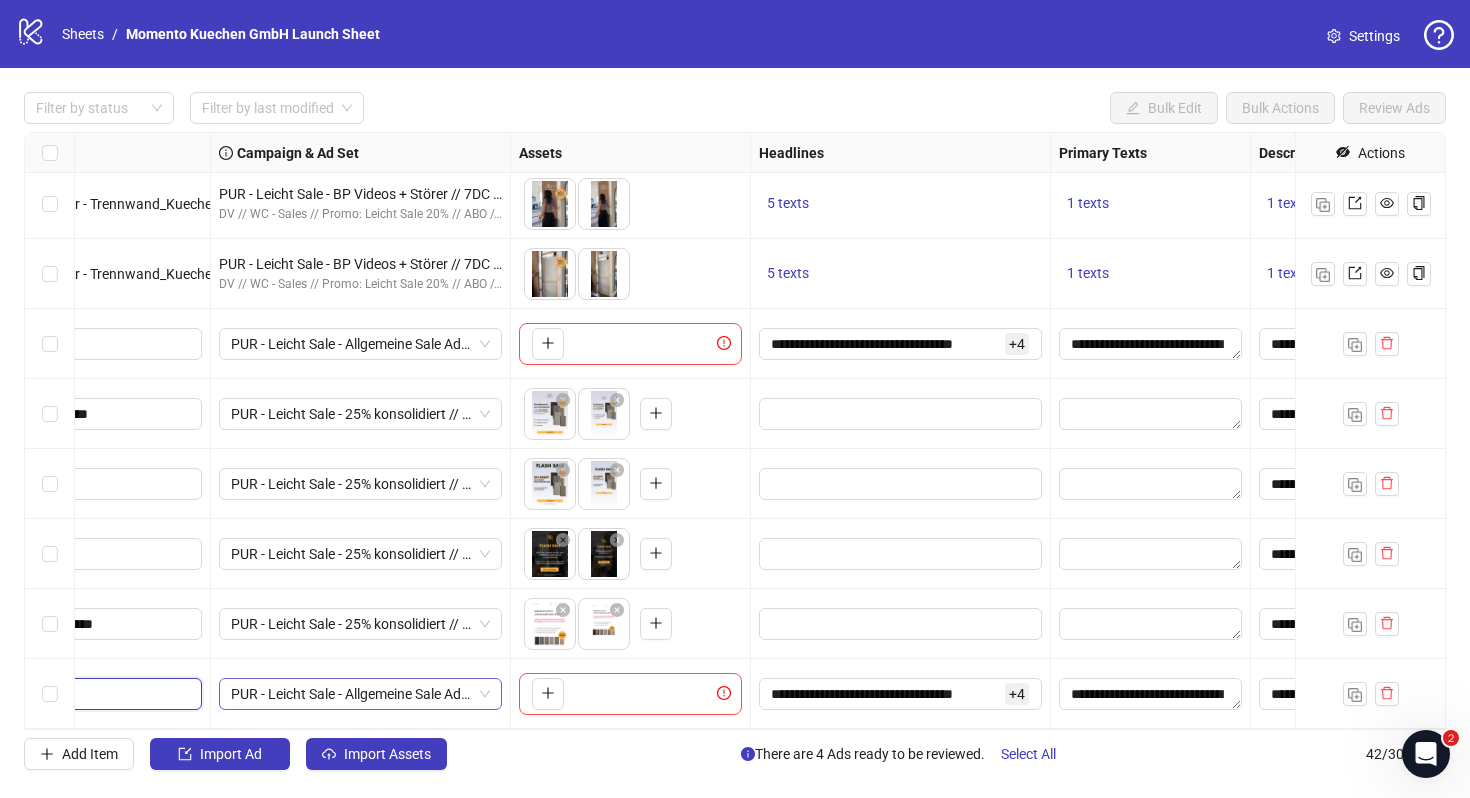 scroll, scrollTop: 2384, scrollLeft: 584, axis: both 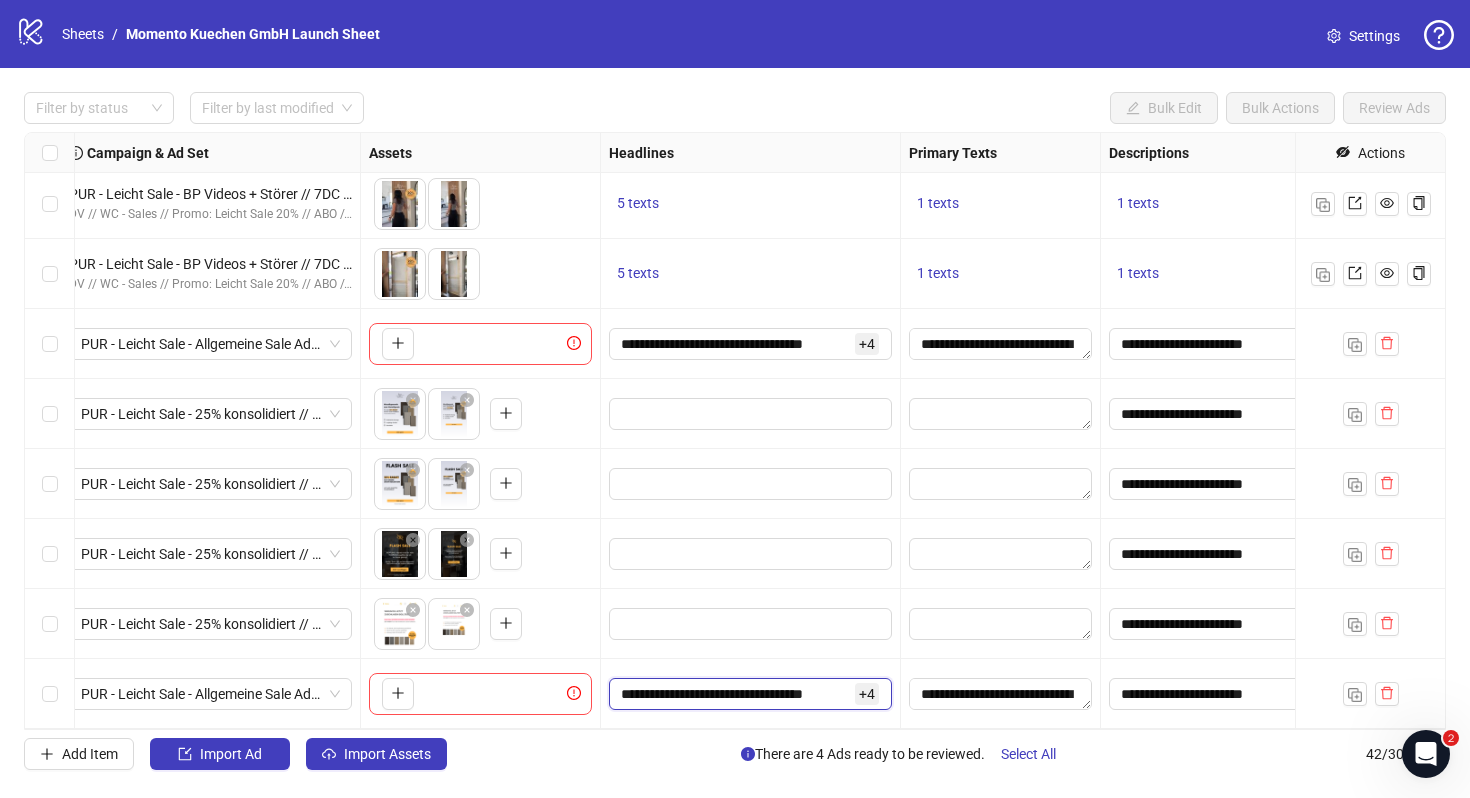 click on "**********" at bounding box center (736, 694) 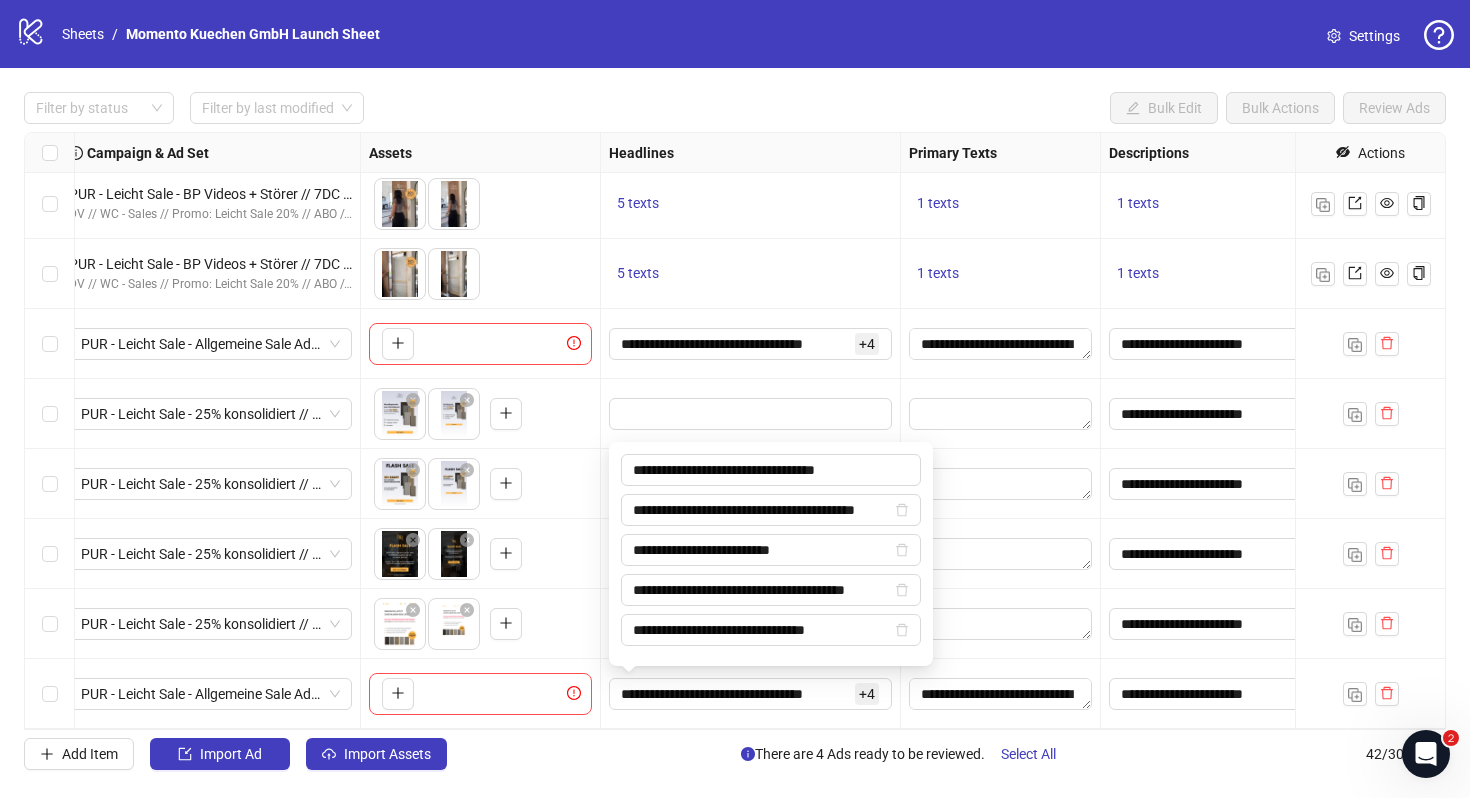 type on "**********" 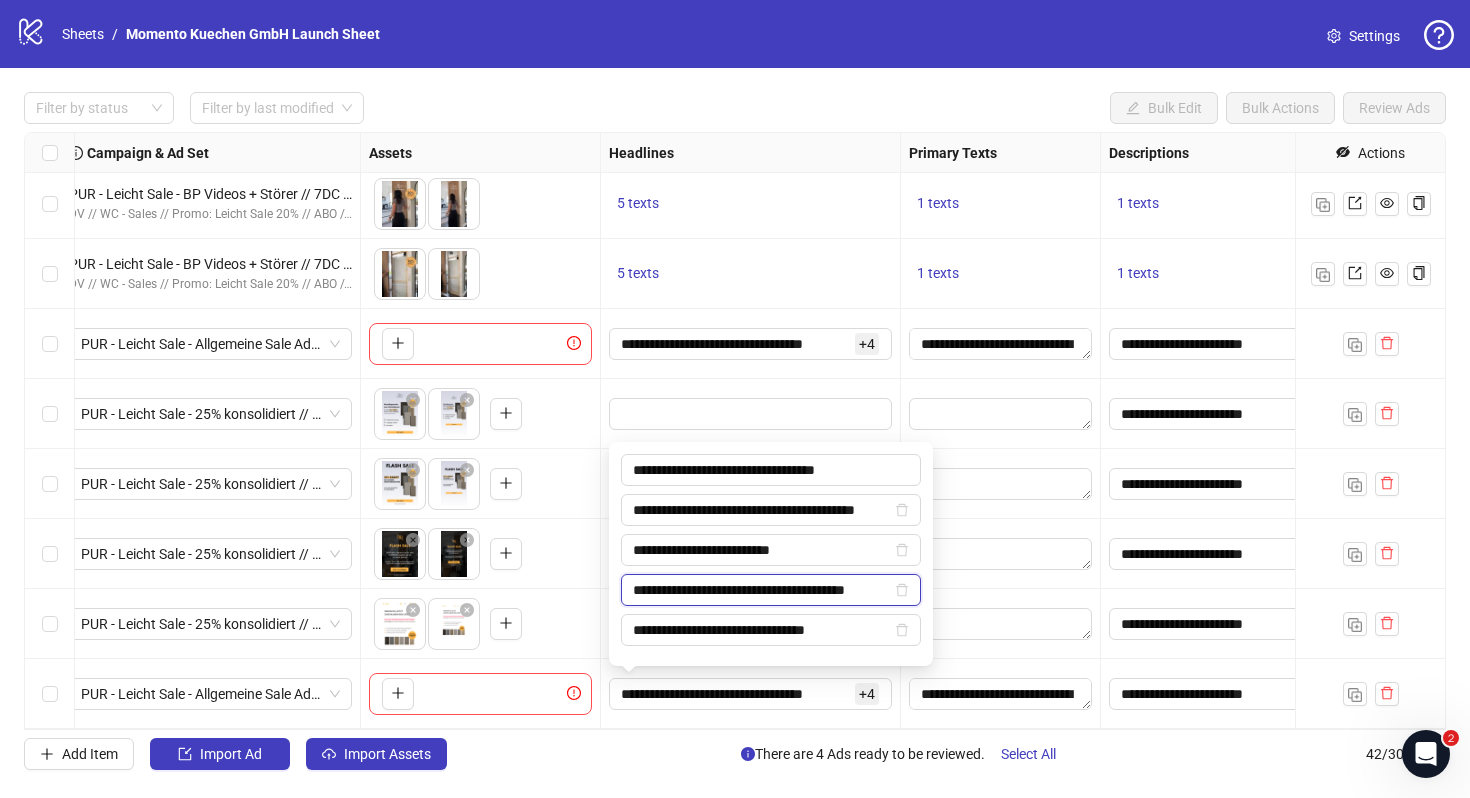 click on "**********" at bounding box center [762, 590] 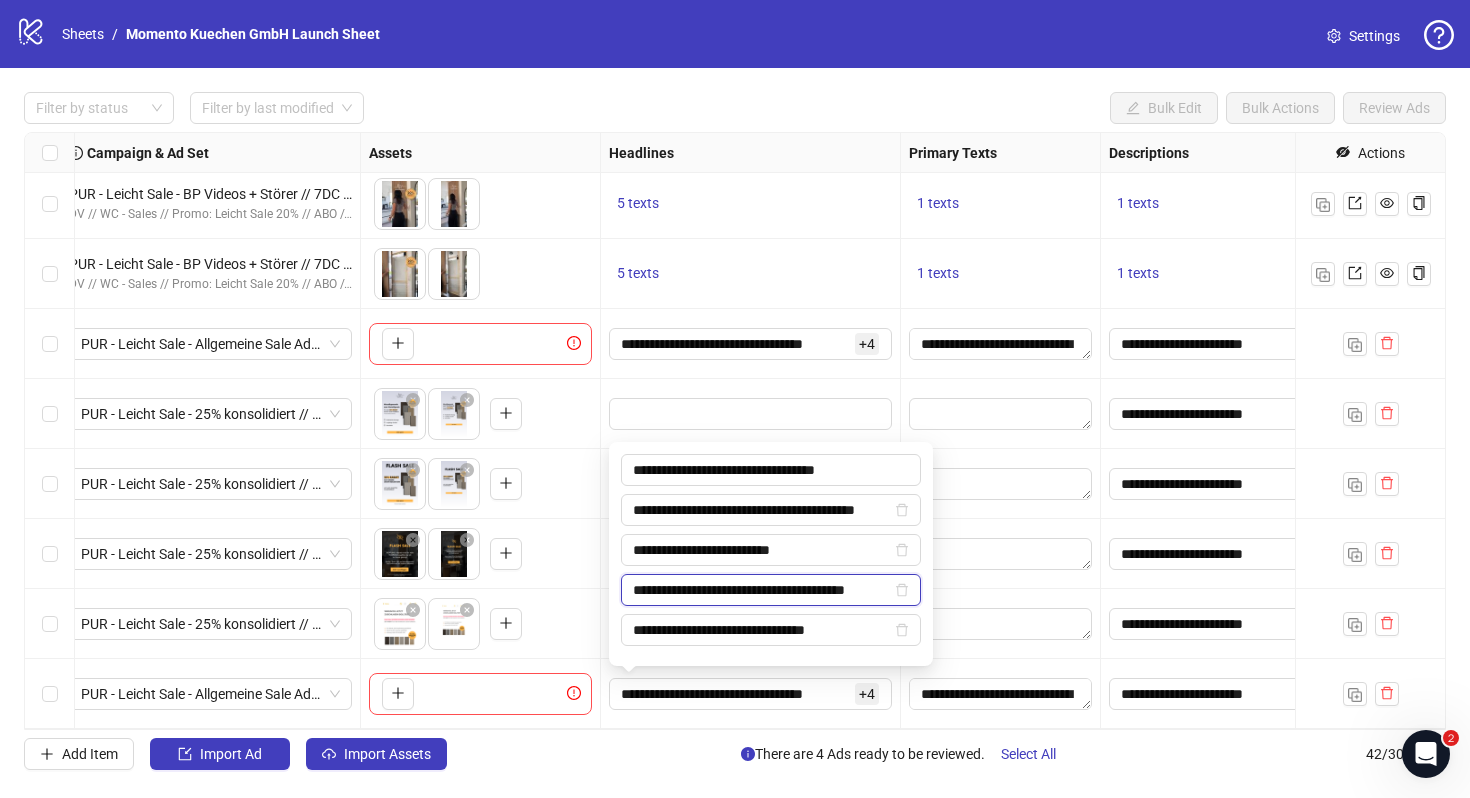 type on "**********" 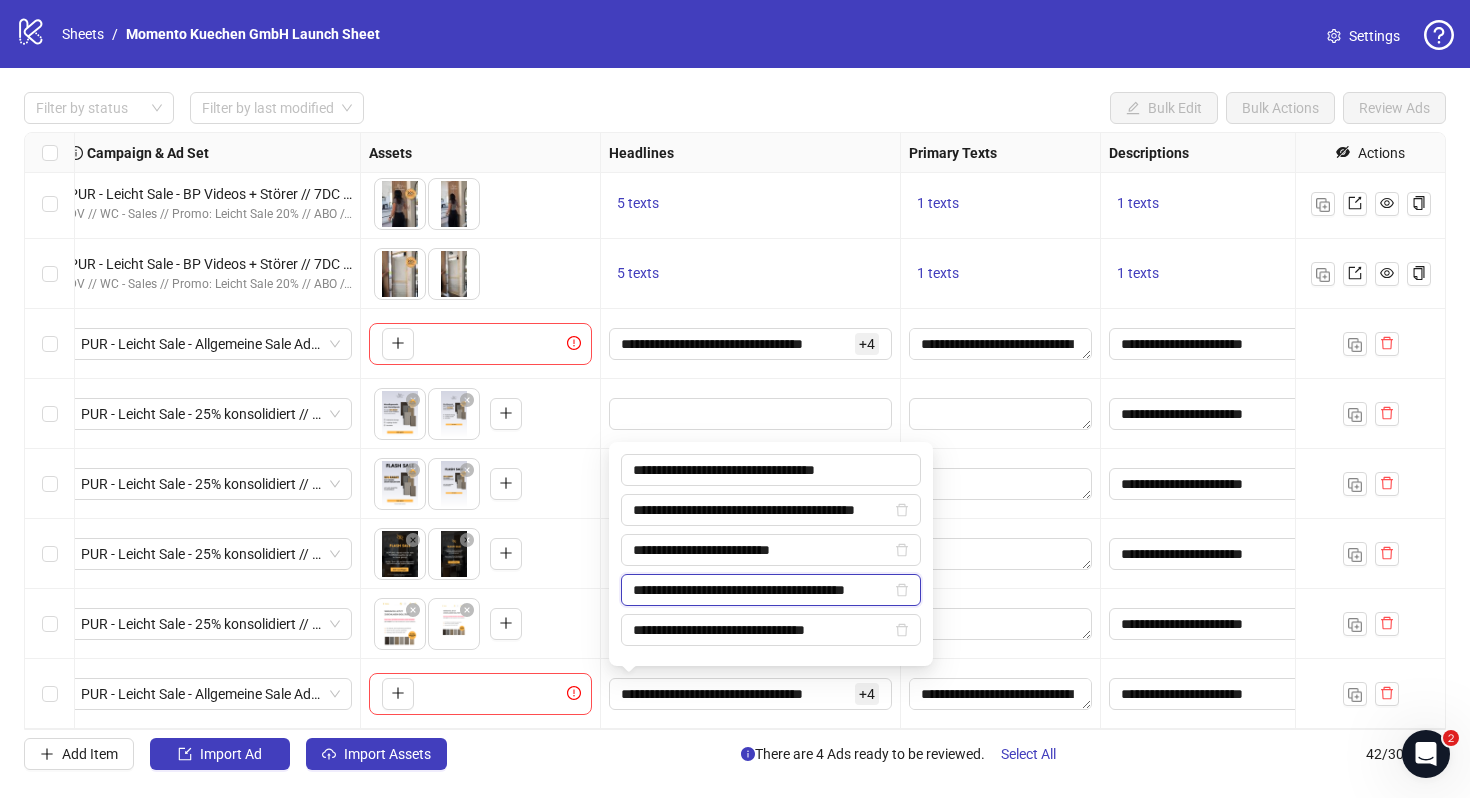 scroll, scrollTop: 0, scrollLeft: 0, axis: both 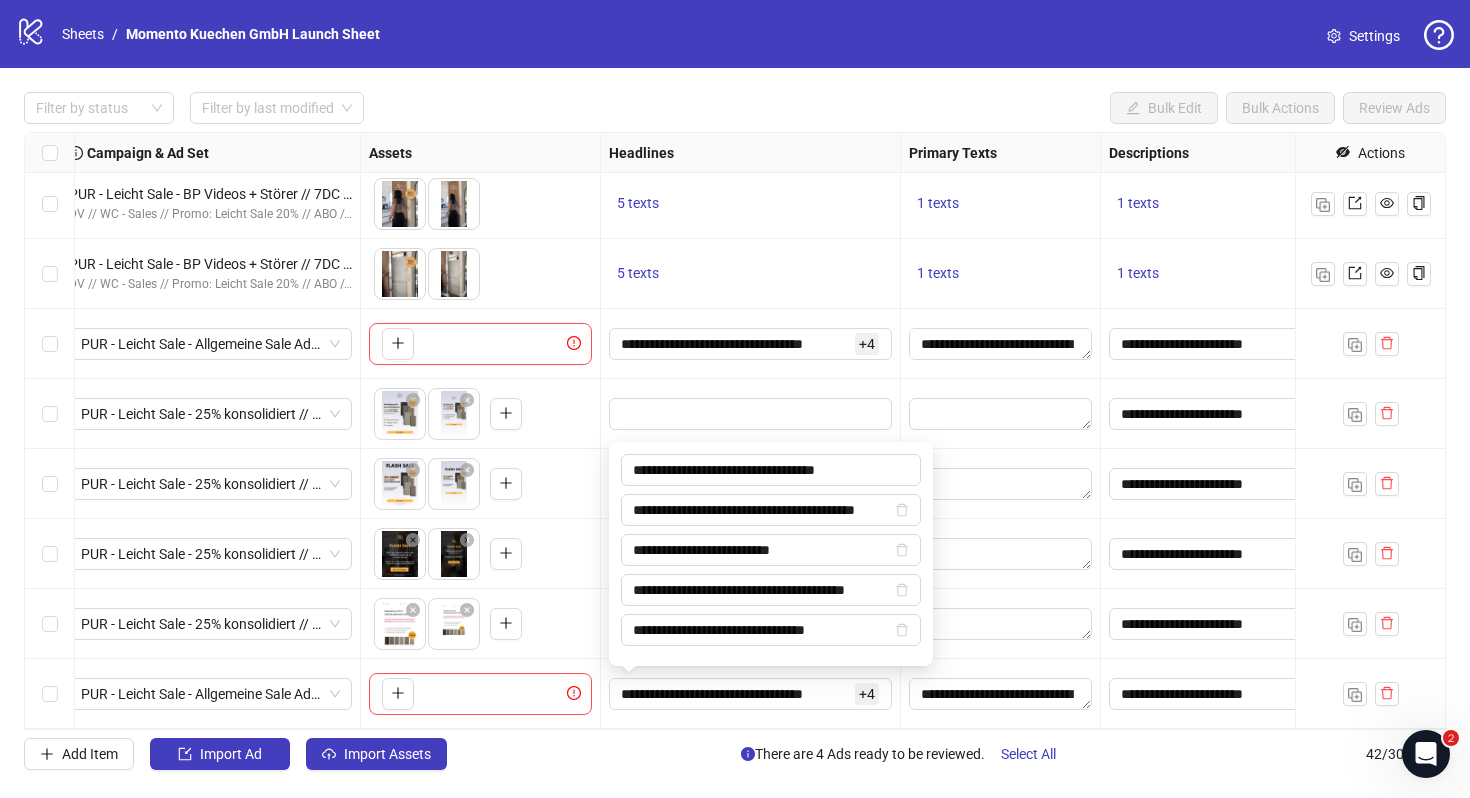 click at bounding box center (1001, 554) 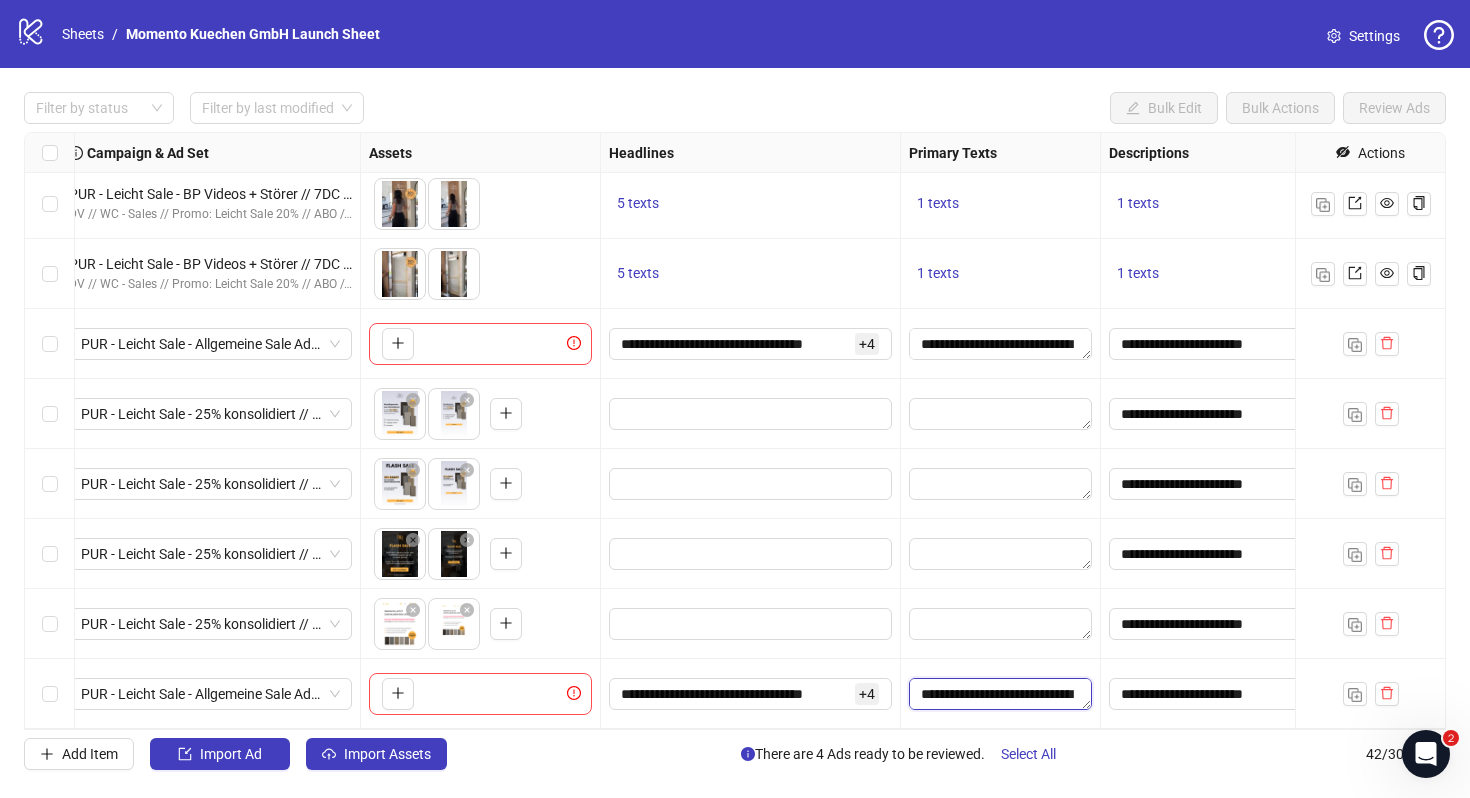 click on "**********" at bounding box center [1000, 694] 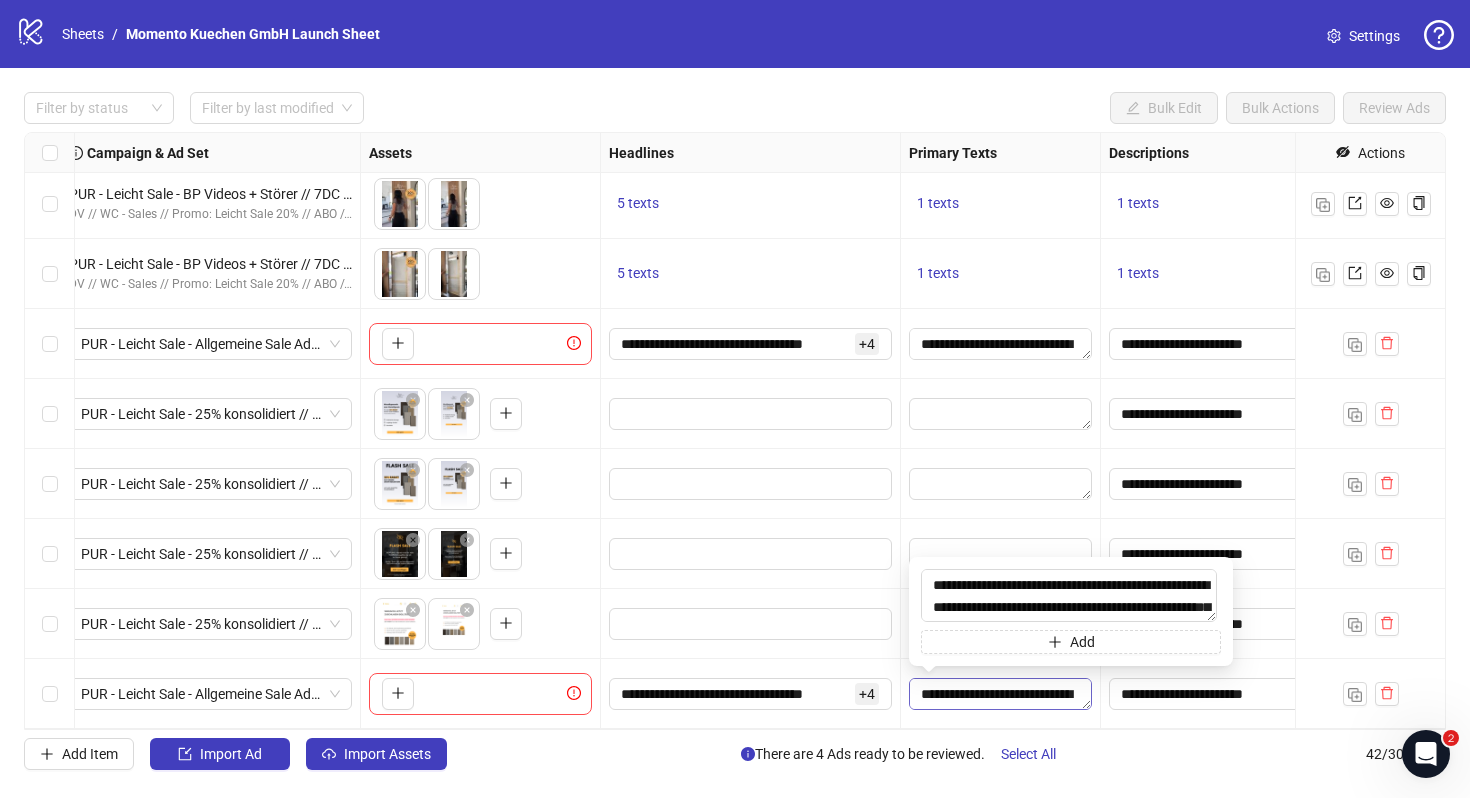 scroll, scrollTop: 763, scrollLeft: 0, axis: vertical 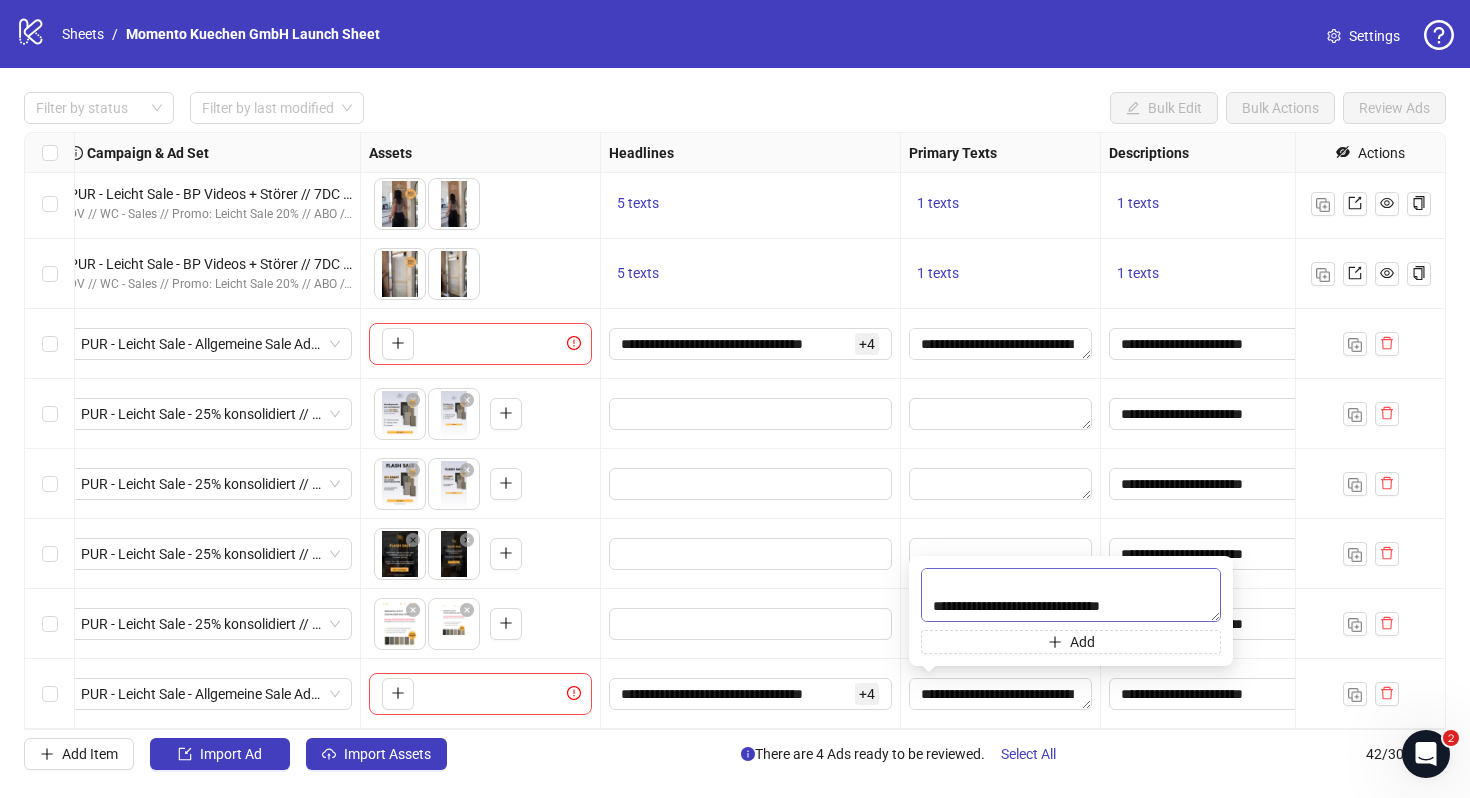 click on "**********" at bounding box center (1071, 595) 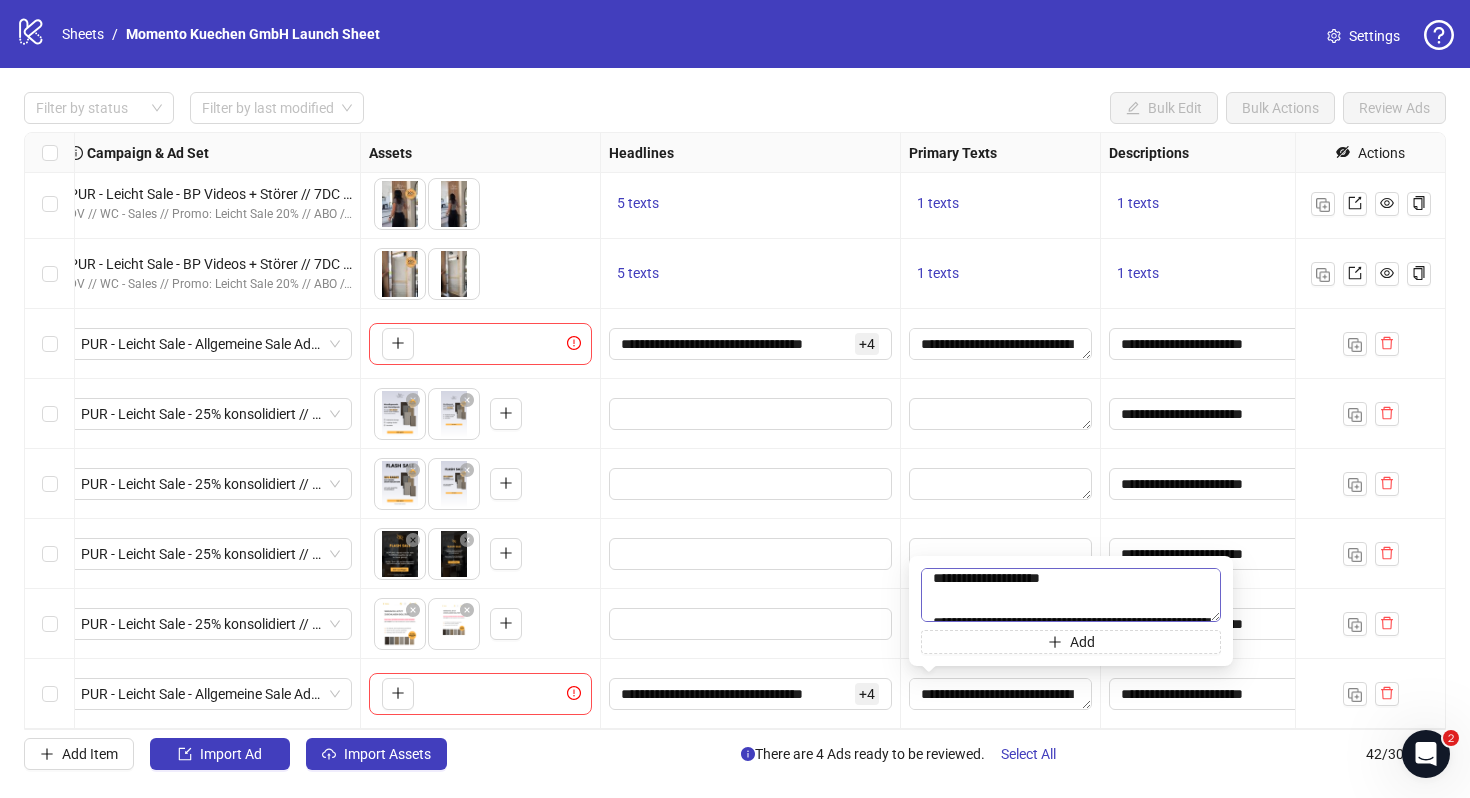 scroll, scrollTop: 517, scrollLeft: 0, axis: vertical 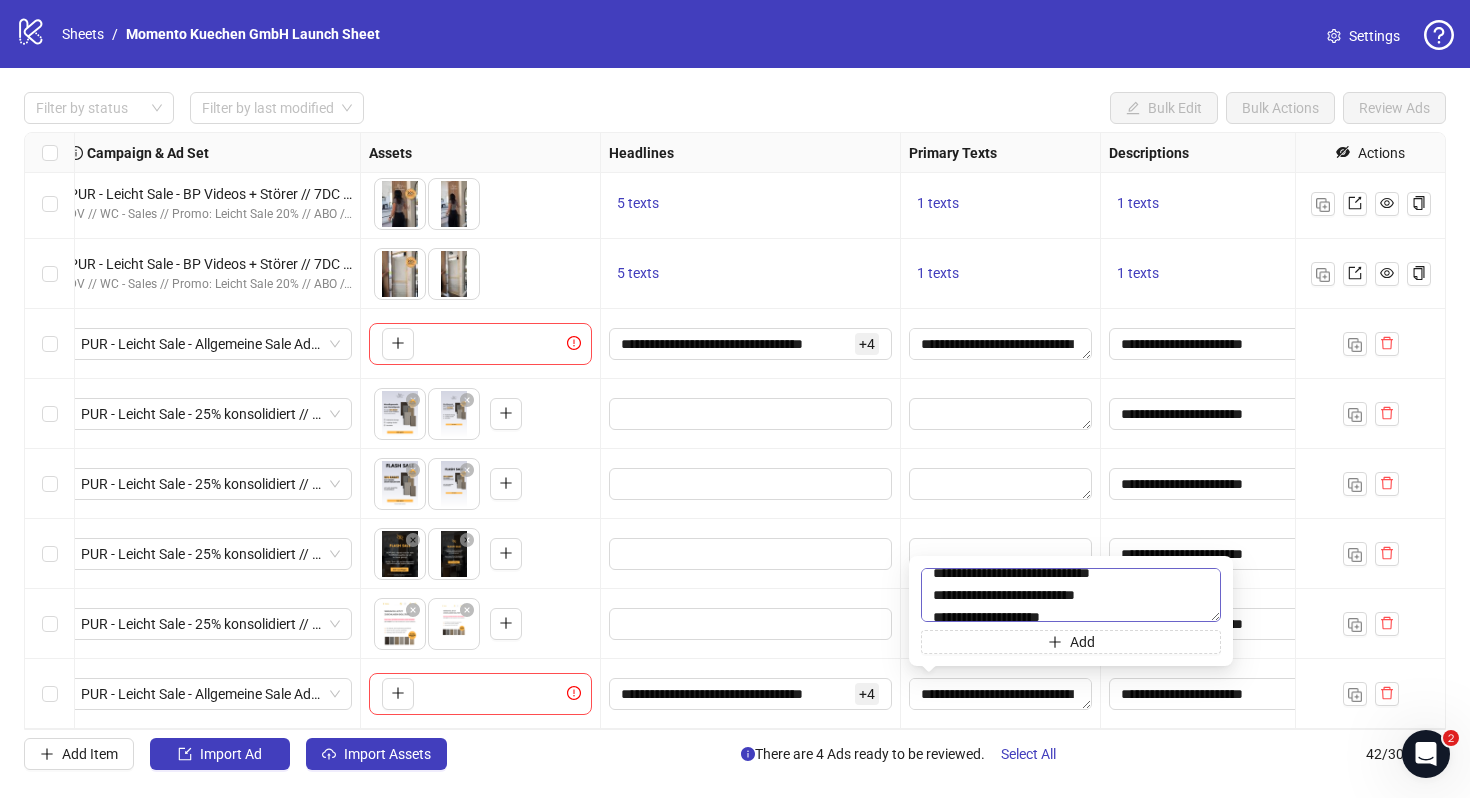 click on "**********" at bounding box center [1071, 595] 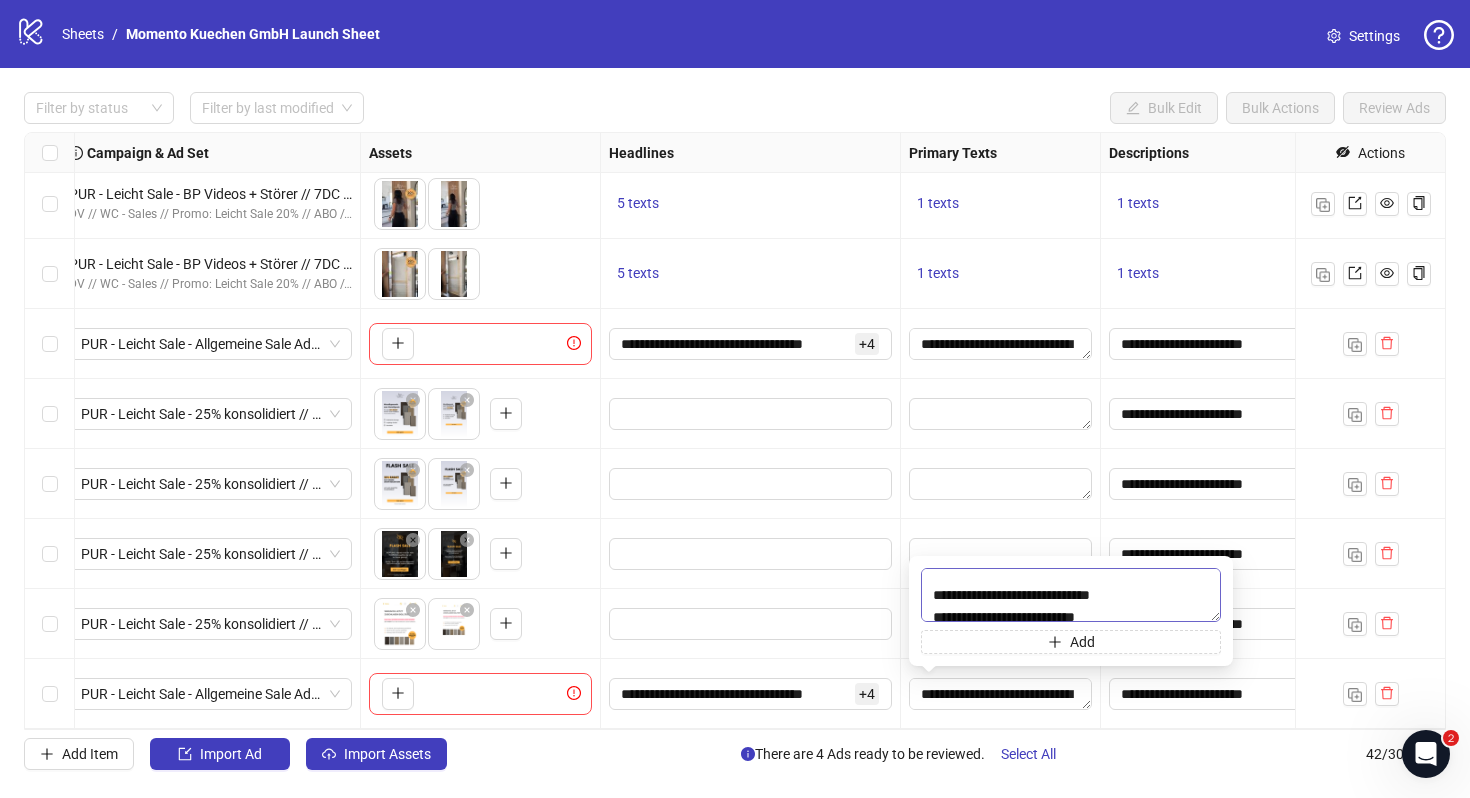 scroll, scrollTop: 578, scrollLeft: 0, axis: vertical 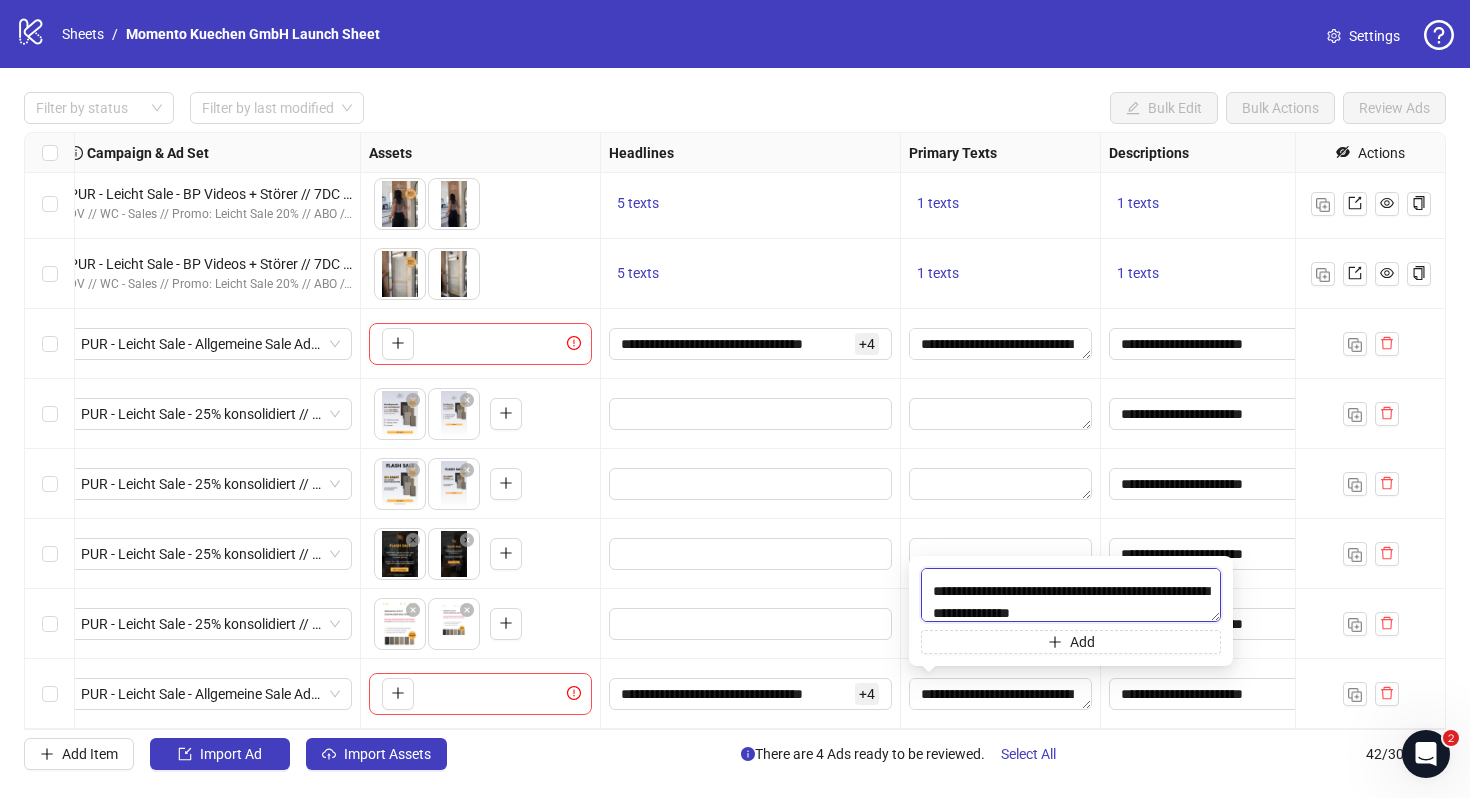 click on "**********" at bounding box center [1071, 595] 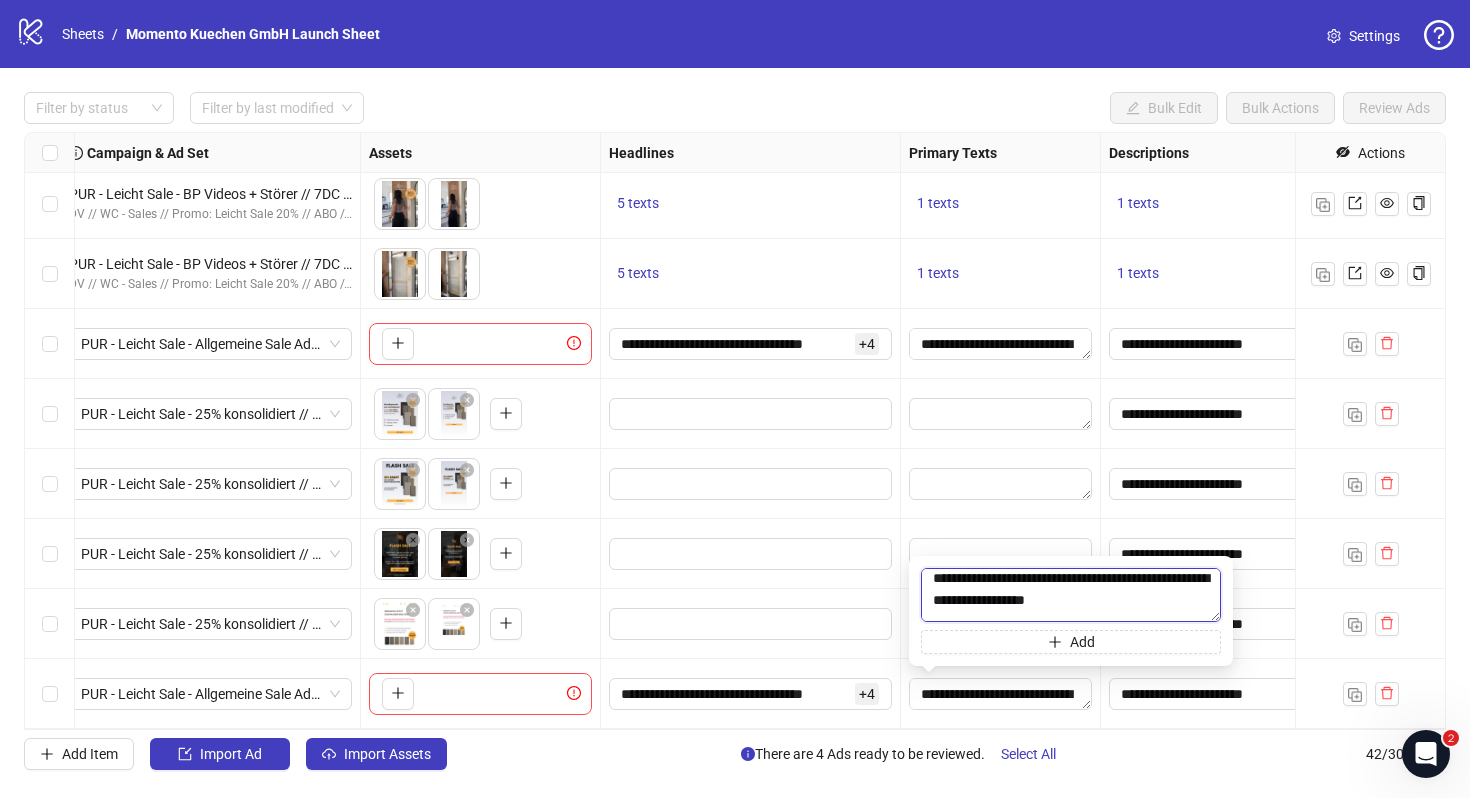 scroll, scrollTop: 146, scrollLeft: 0, axis: vertical 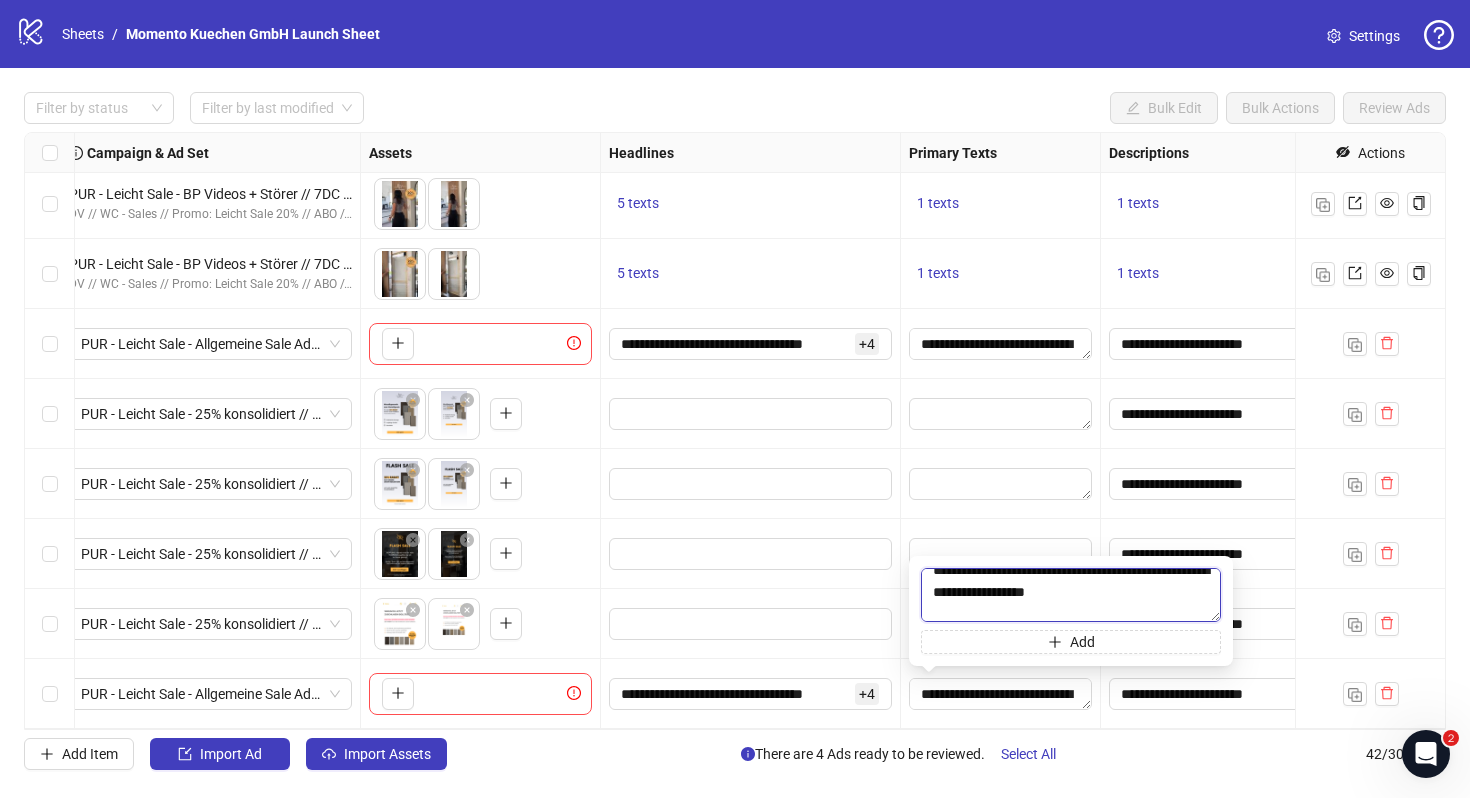 type on "**********" 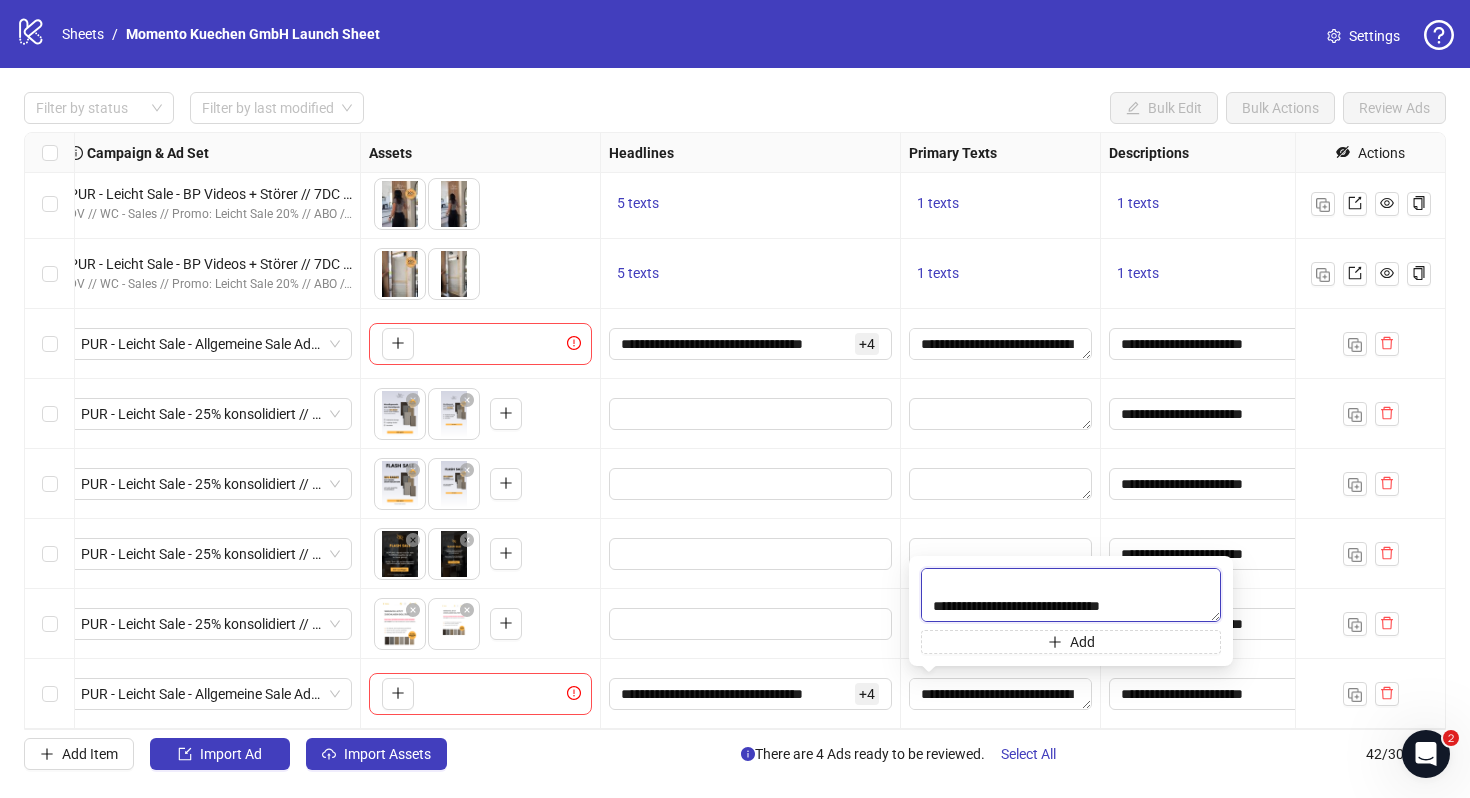 scroll, scrollTop: 638, scrollLeft: 0, axis: vertical 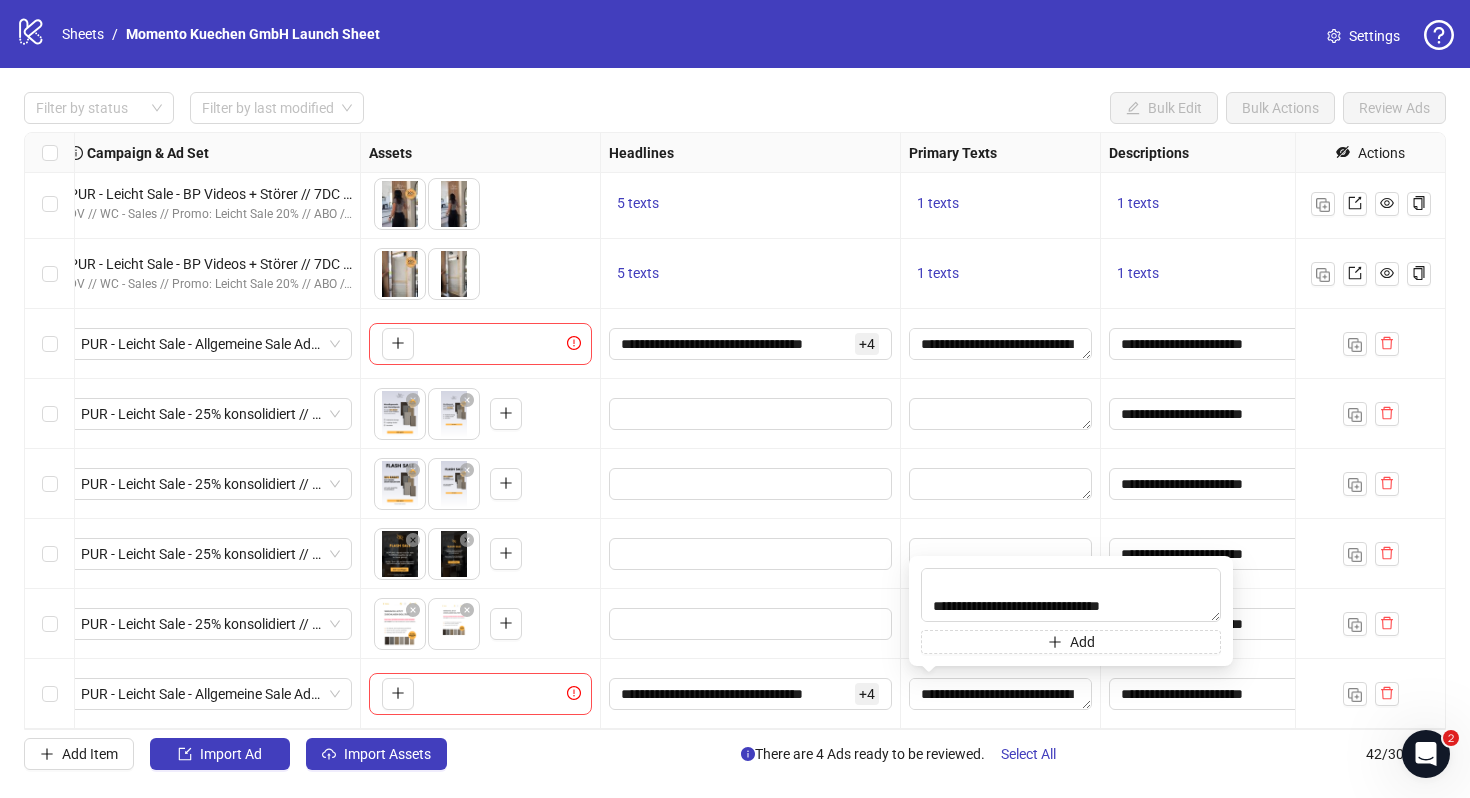 click at bounding box center (1001, 484) 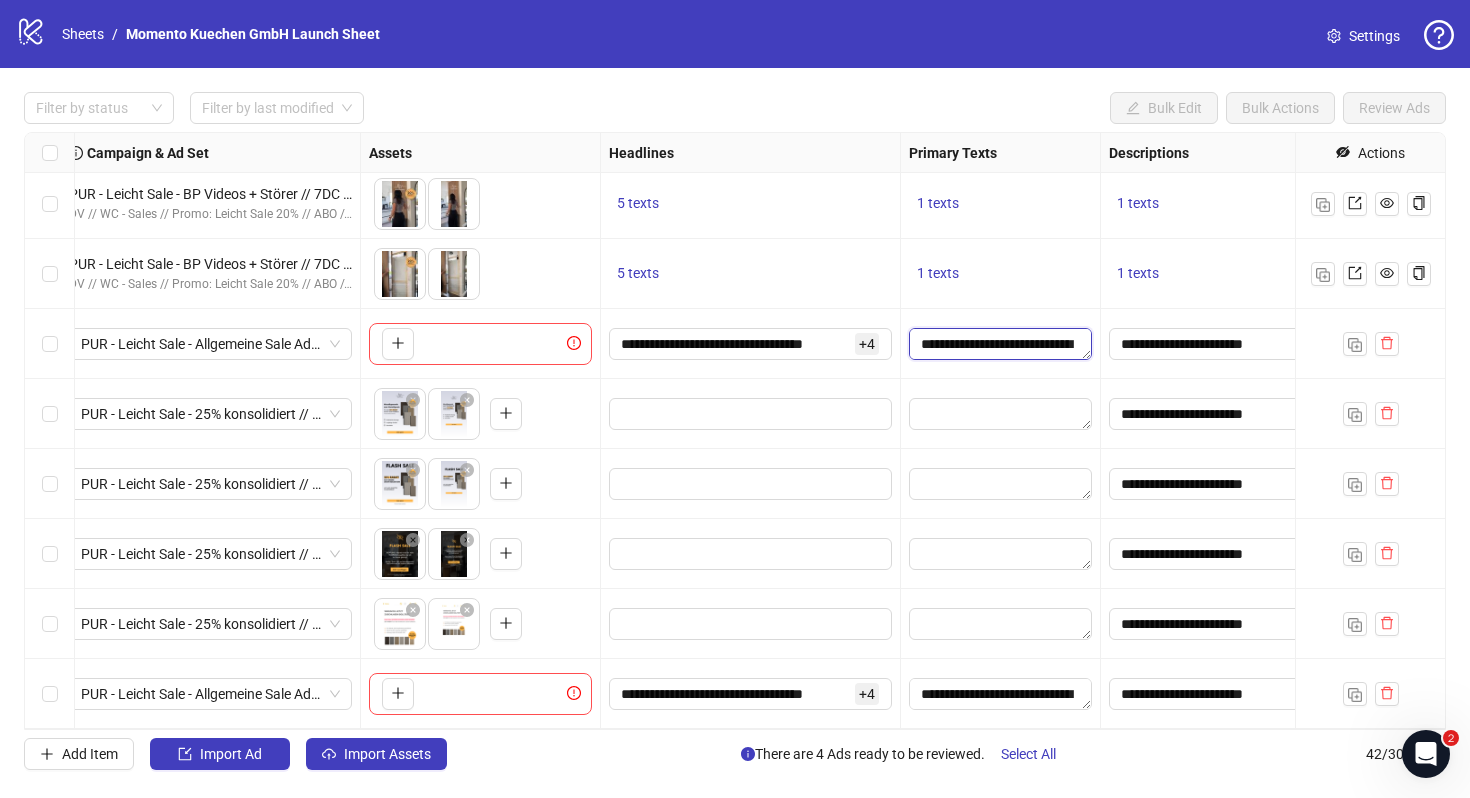 click on "**********" at bounding box center (1000, 344) 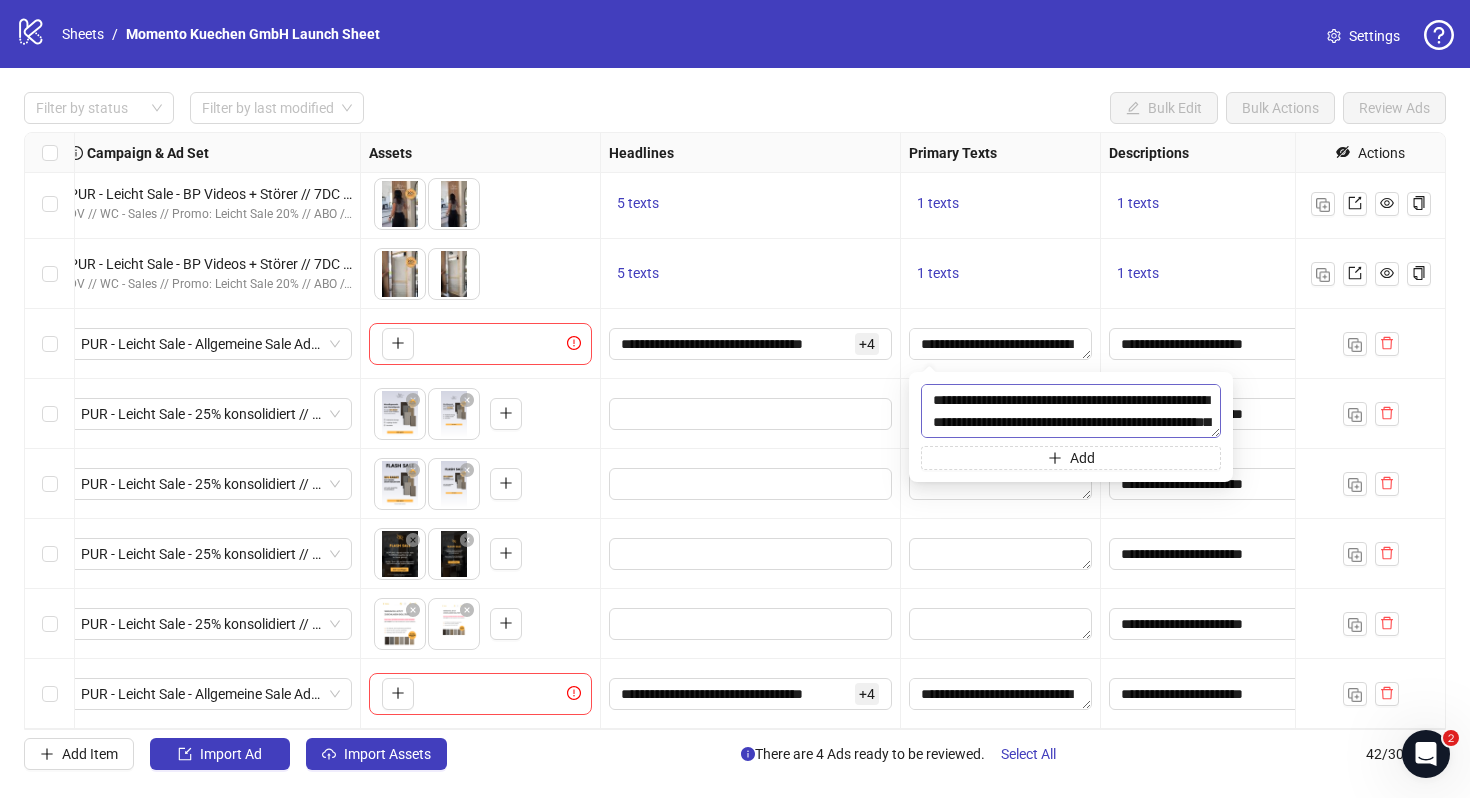 click on "**********" at bounding box center (1071, 411) 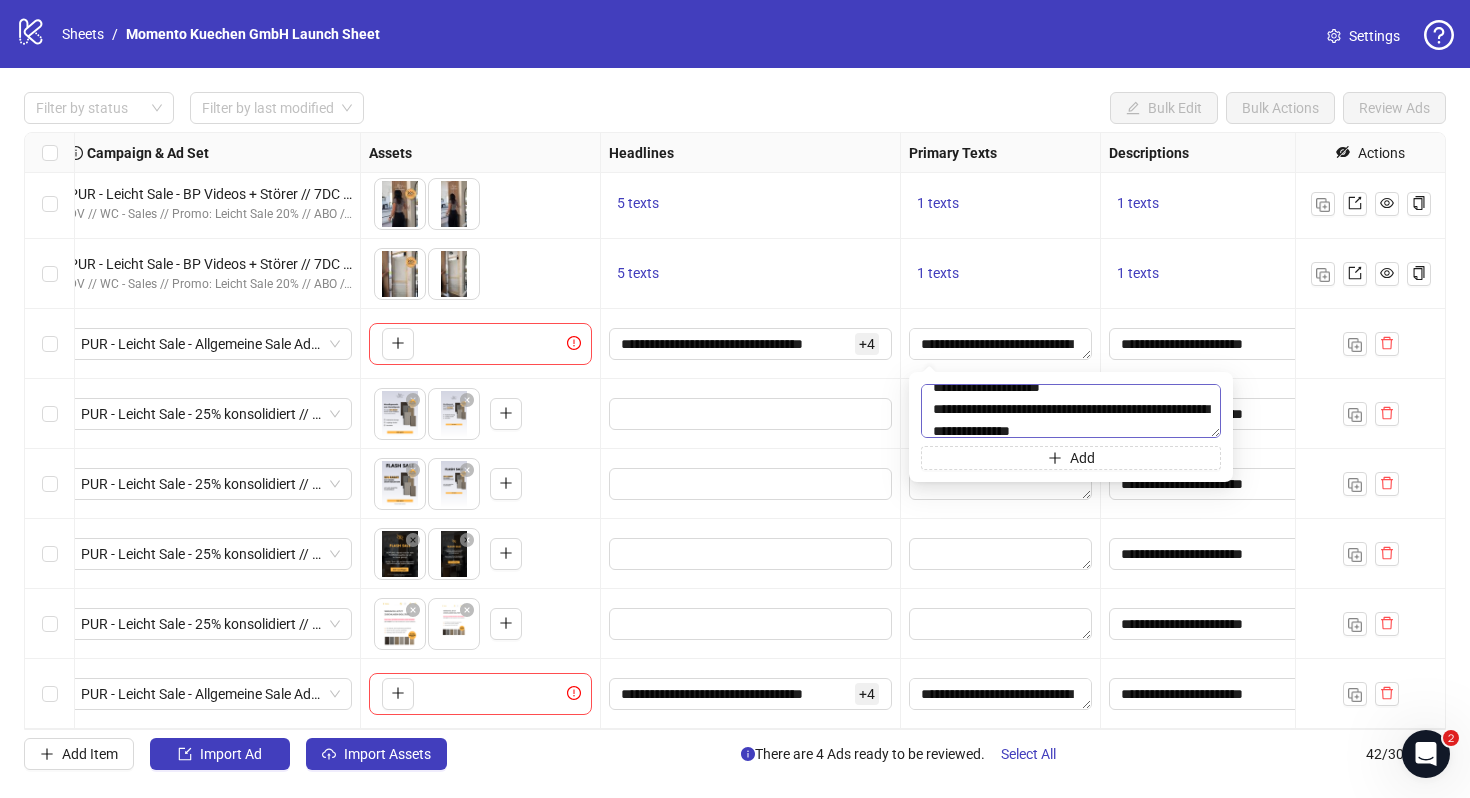 scroll, scrollTop: 638, scrollLeft: 0, axis: vertical 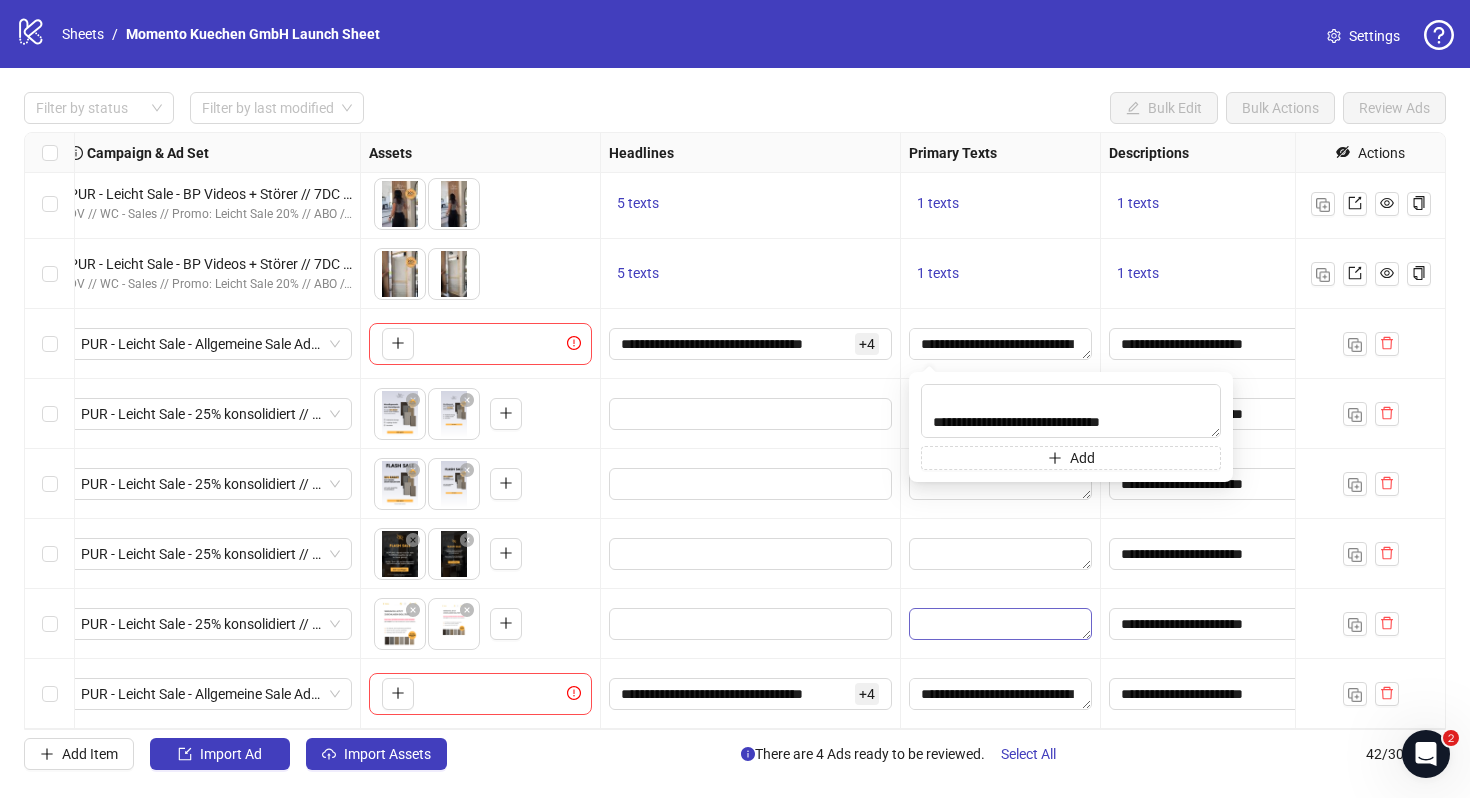 click at bounding box center [1000, 624] 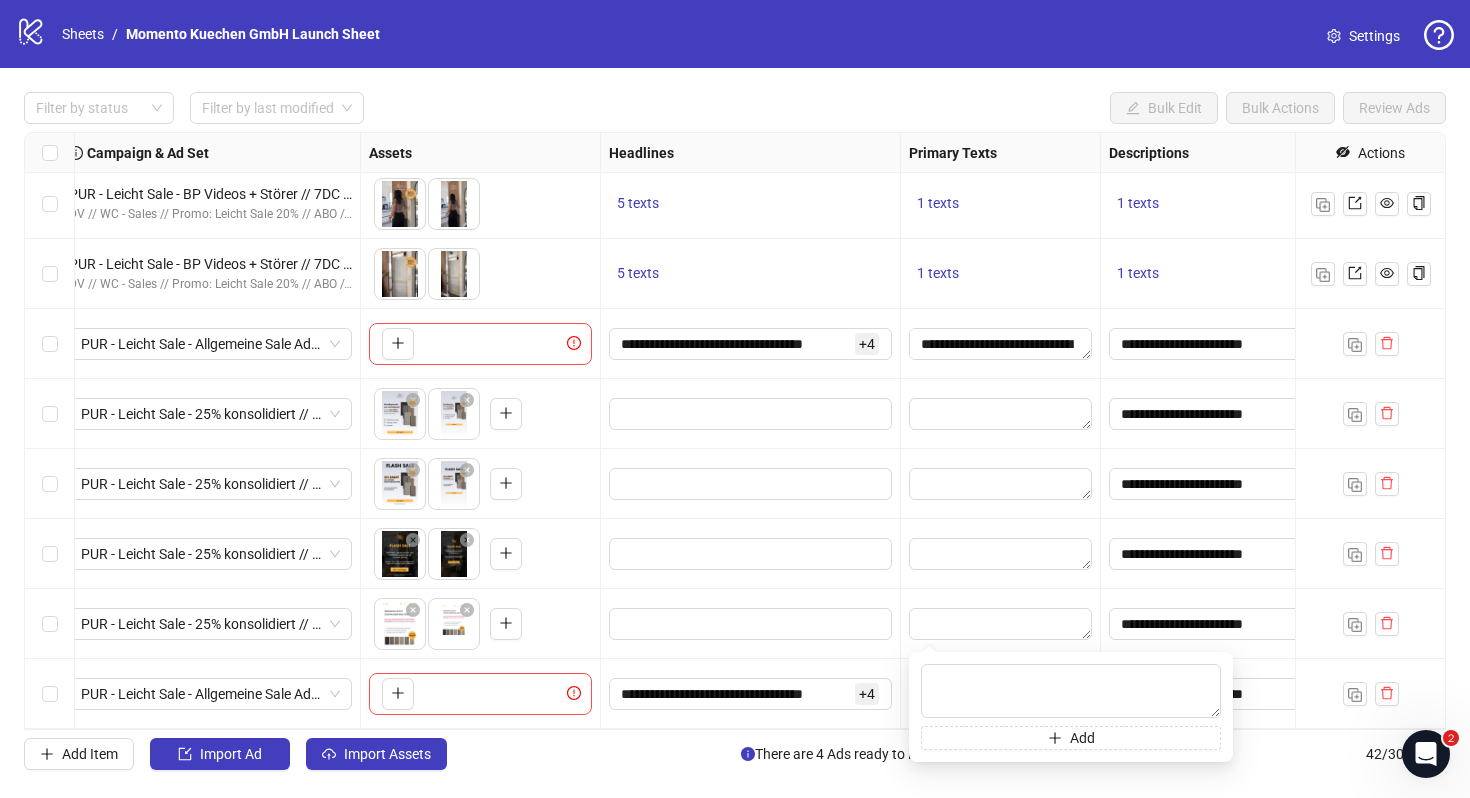 click at bounding box center (751, 624) 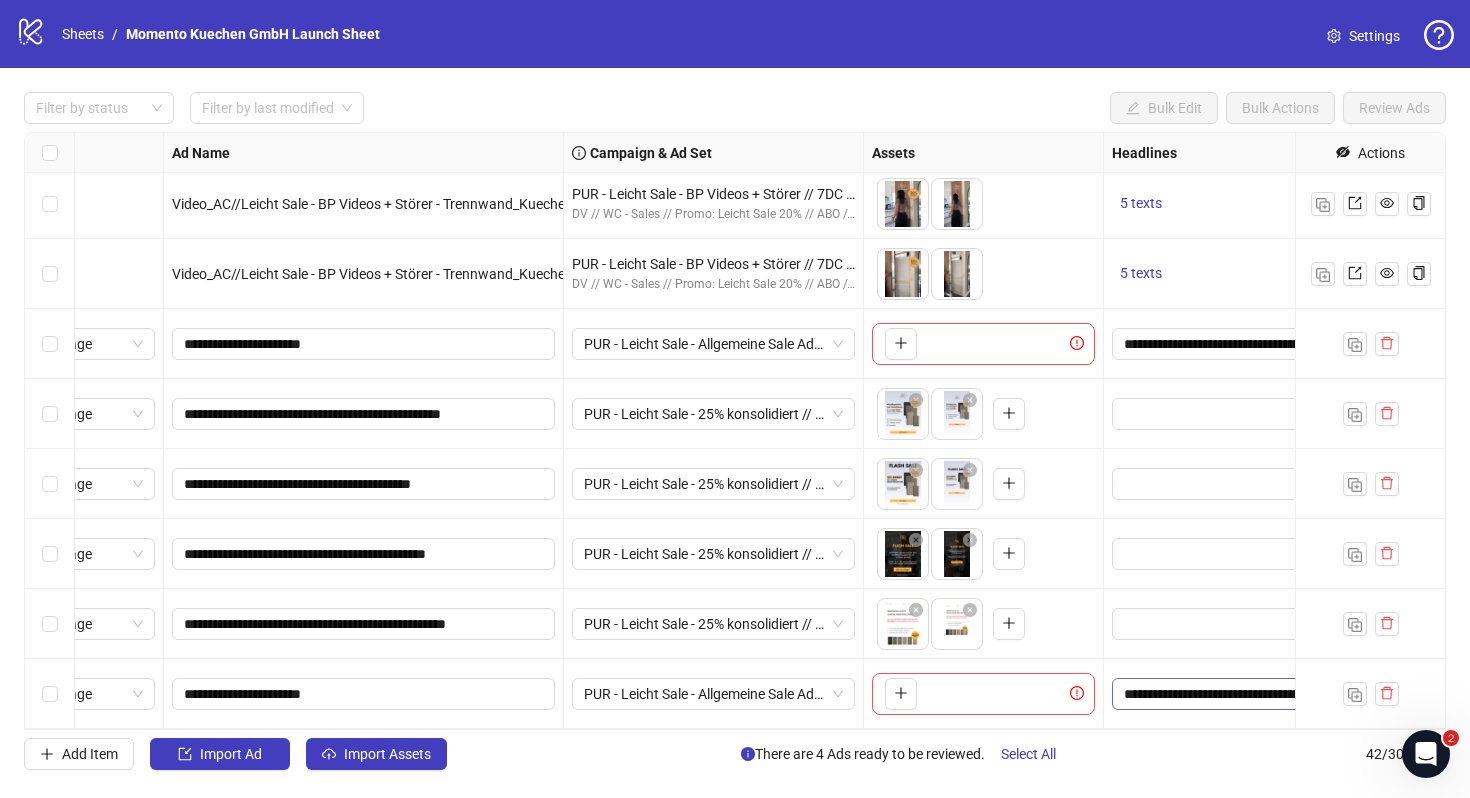 scroll, scrollTop: 2384, scrollLeft: 0, axis: vertical 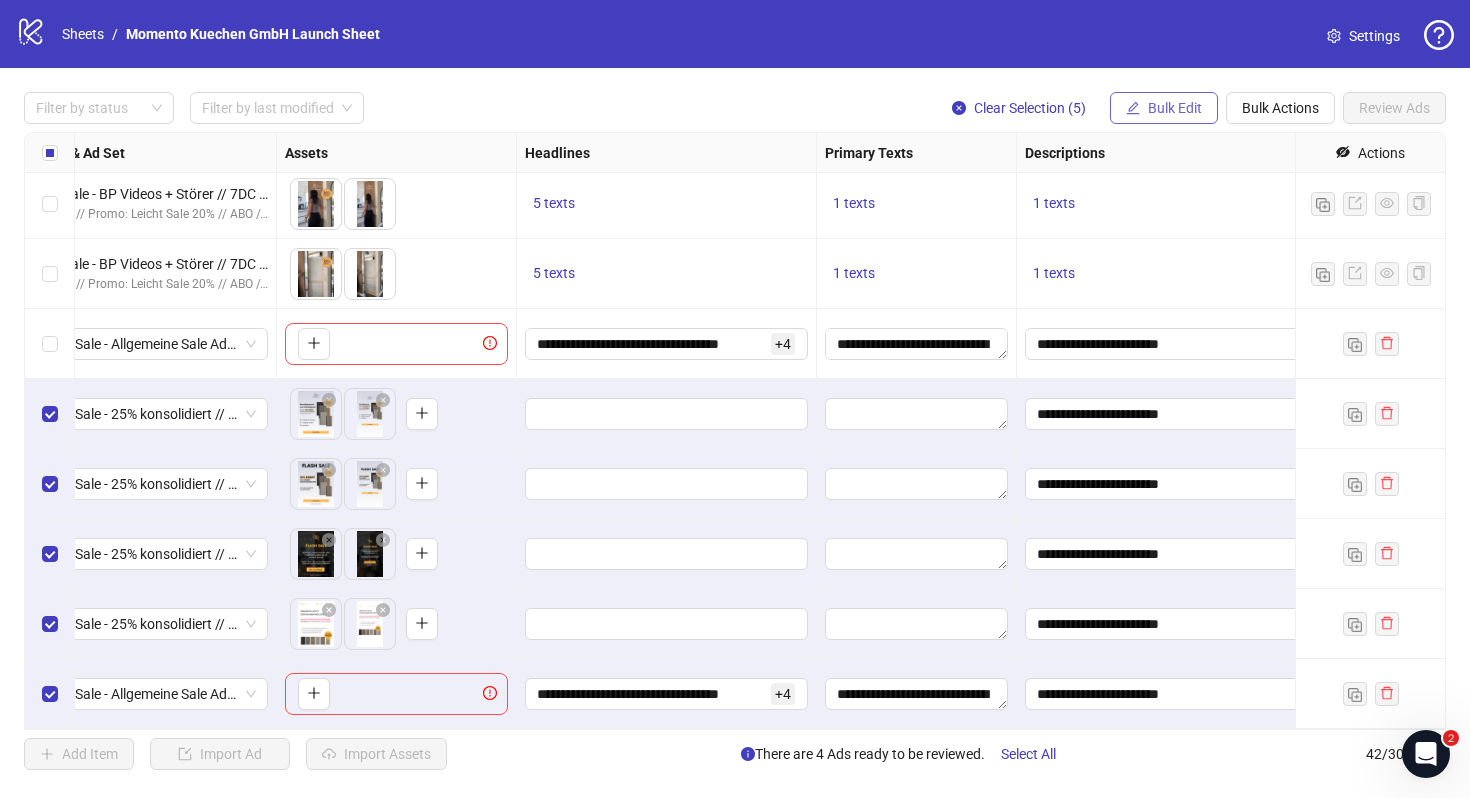 click on "Bulk Edit" at bounding box center [1164, 108] 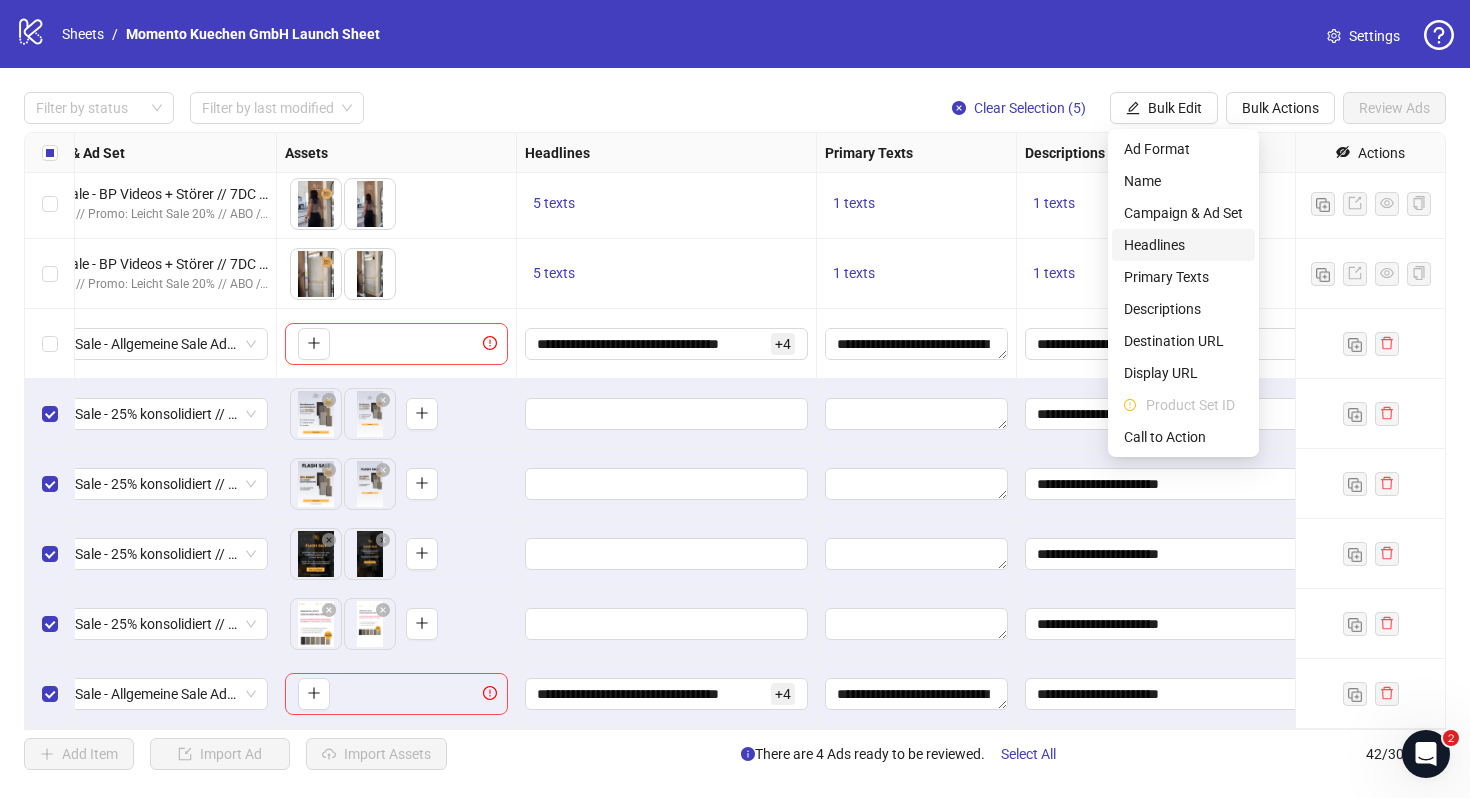 click on "Headlines" at bounding box center (1183, 245) 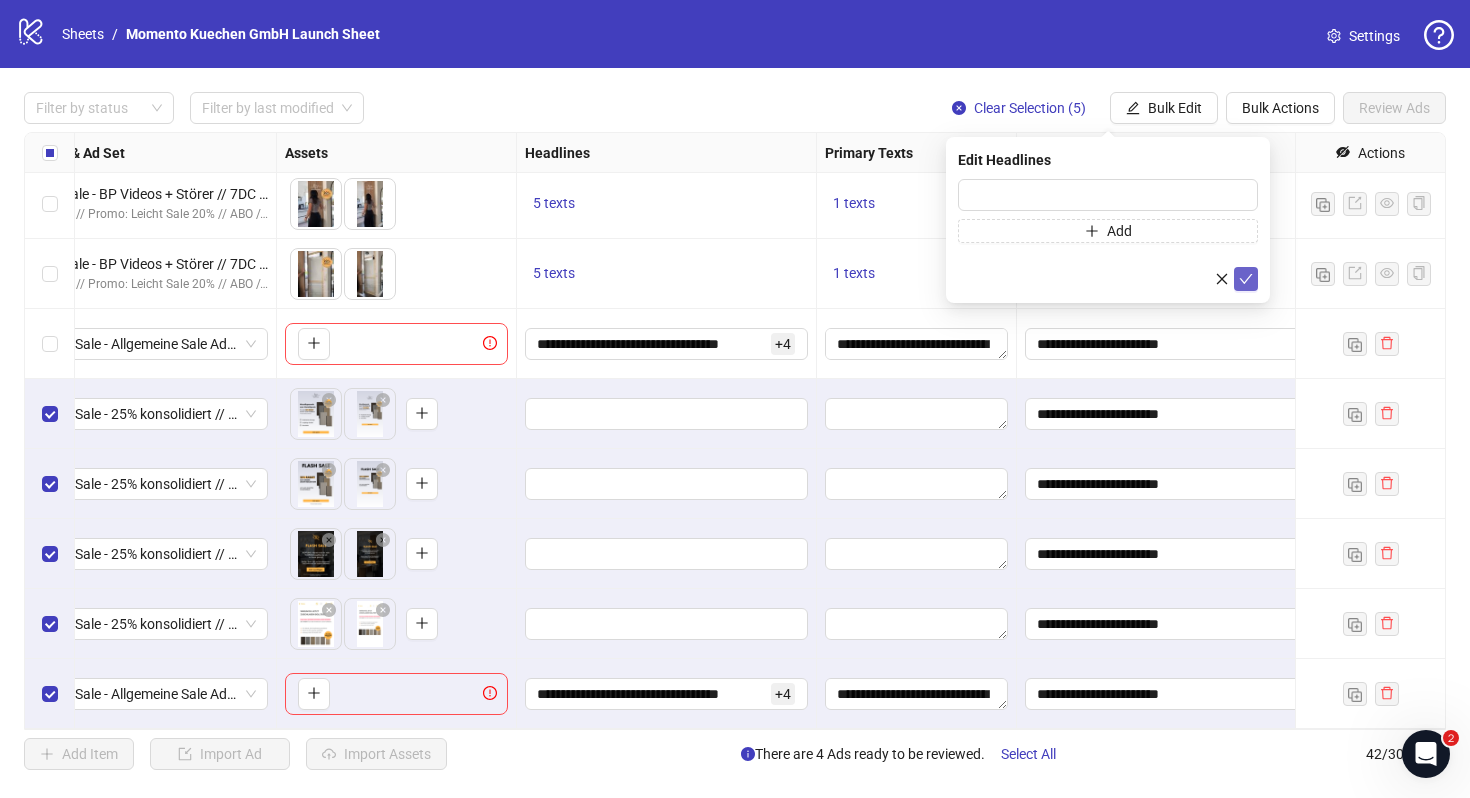 click at bounding box center (1246, 279) 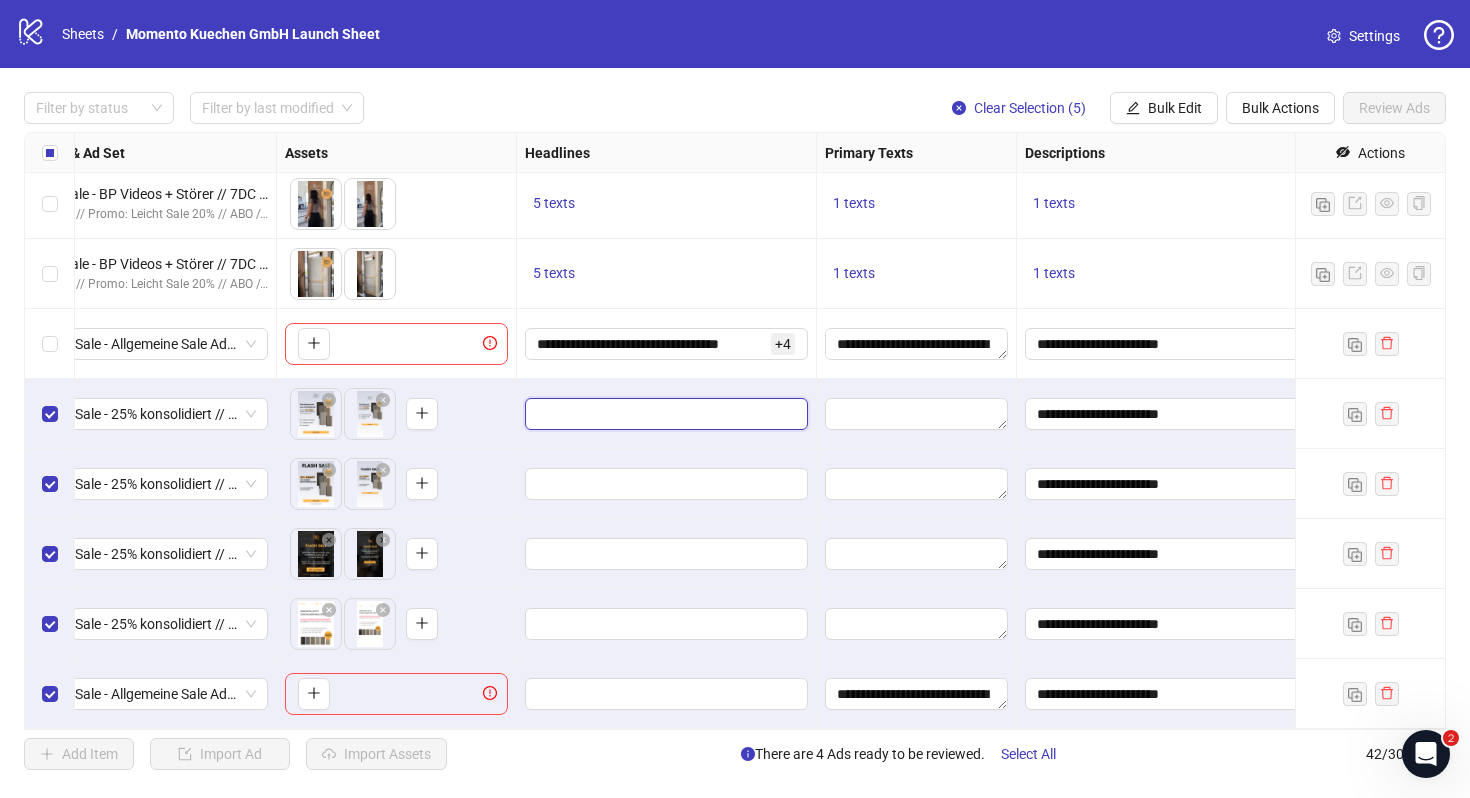 click at bounding box center (664, 414) 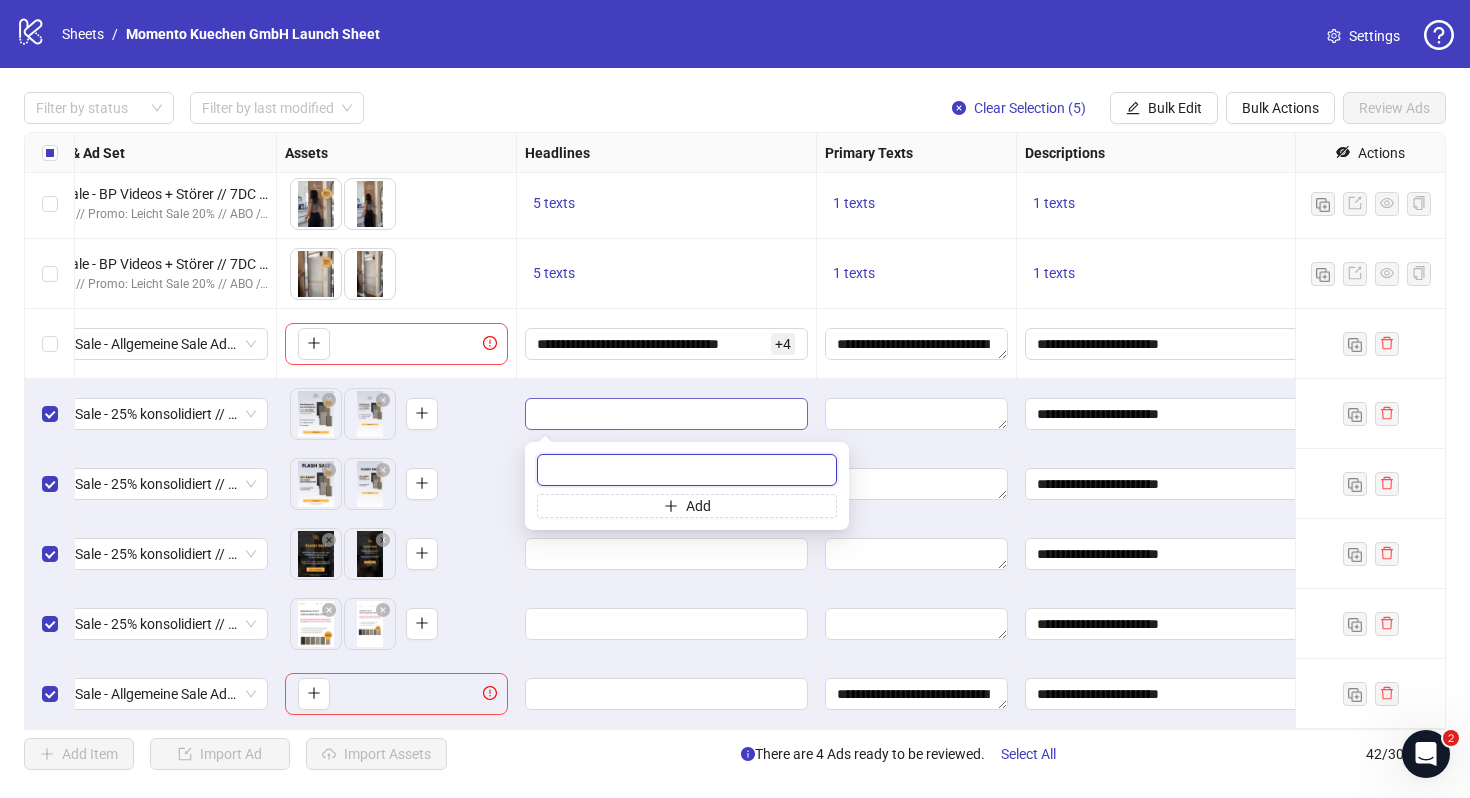 paste on "**********" 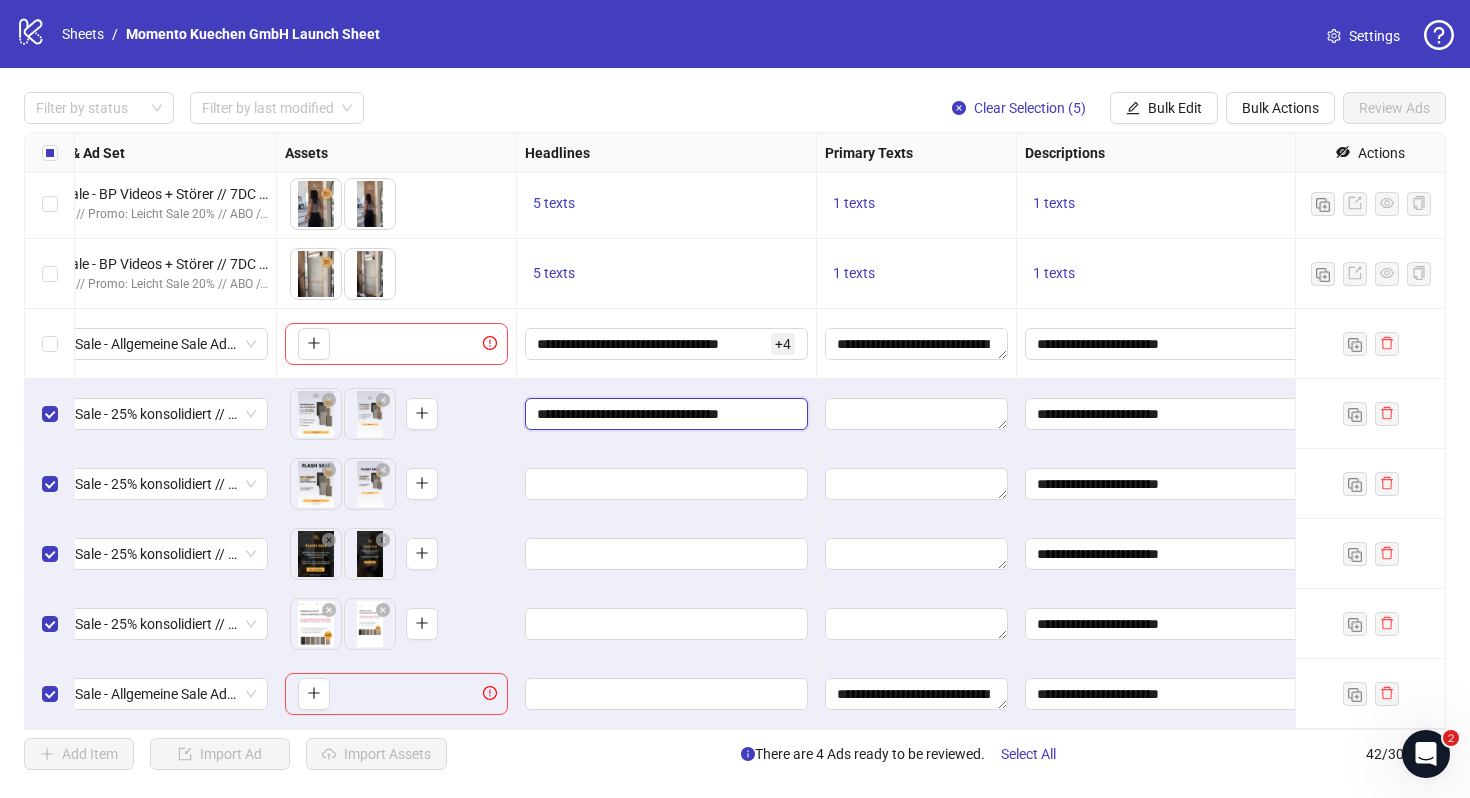 click on "**********" at bounding box center [664, 414] 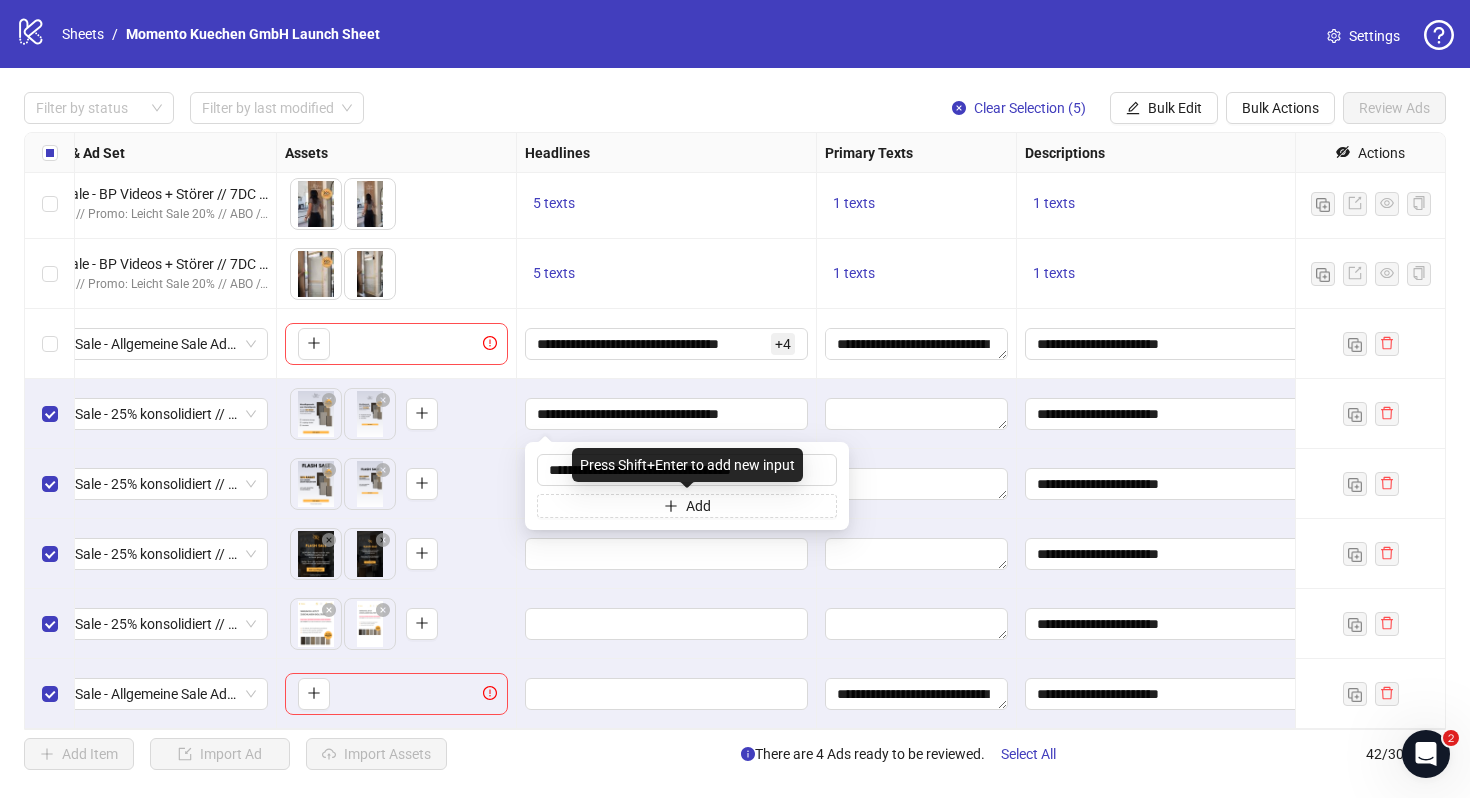 click on "**********" at bounding box center [687, 486] 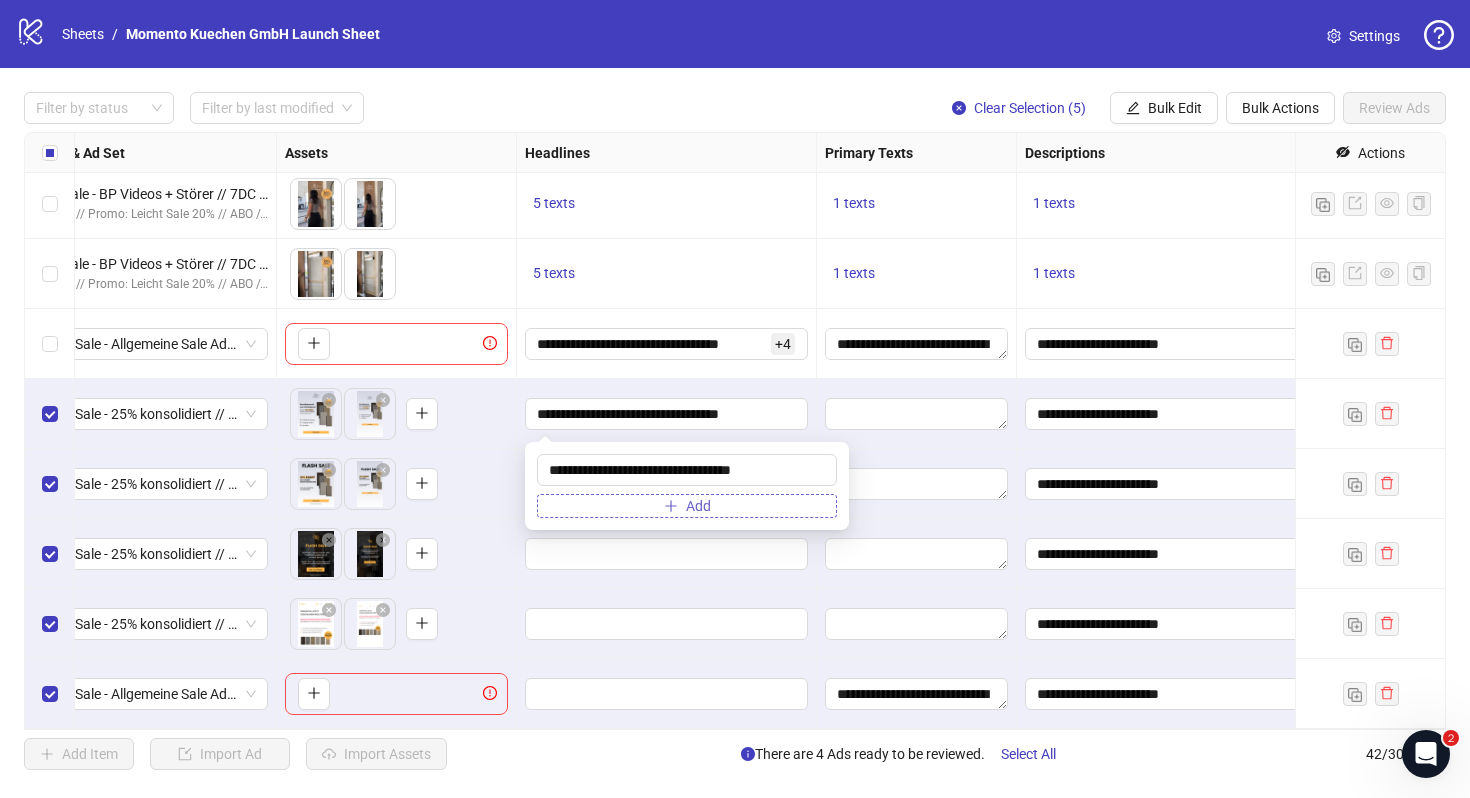 click on "Add" at bounding box center (687, 506) 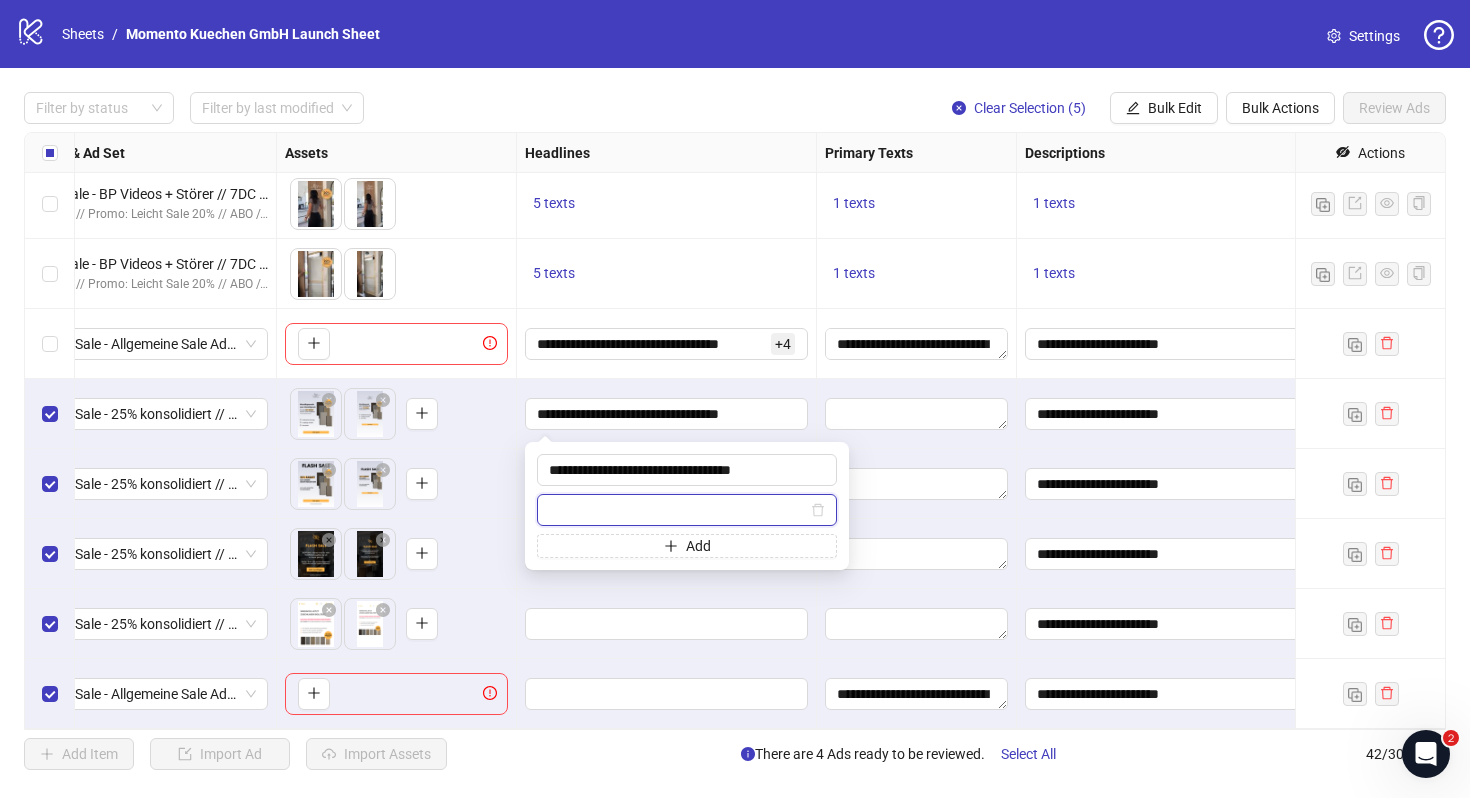 paste on "**********" 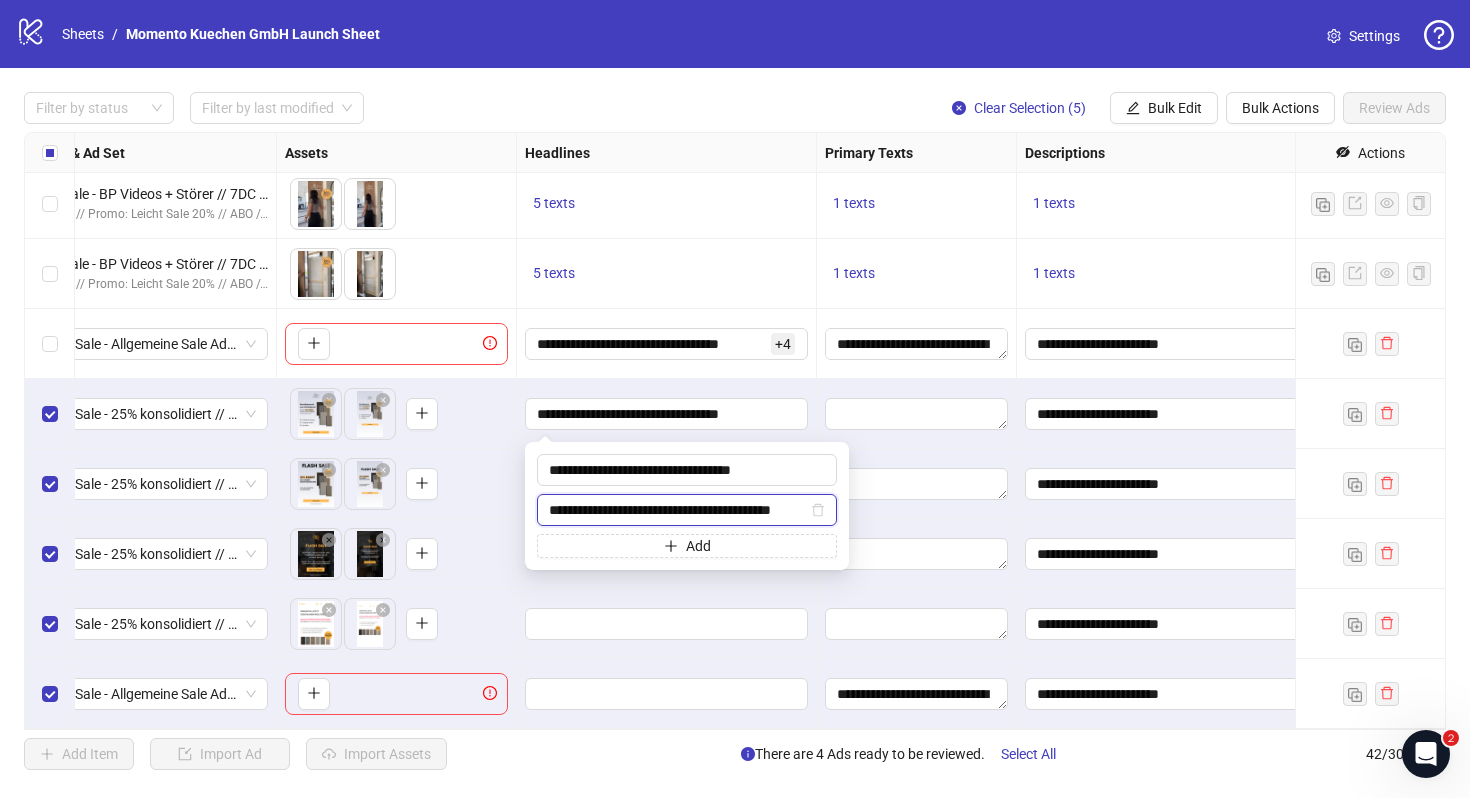 scroll, scrollTop: 0, scrollLeft: 30, axis: horizontal 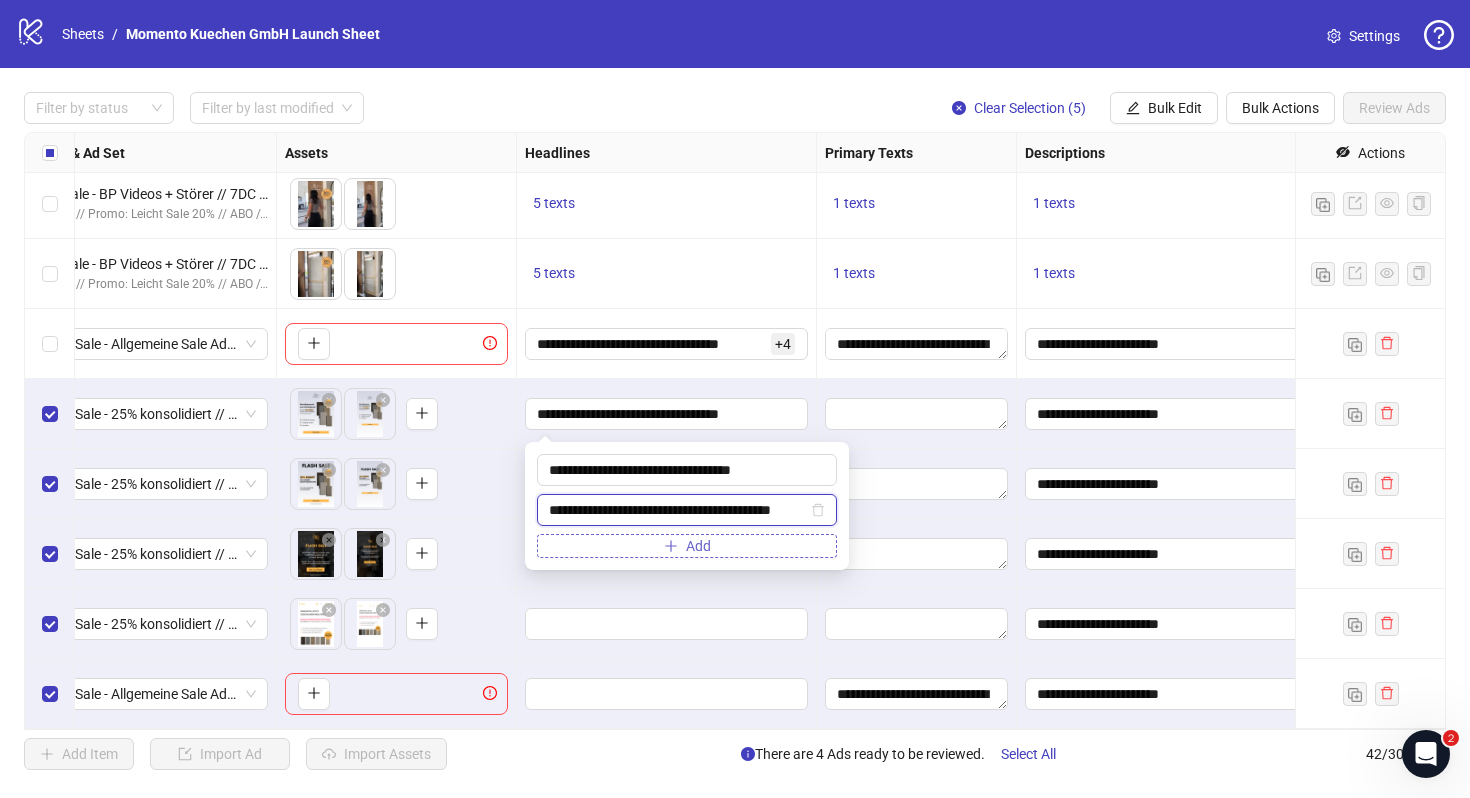 type on "**********" 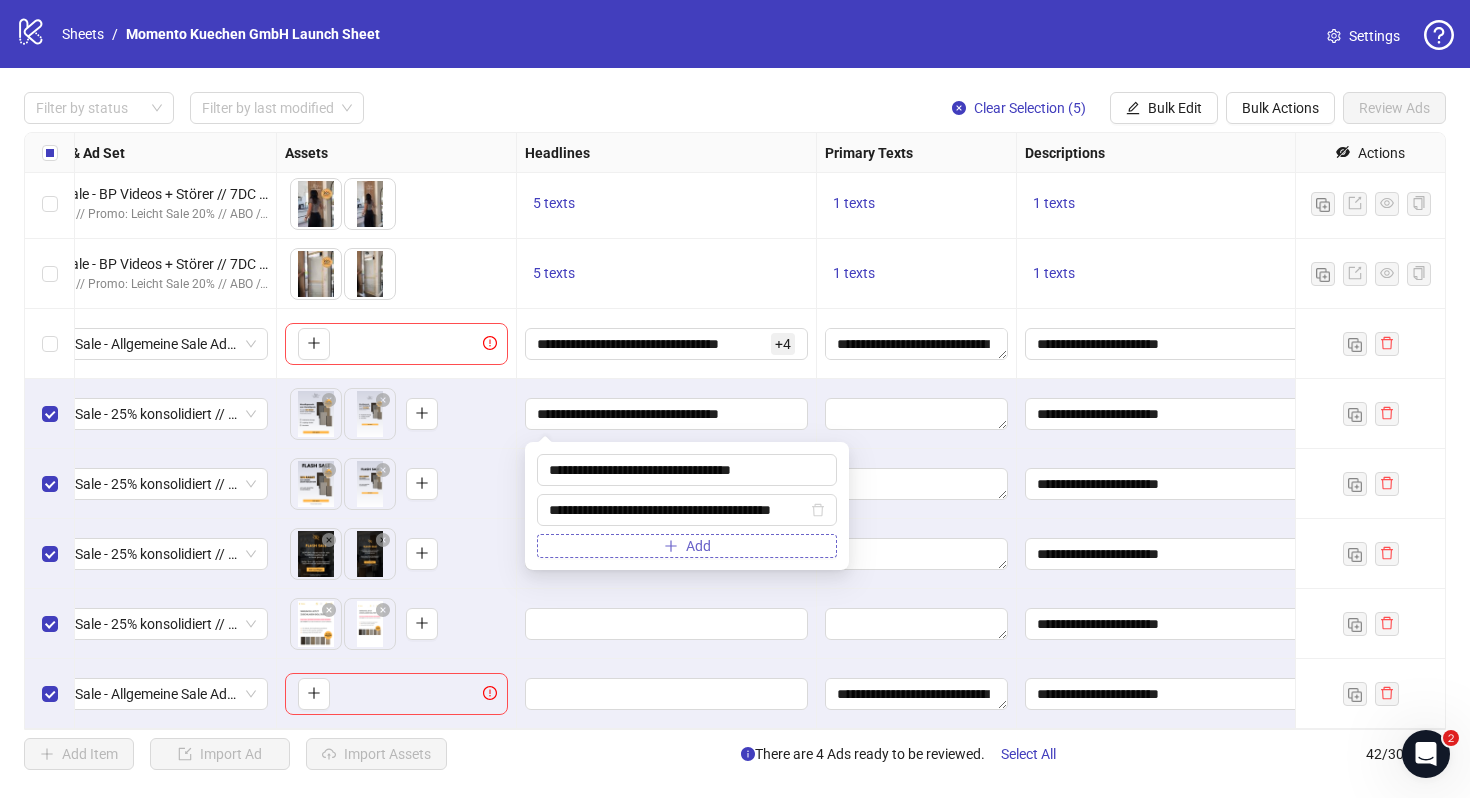 click on "Add" at bounding box center [687, 546] 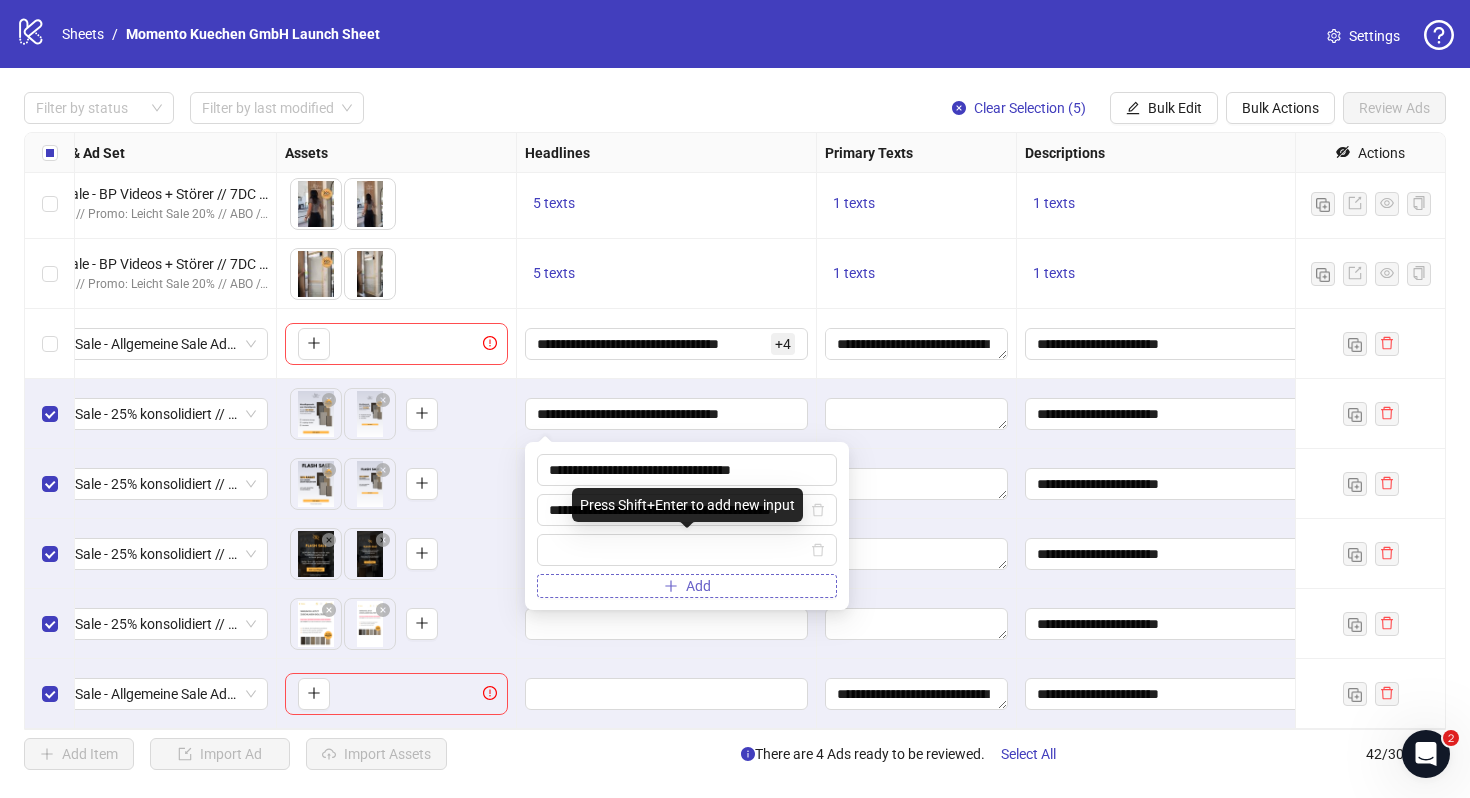 scroll, scrollTop: 0, scrollLeft: 0, axis: both 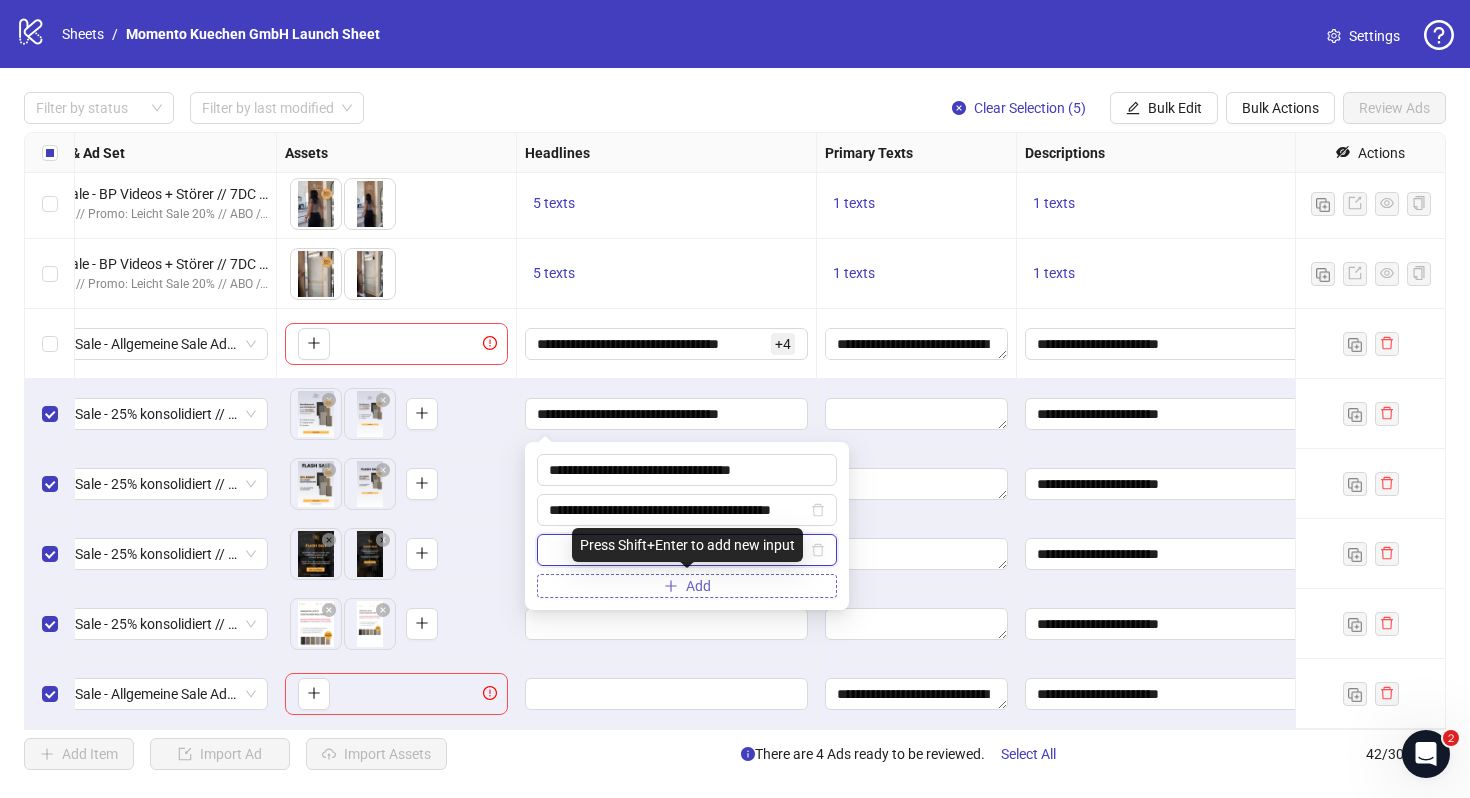 paste on "**********" 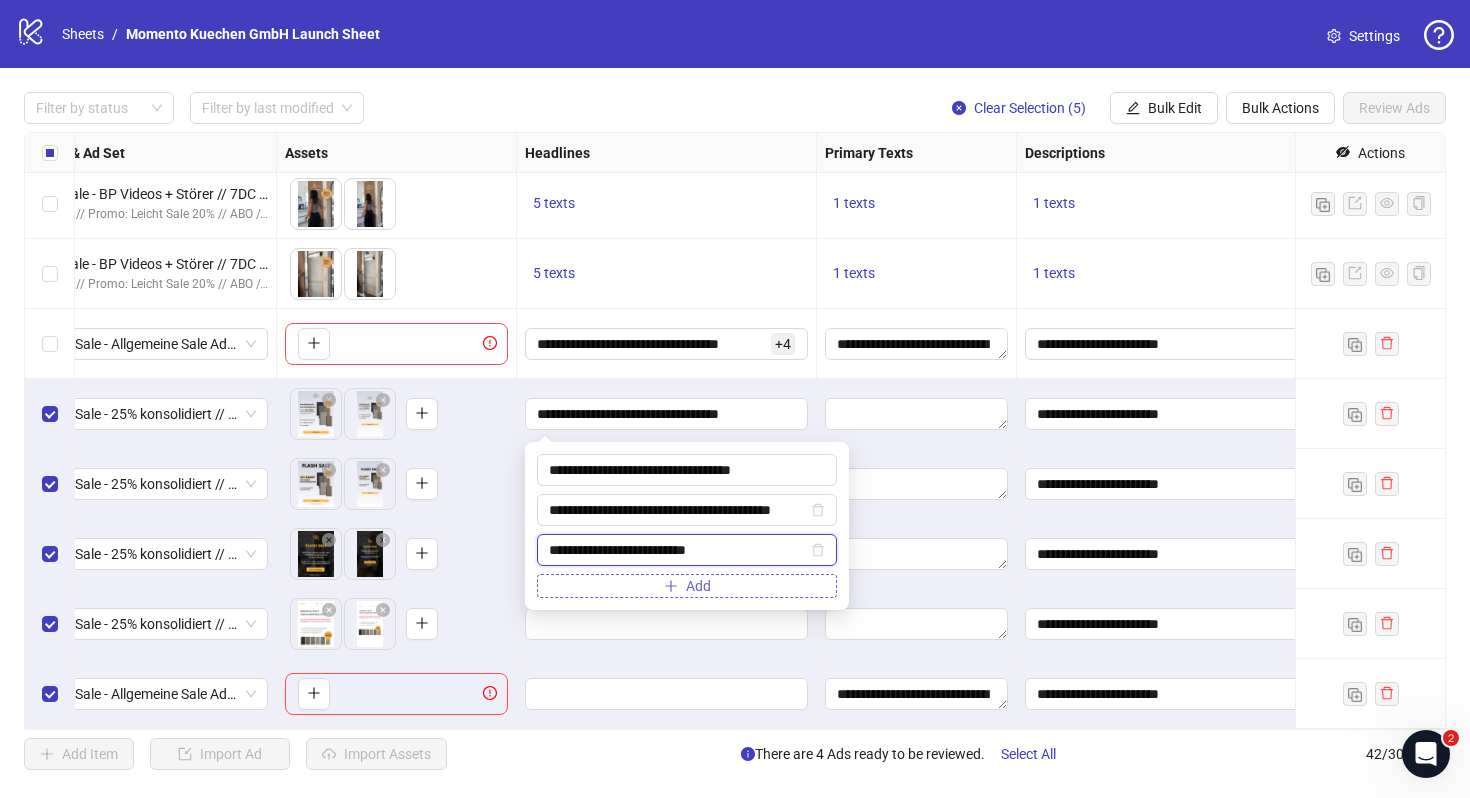 type on "**********" 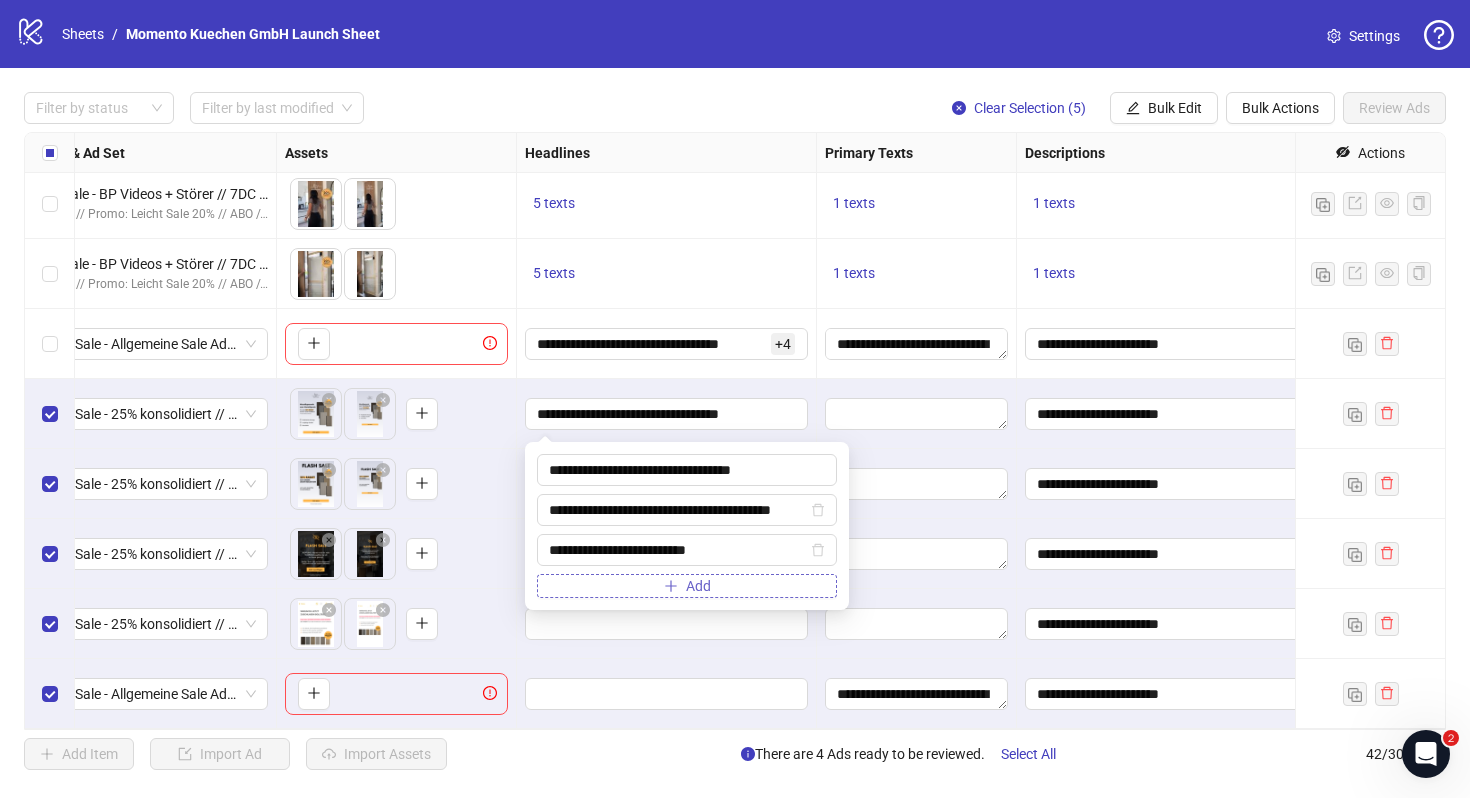 click on "Add" at bounding box center [687, 586] 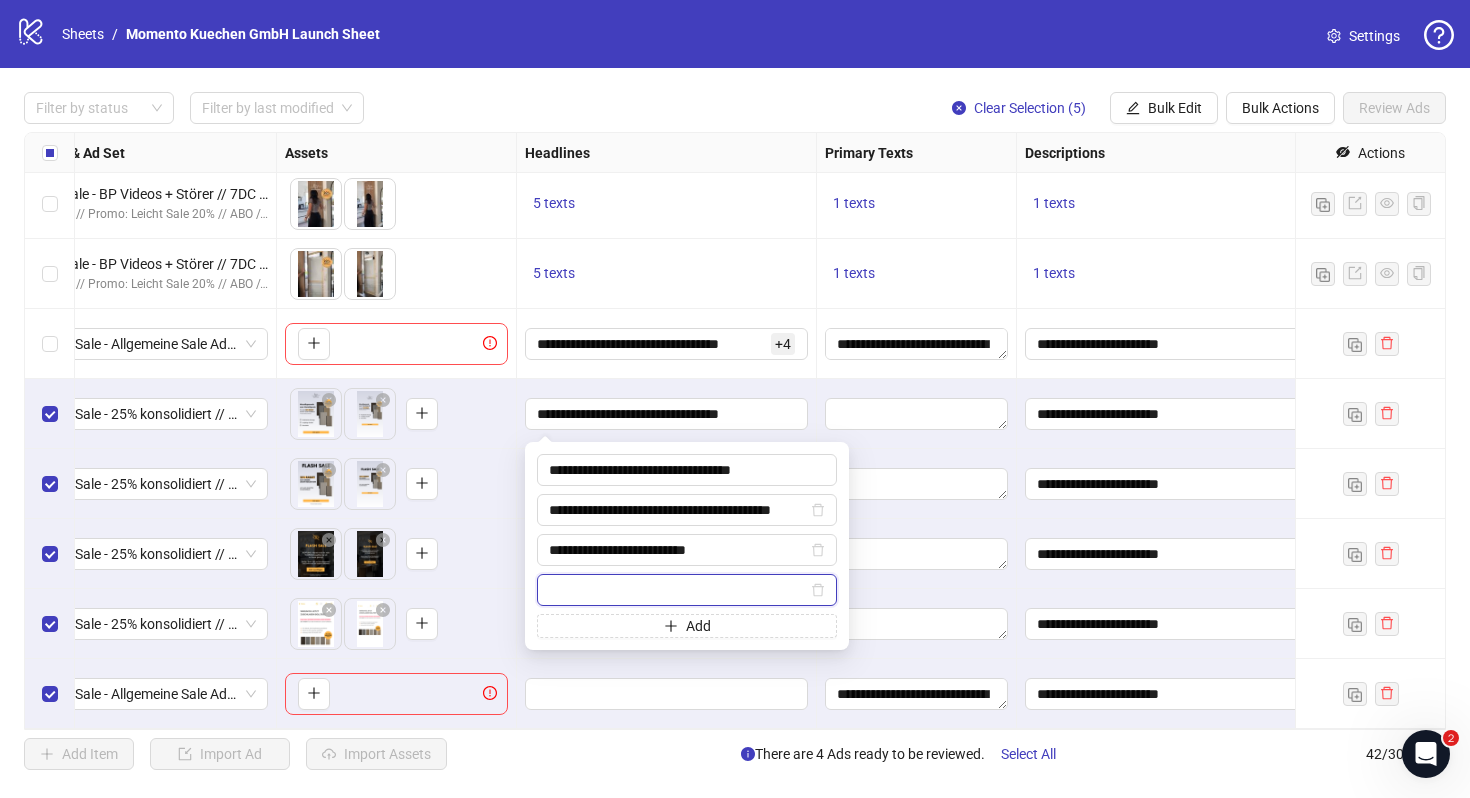 paste on "**********" 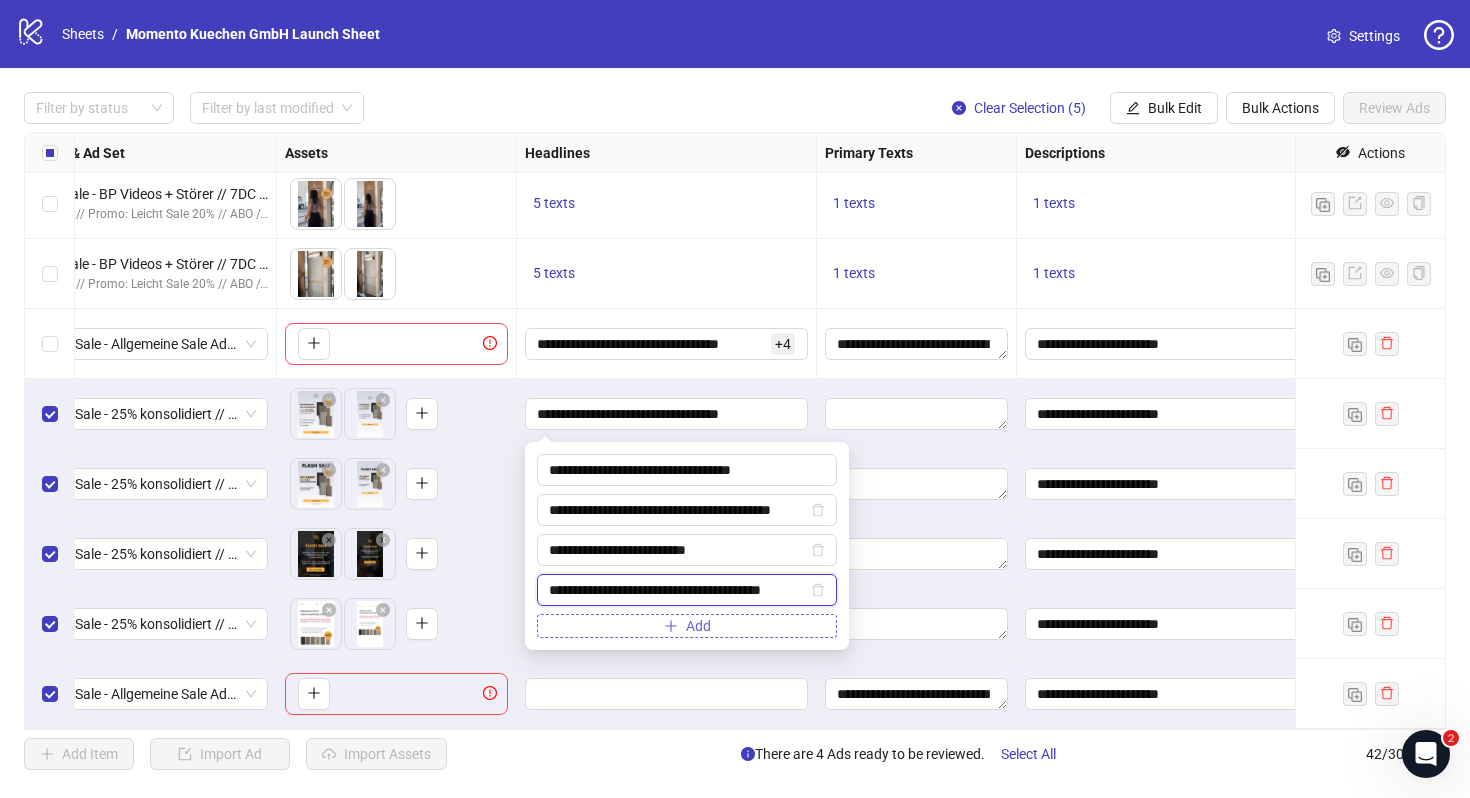 scroll, scrollTop: 0, scrollLeft: 3, axis: horizontal 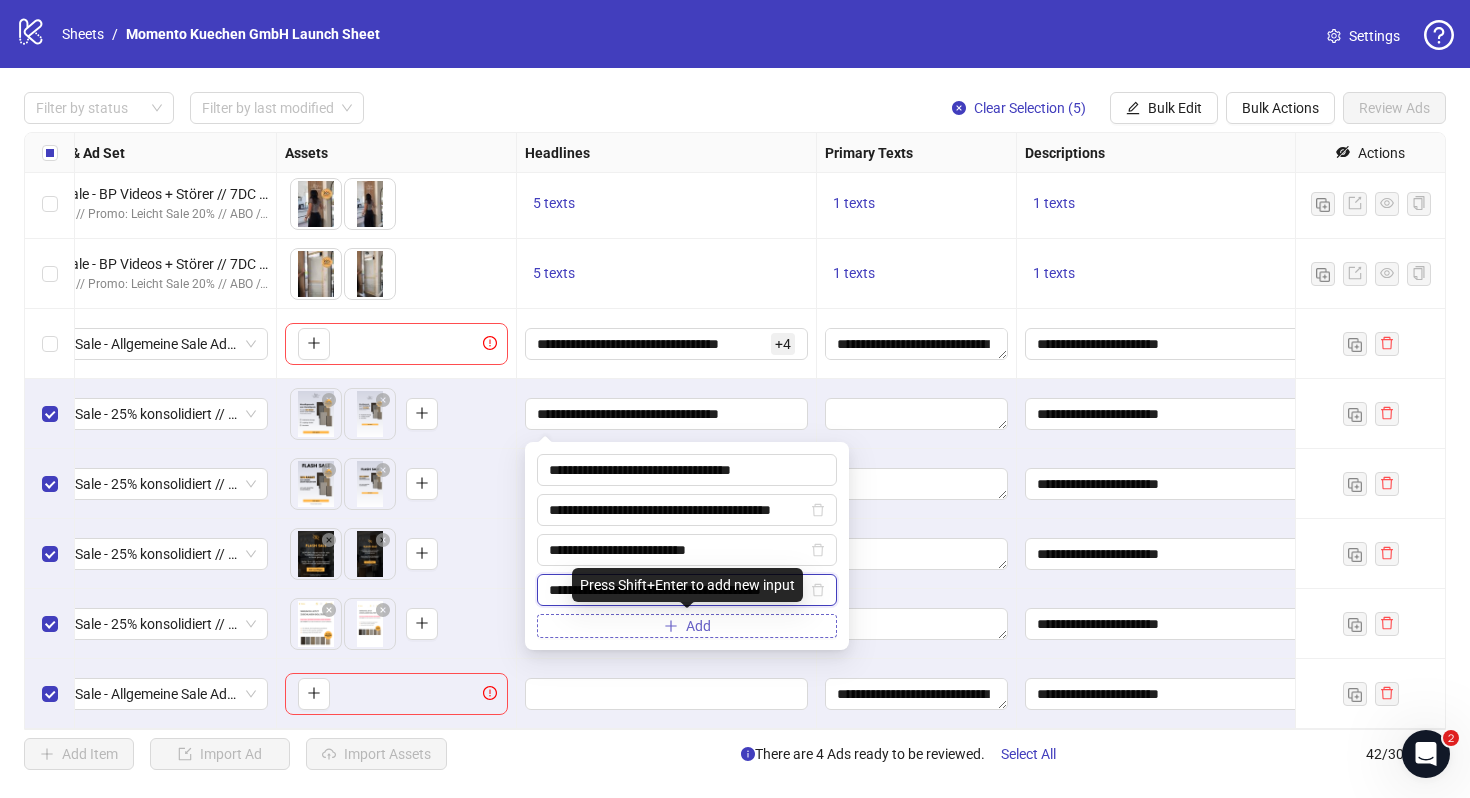 type on "**********" 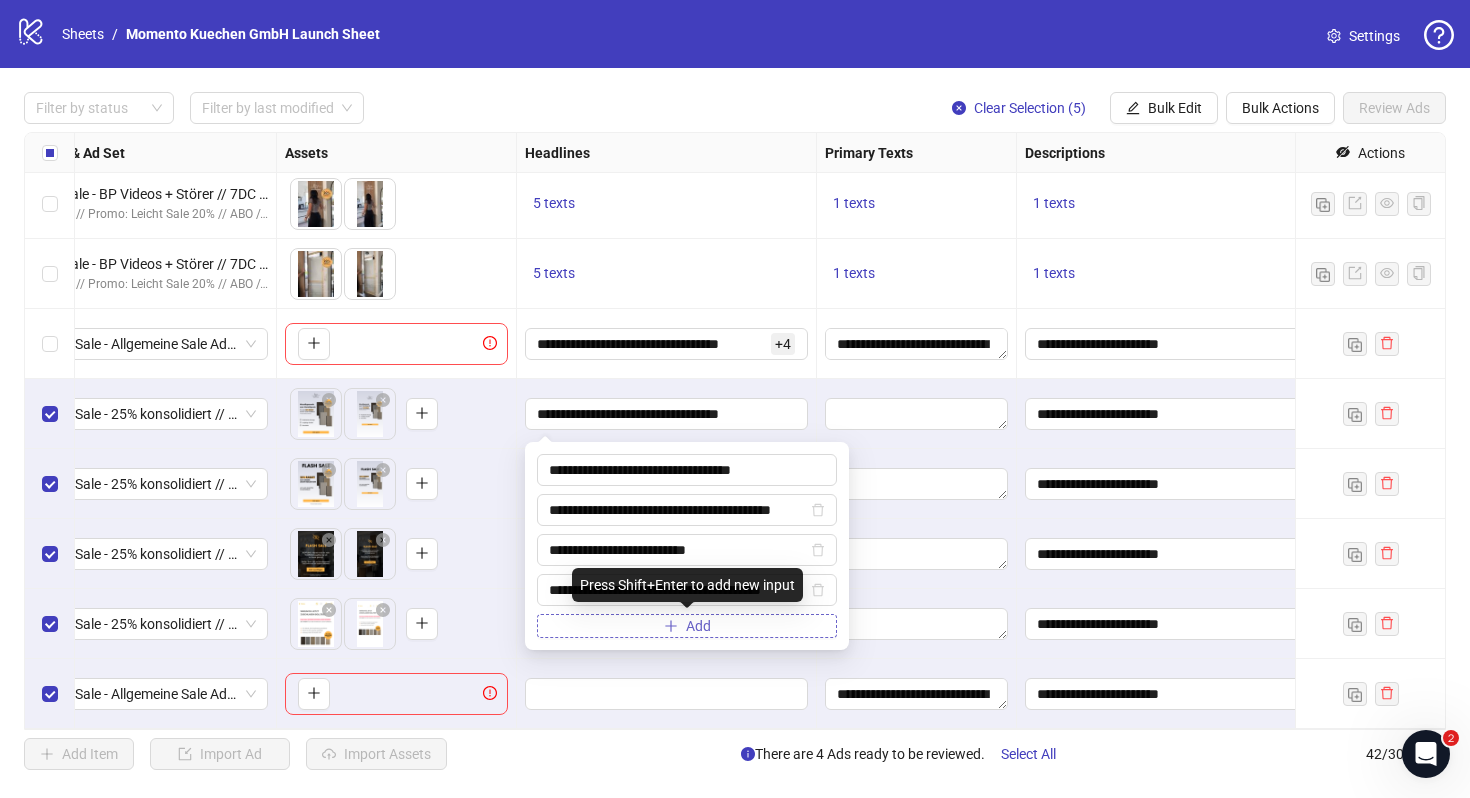 click on "Add" at bounding box center (698, 626) 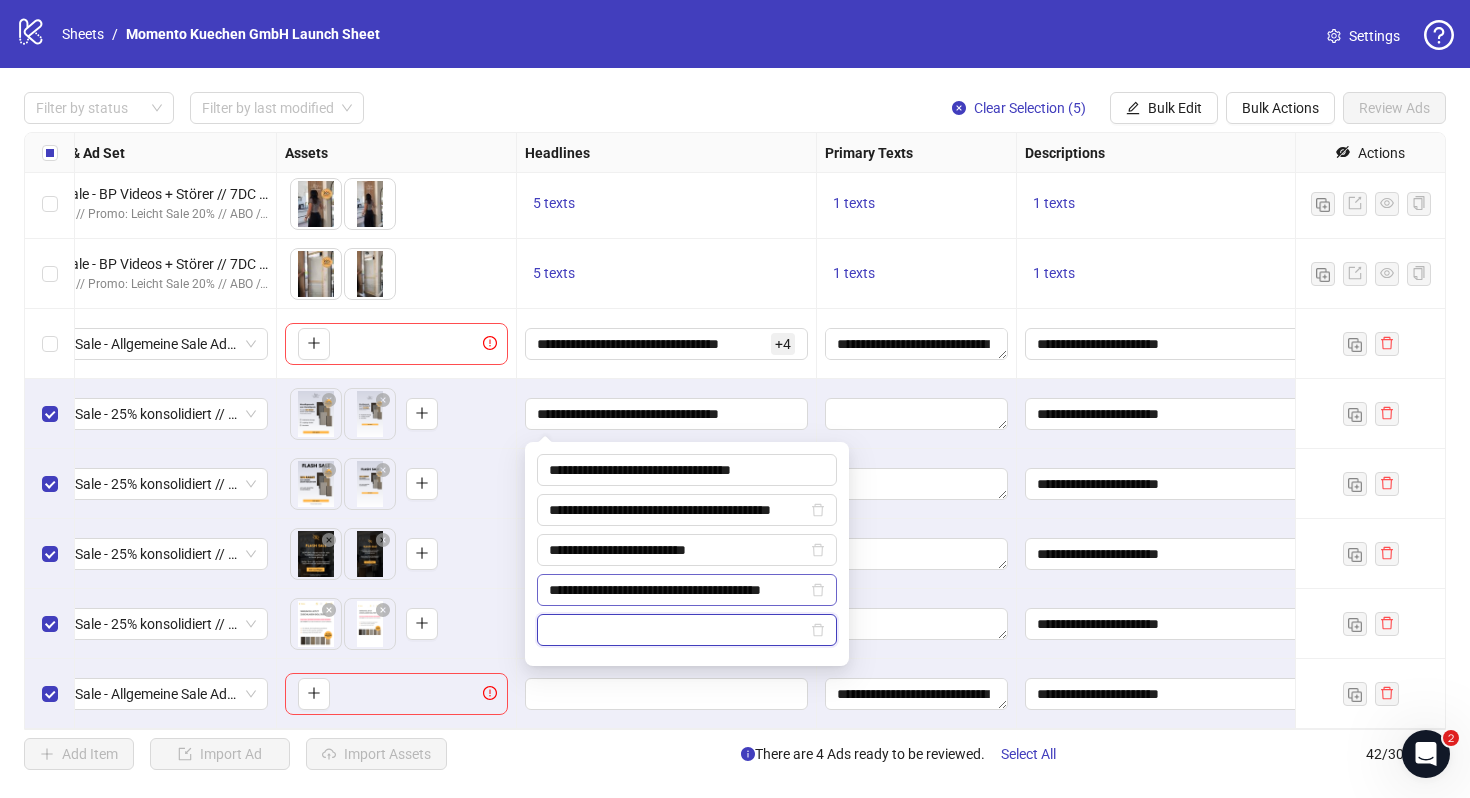paste on "**********" 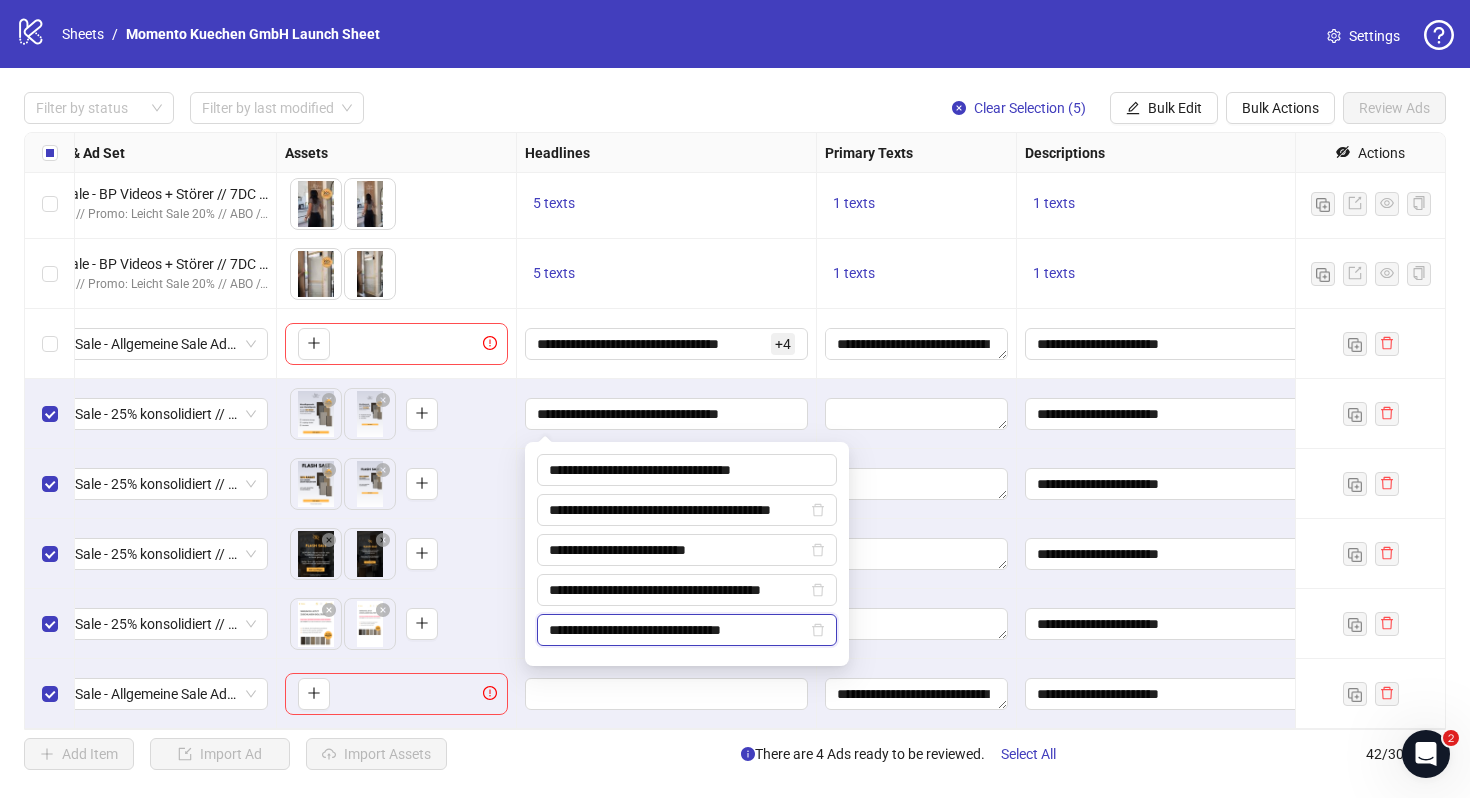 type on "**********" 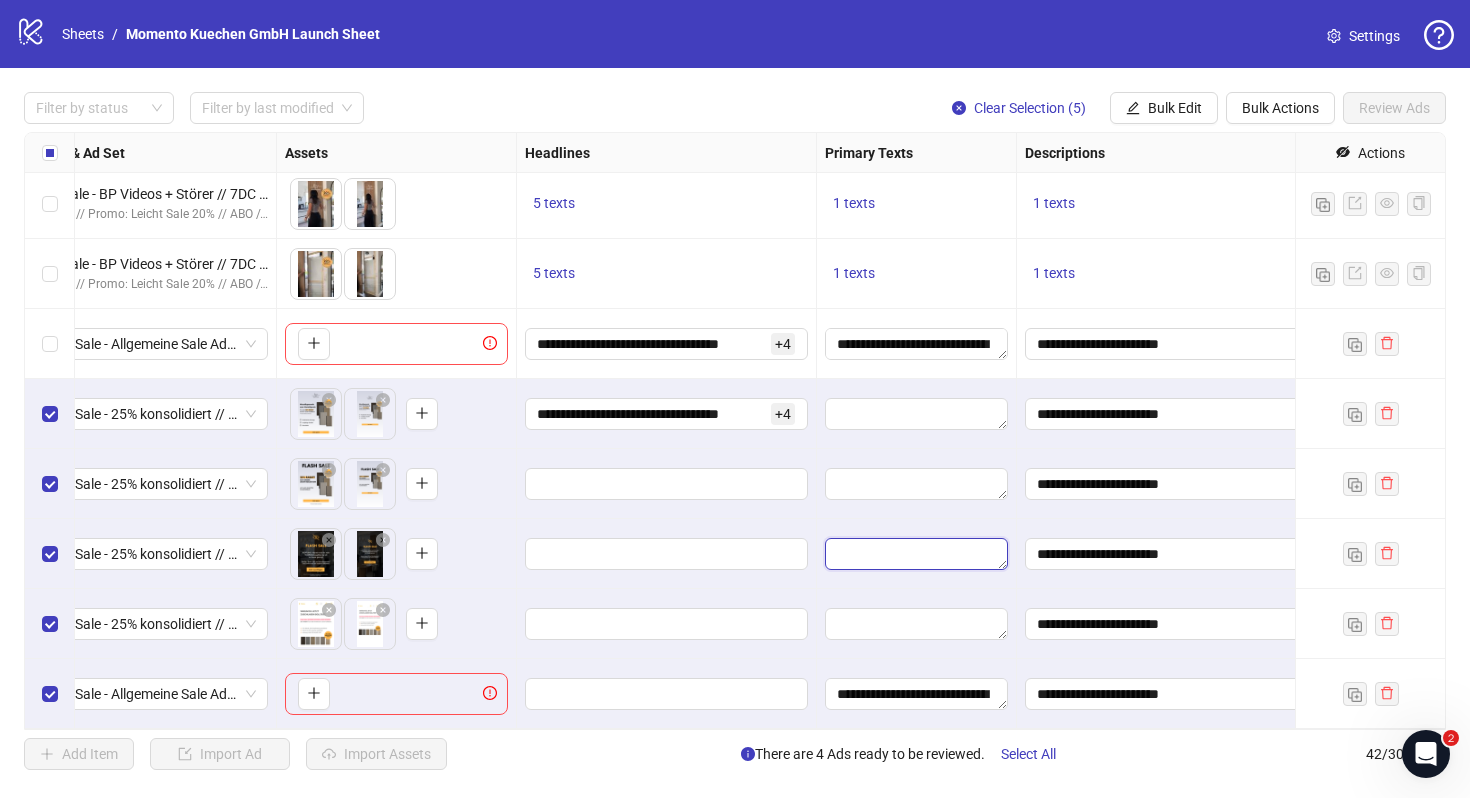 click at bounding box center (916, 554) 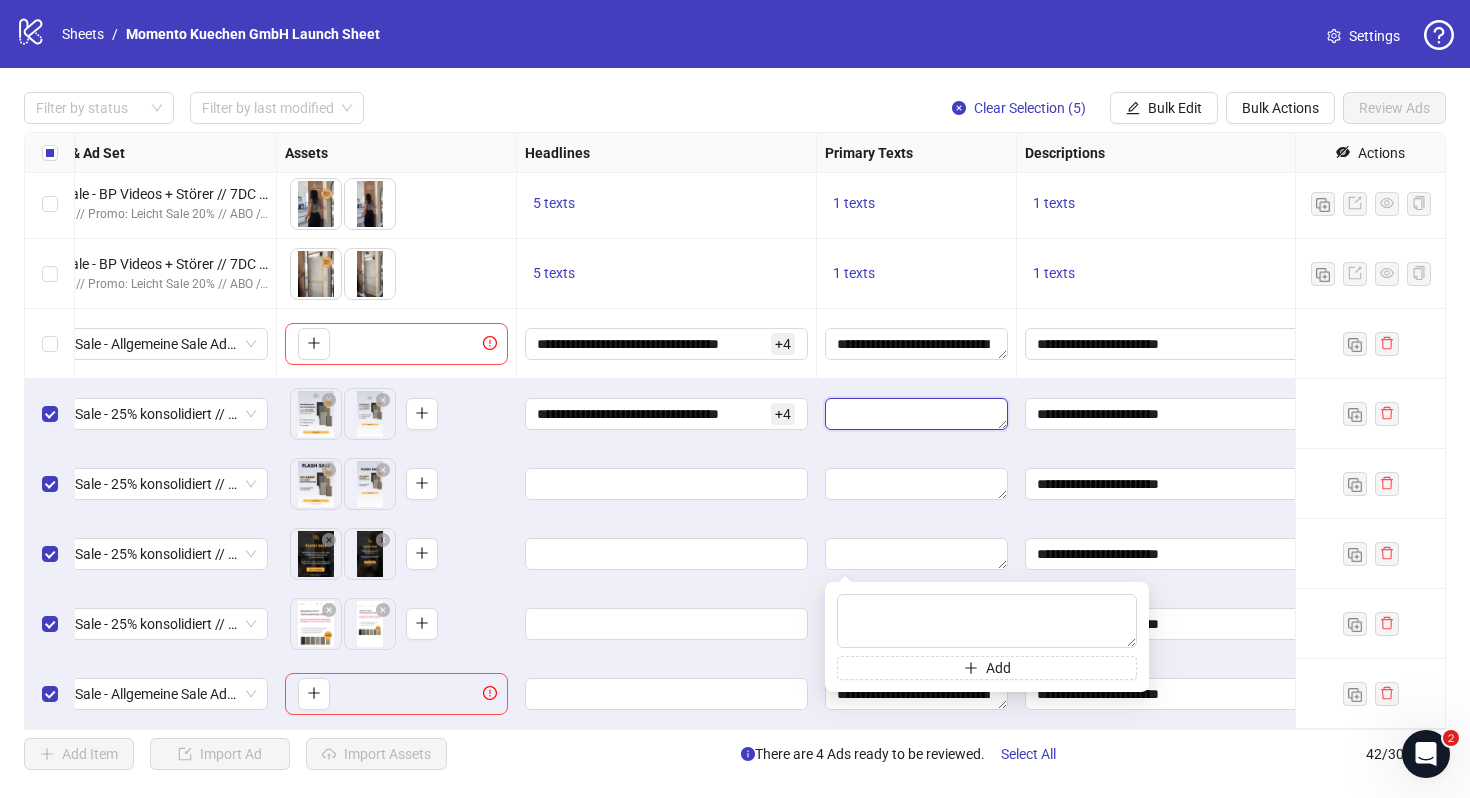 click at bounding box center (916, 414) 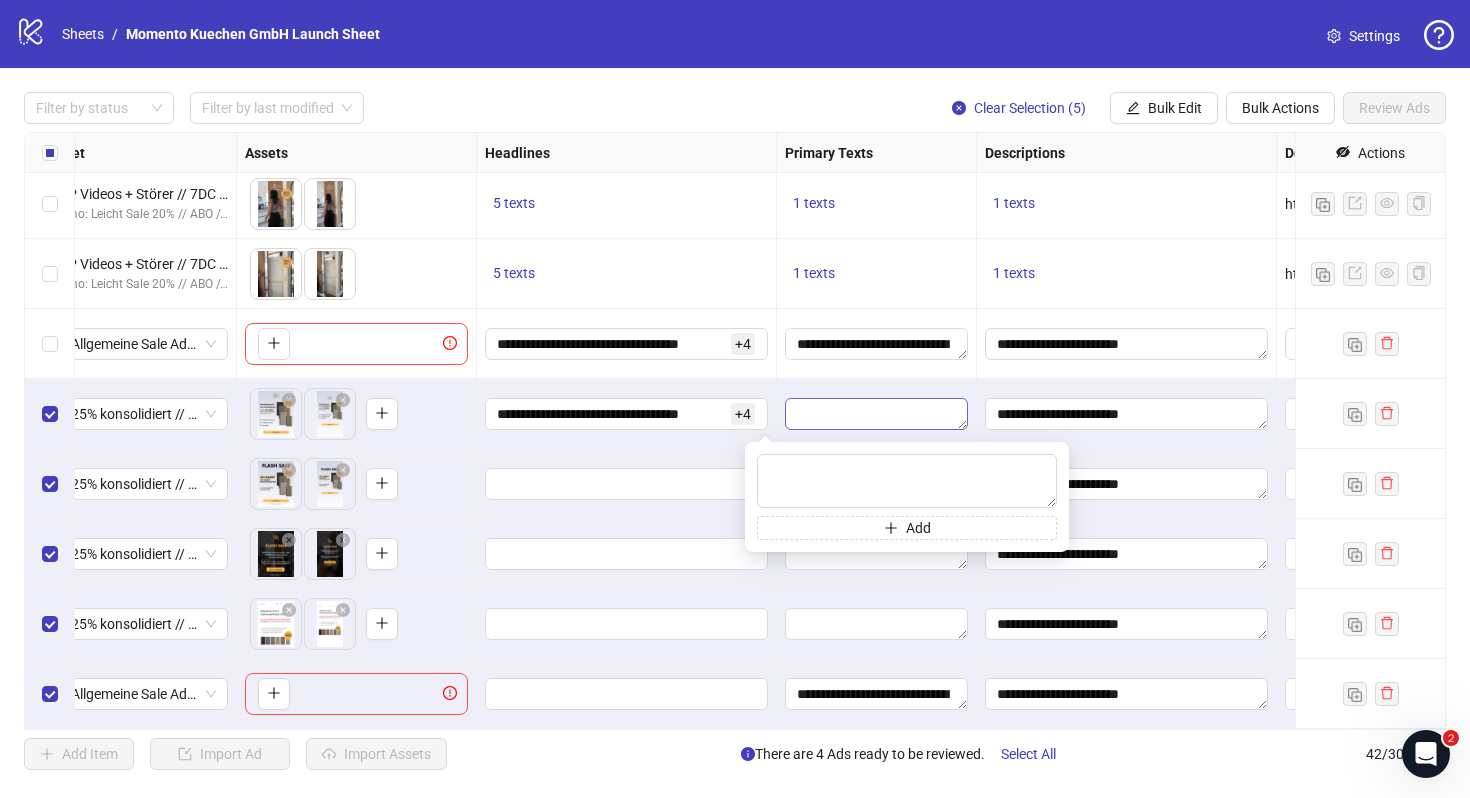 scroll, scrollTop: 2384, scrollLeft: 797, axis: both 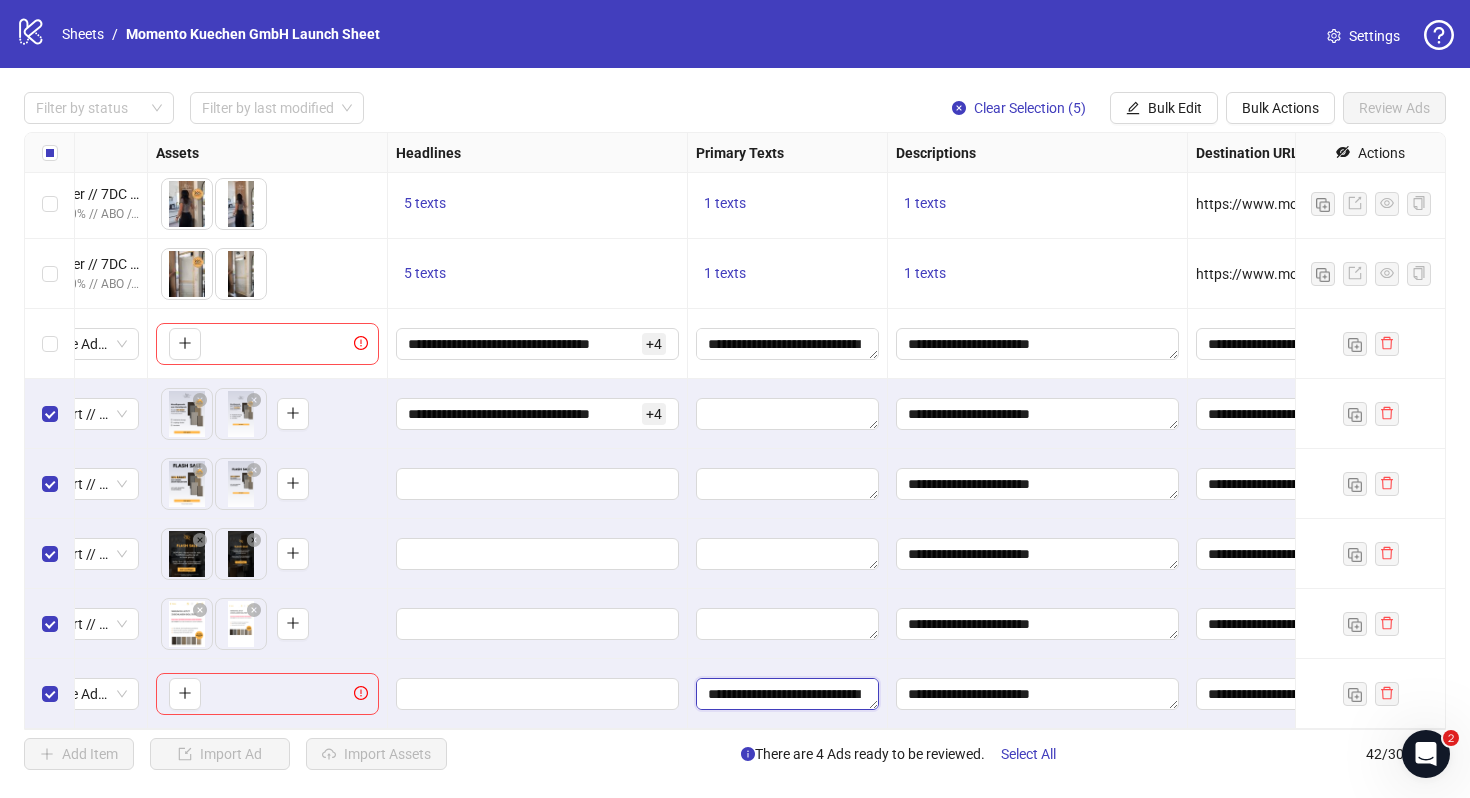 click on "**********" at bounding box center (787, 694) 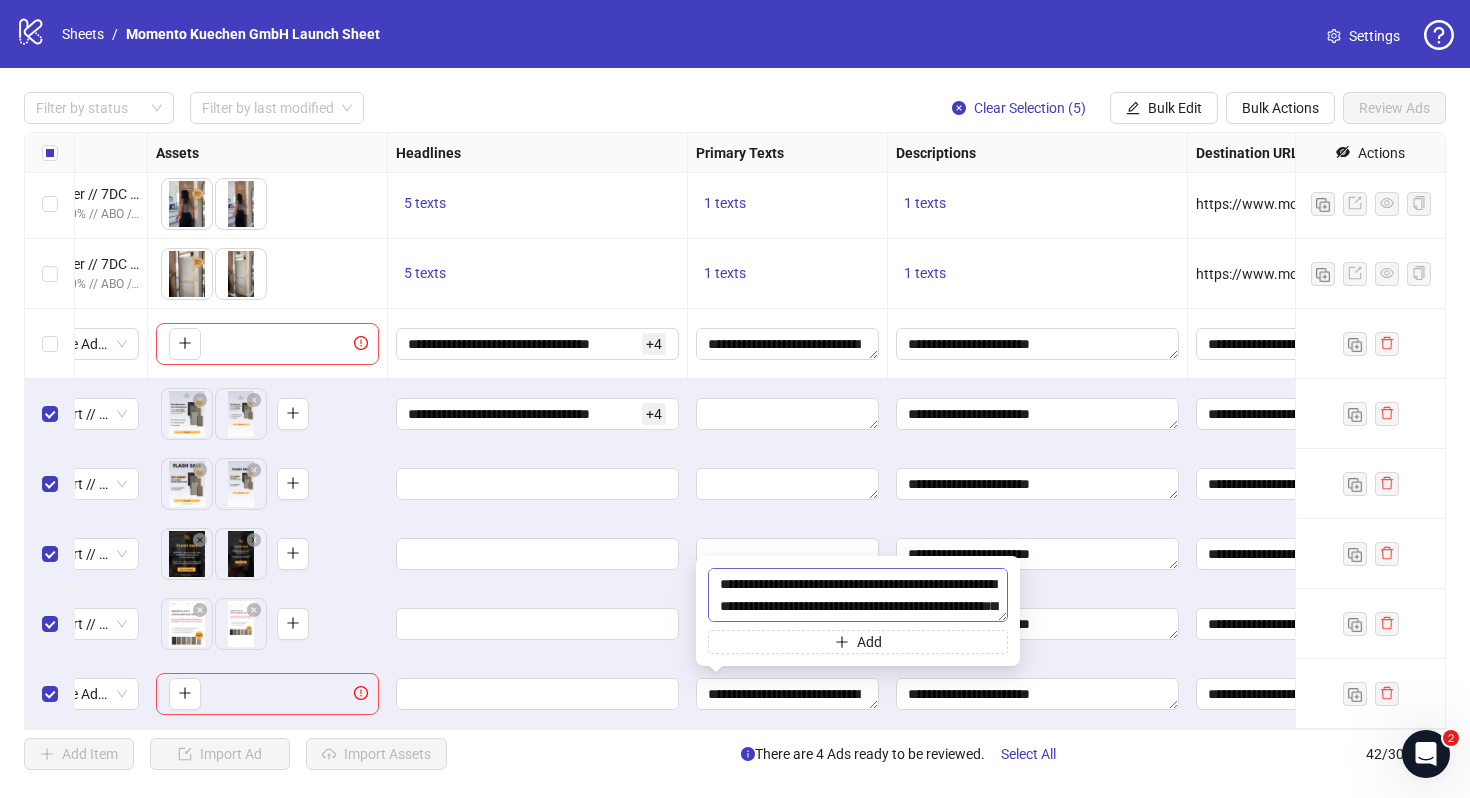 click on "**********" at bounding box center [858, 595] 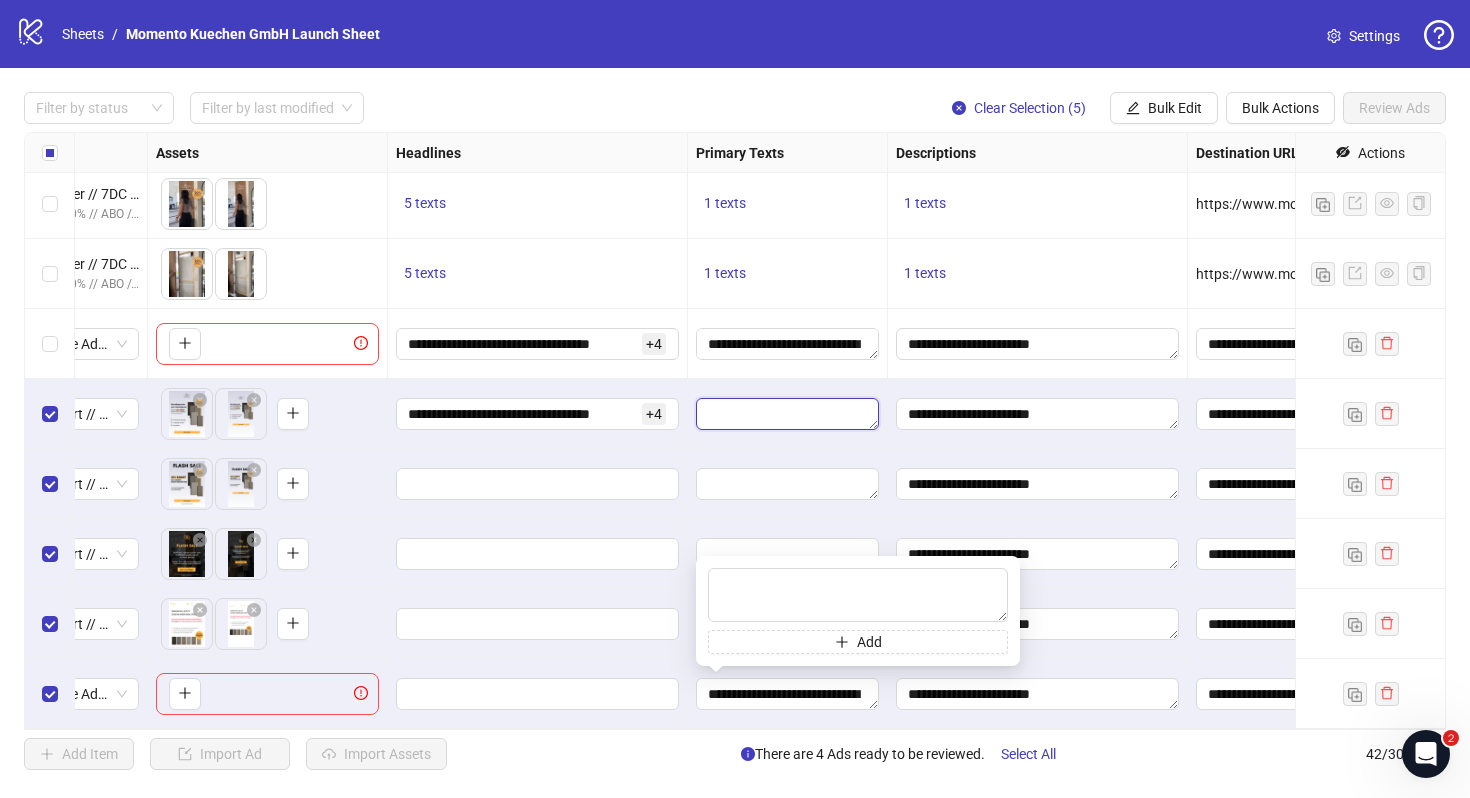 click at bounding box center (787, 414) 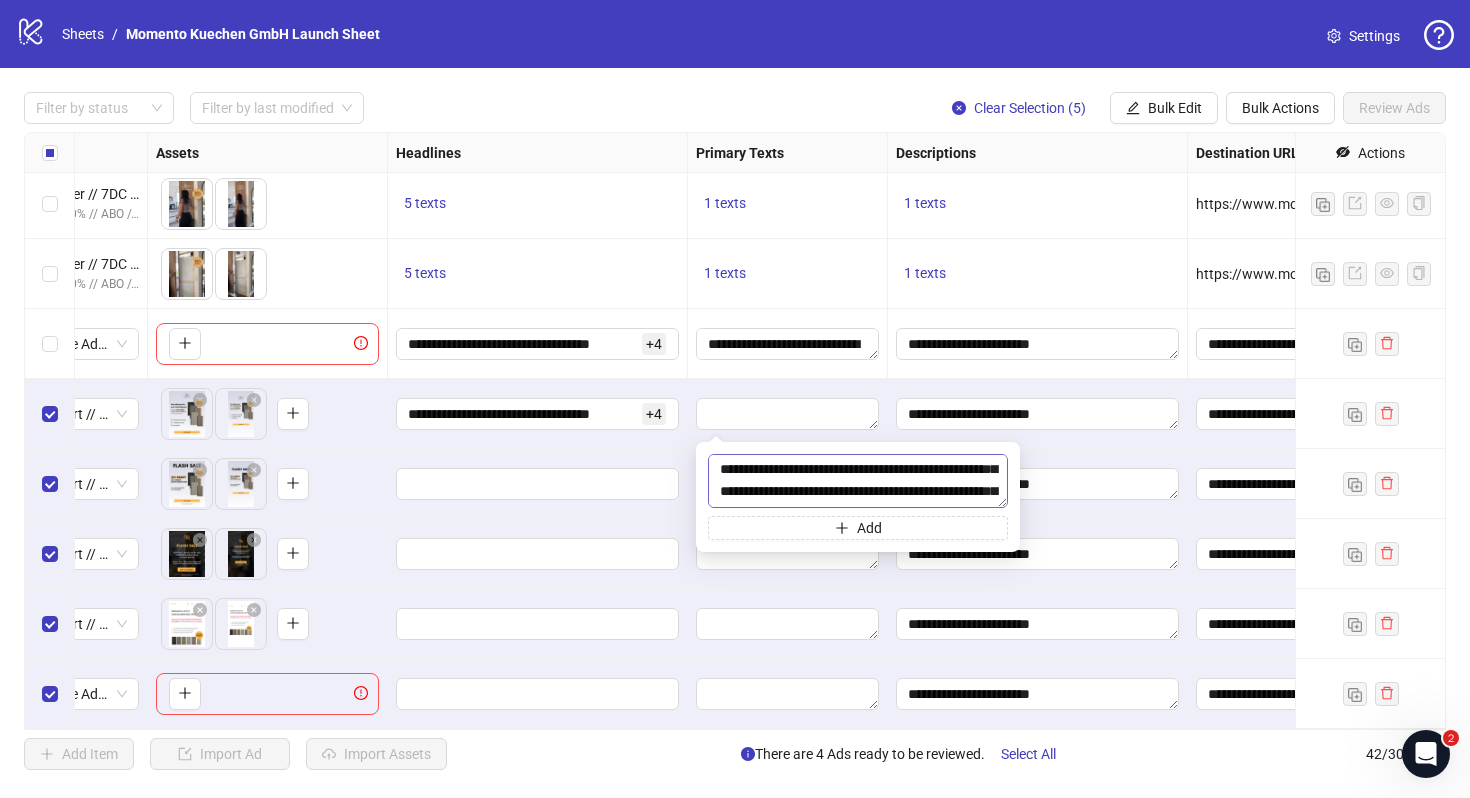 scroll, scrollTop: 0, scrollLeft: 0, axis: both 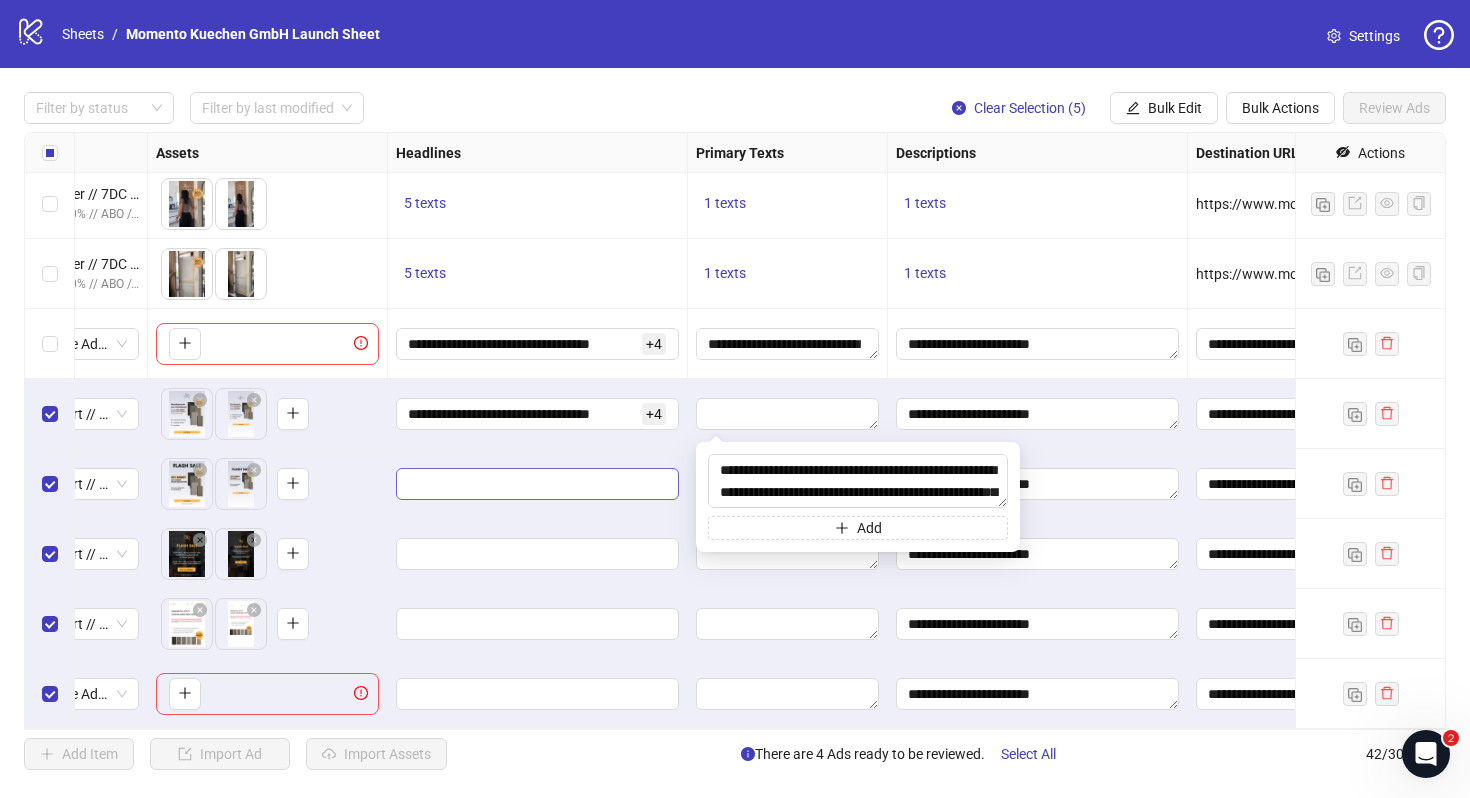 click at bounding box center (537, 484) 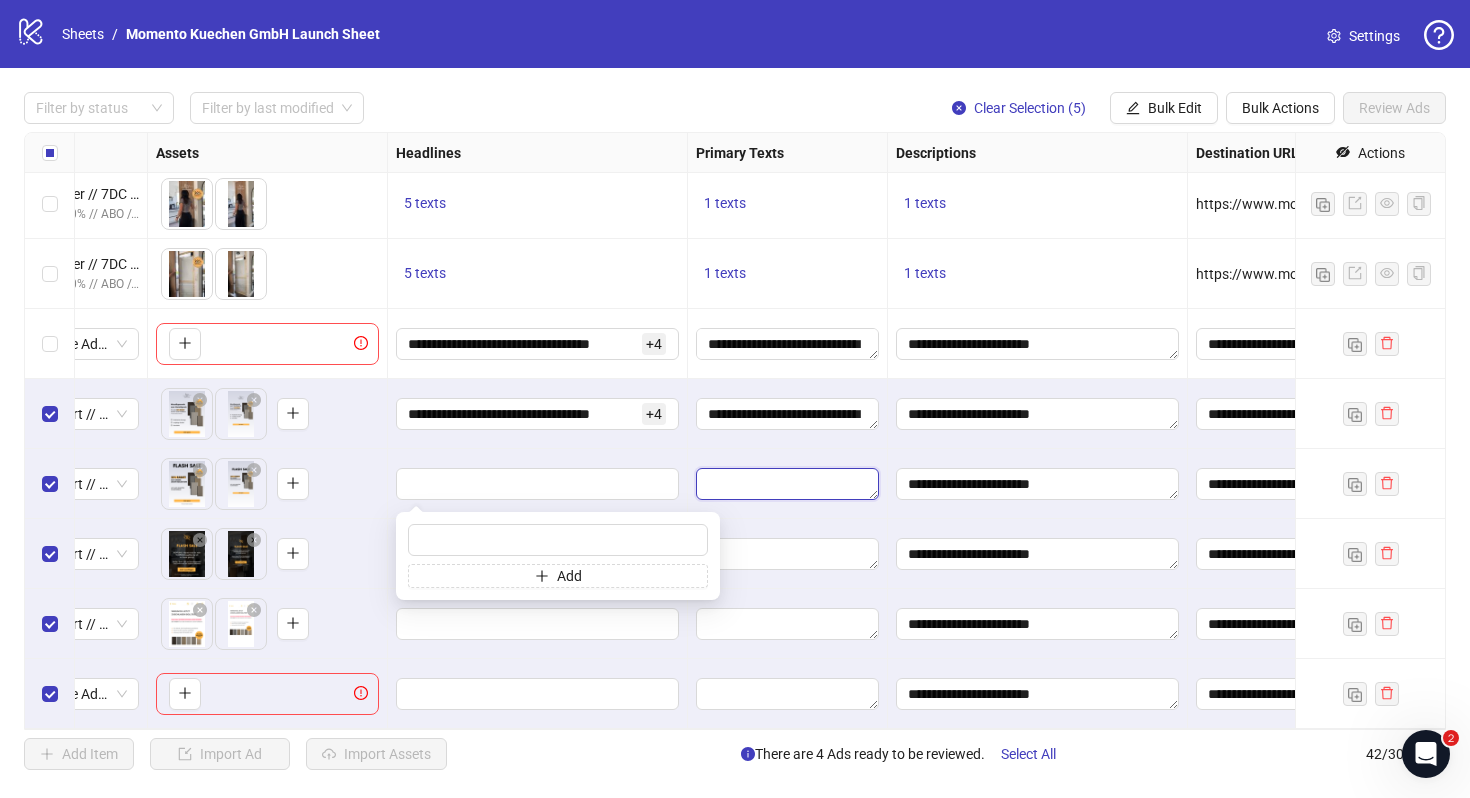 click at bounding box center (787, 484) 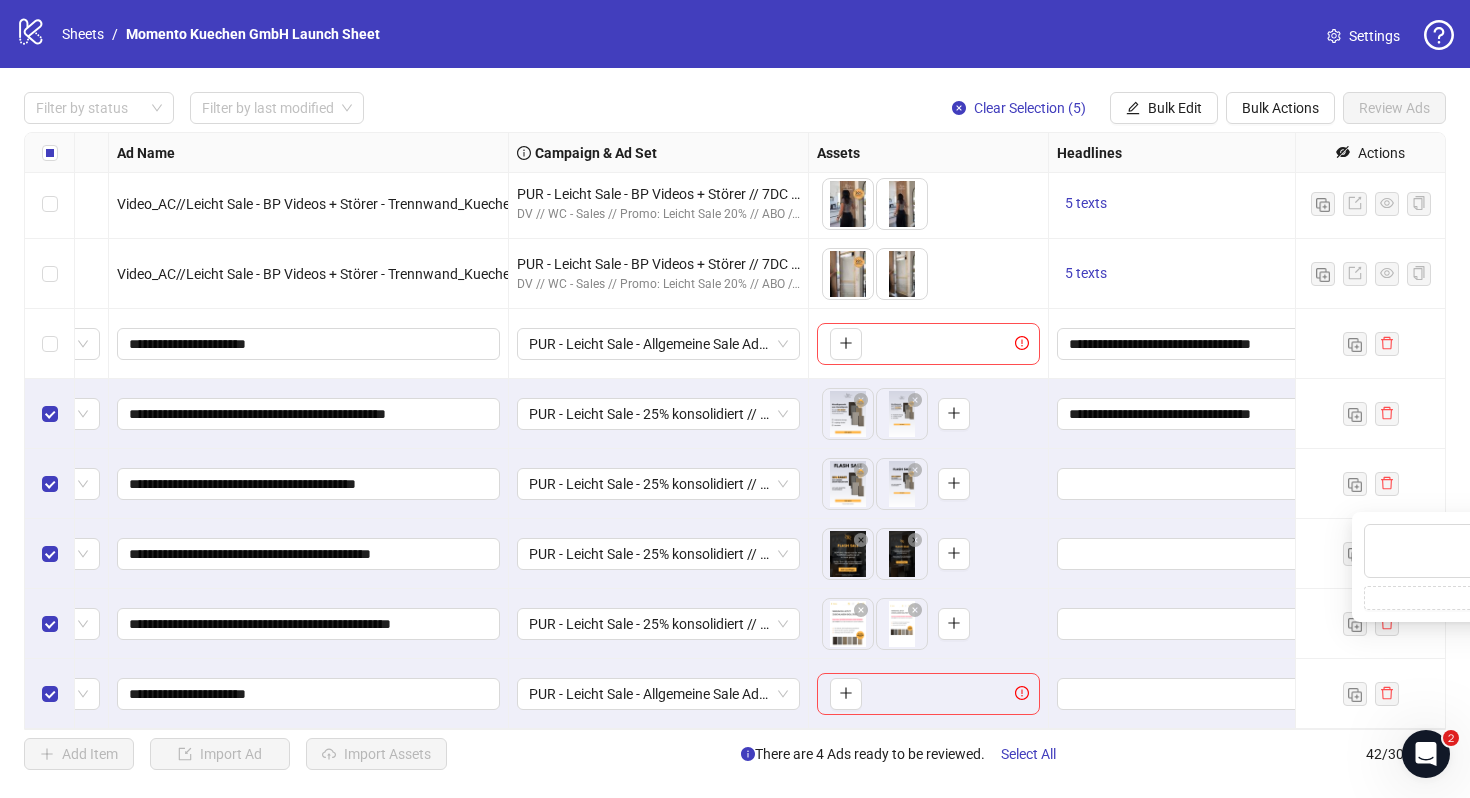 scroll, scrollTop: 2384, scrollLeft: 0, axis: vertical 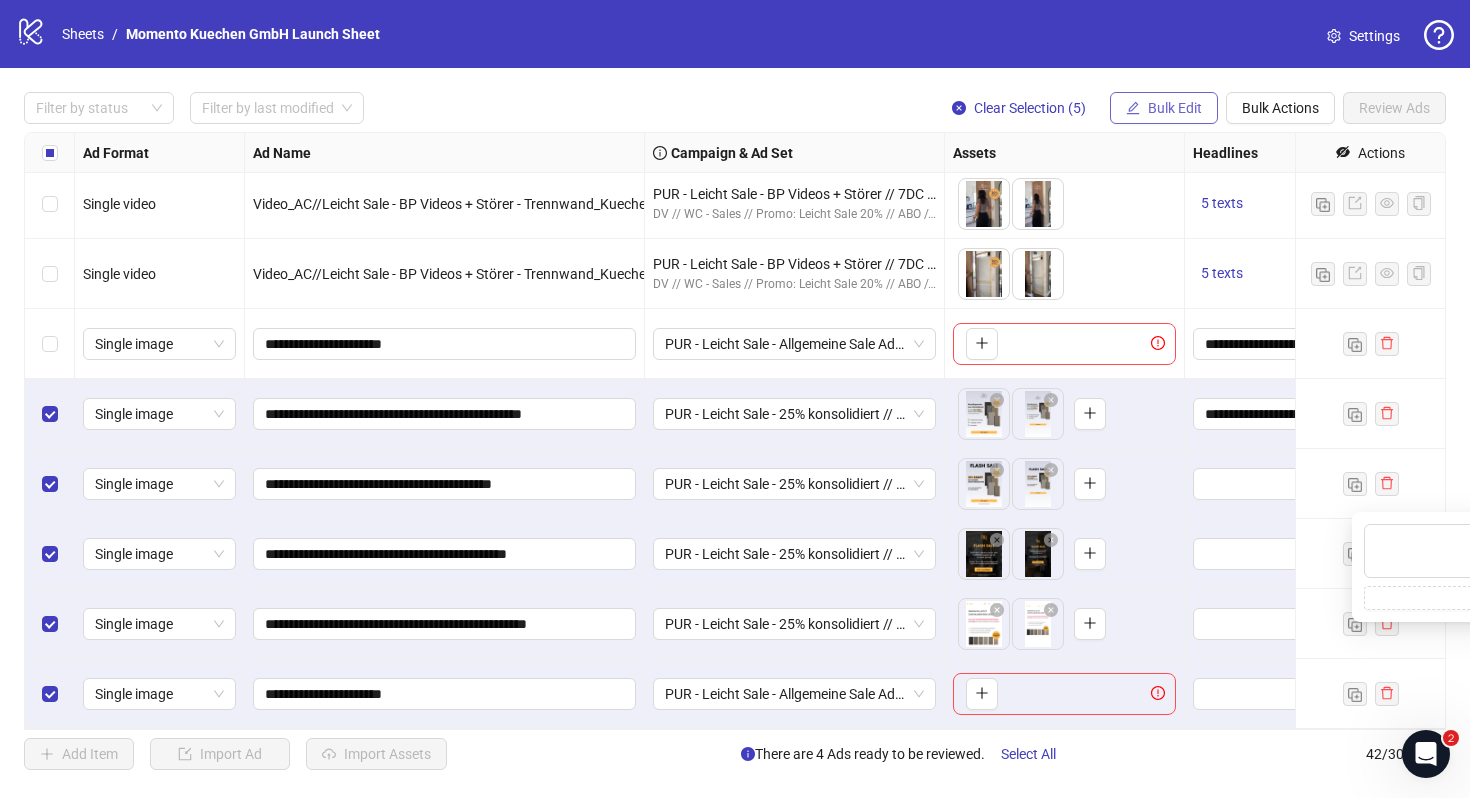 click on "Bulk Edit" at bounding box center (1175, 108) 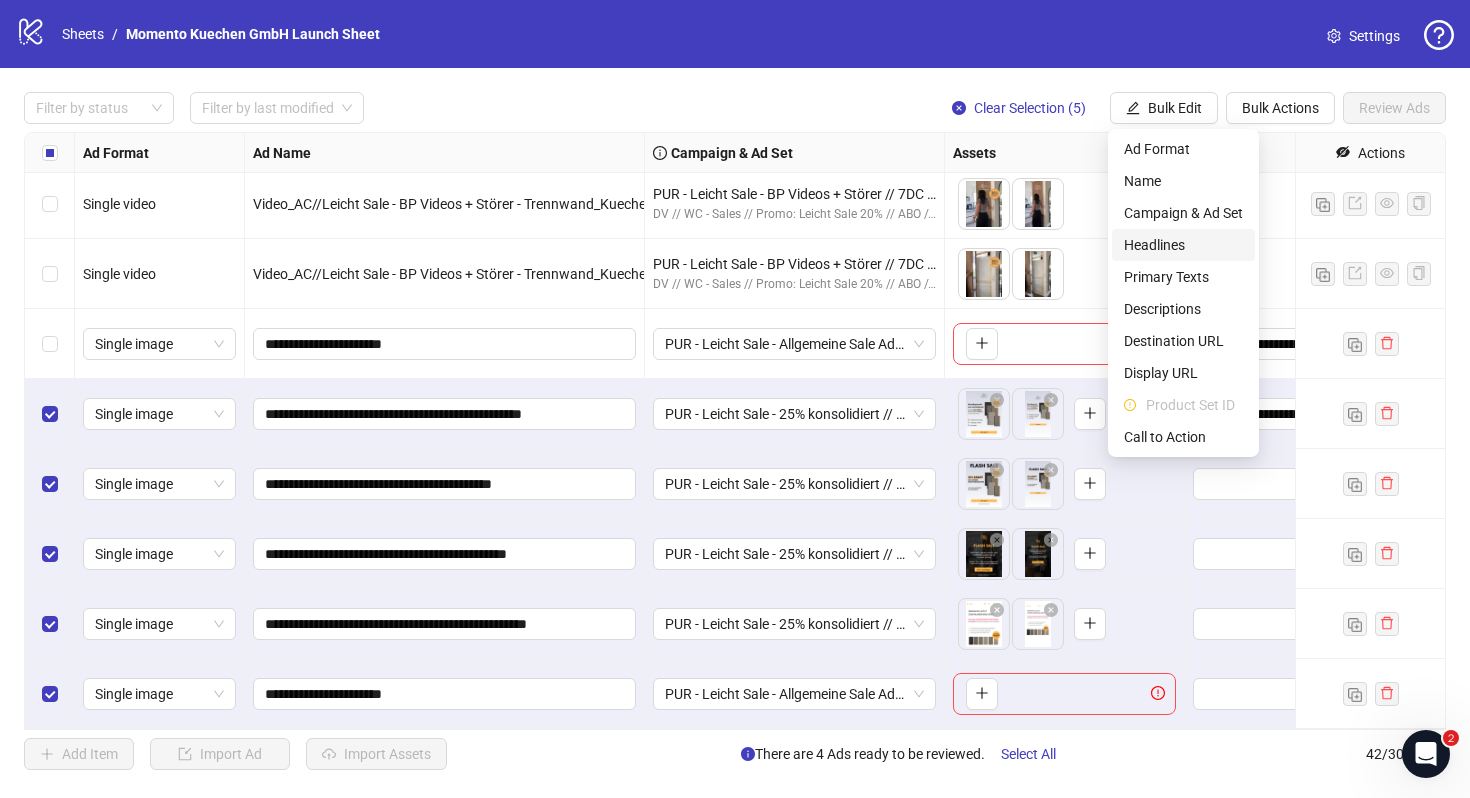 click on "Headlines" at bounding box center (1183, 245) 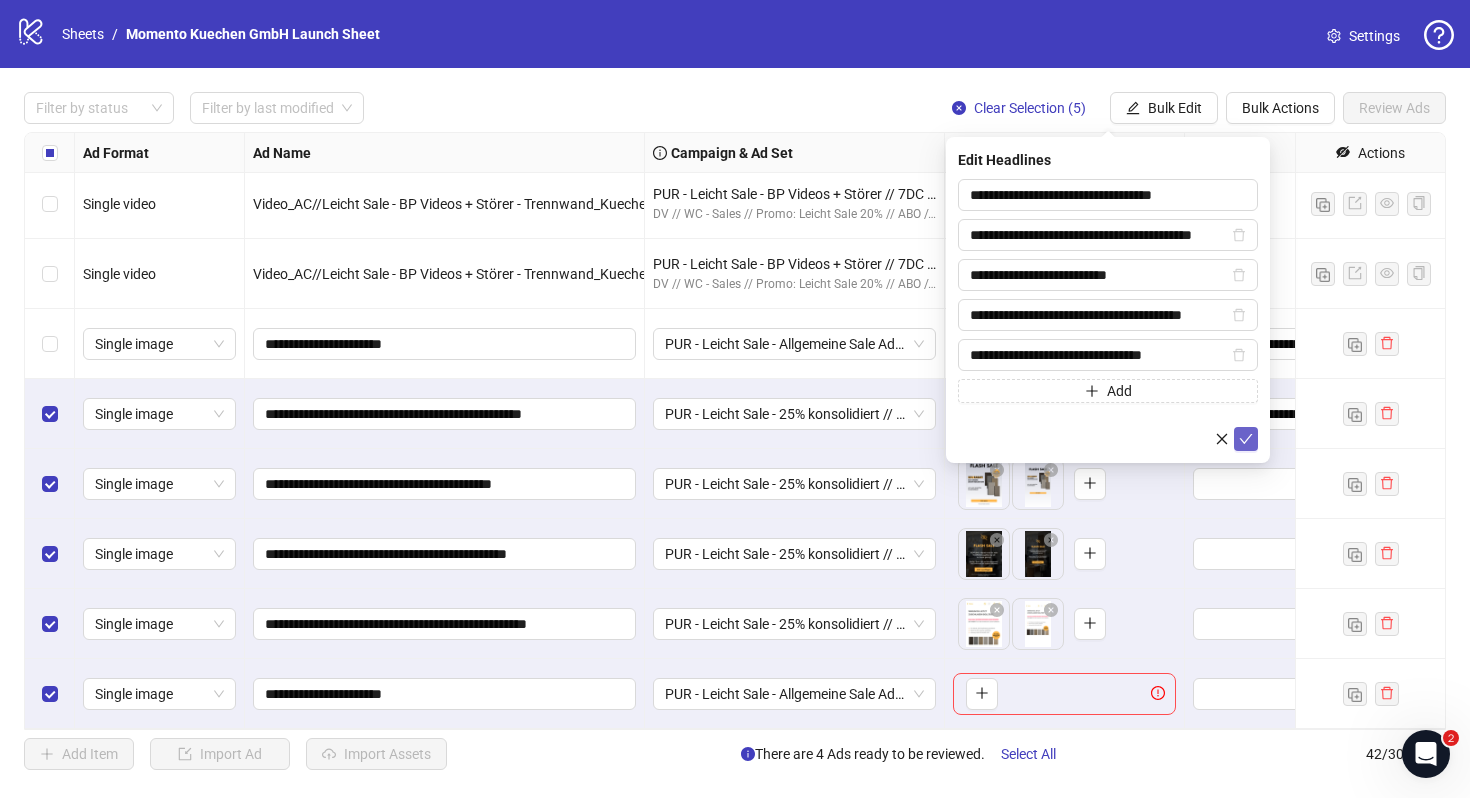 click at bounding box center [1246, 439] 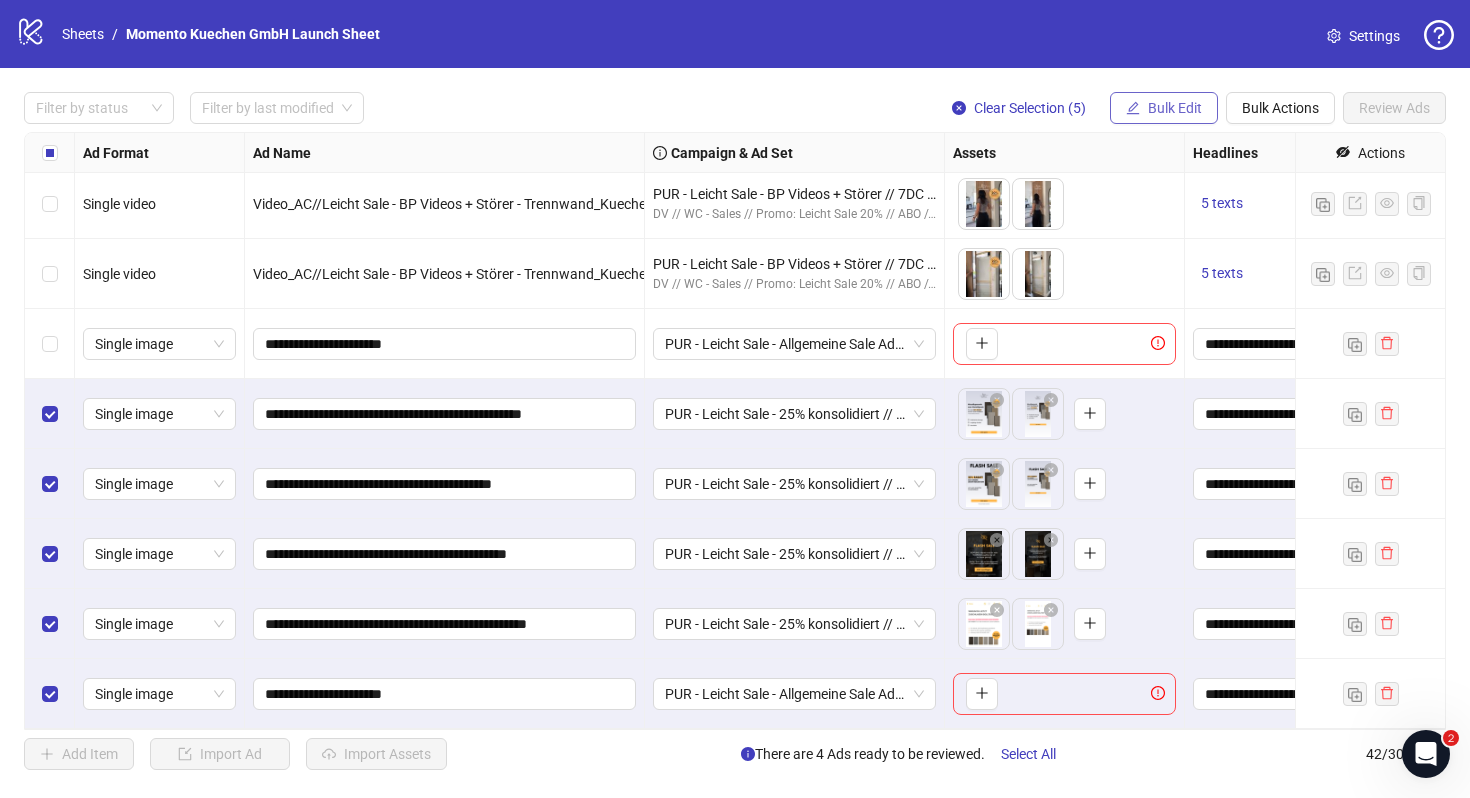 click on "Bulk Edit" at bounding box center (1175, 108) 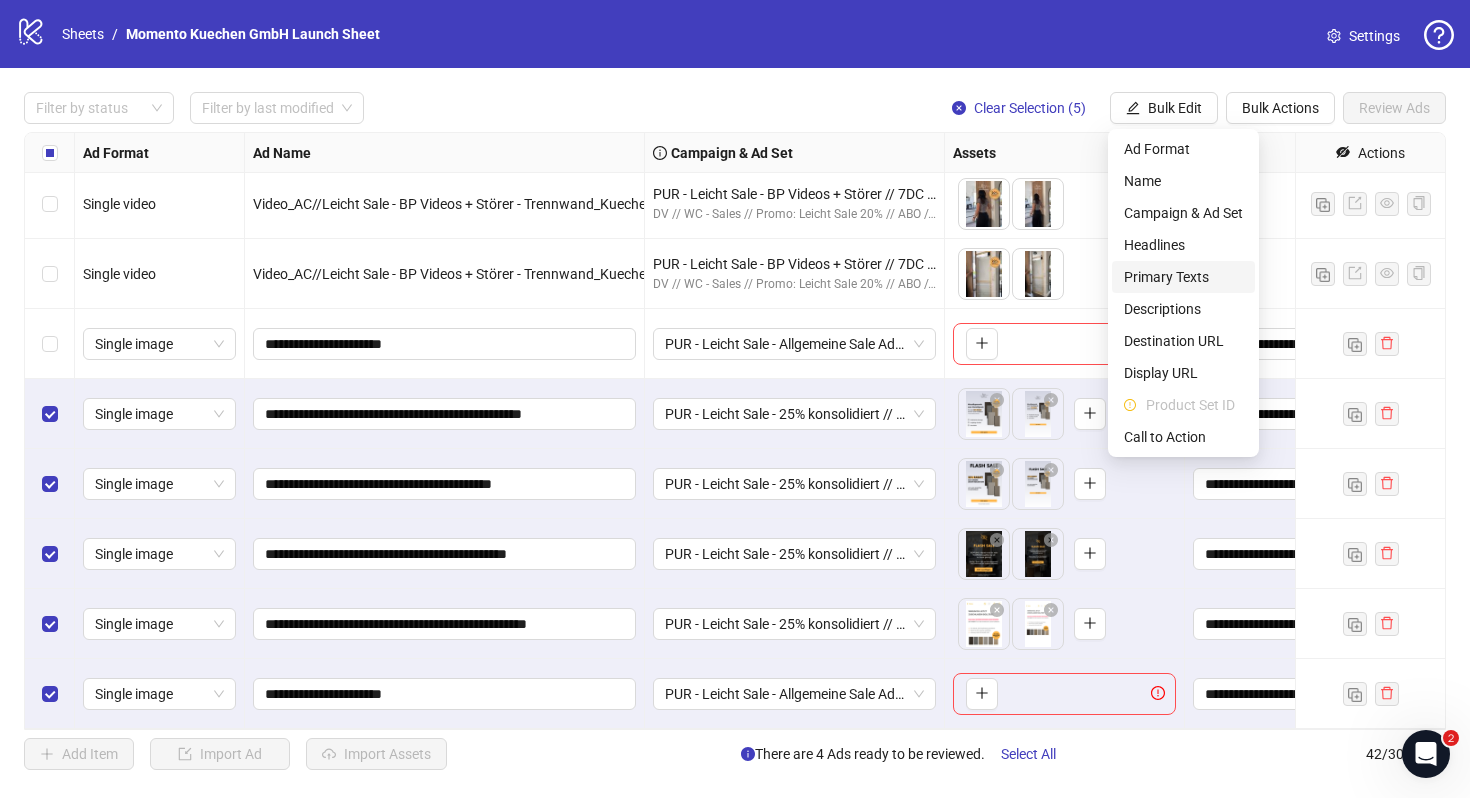 click on "Primary Texts" at bounding box center (1183, 277) 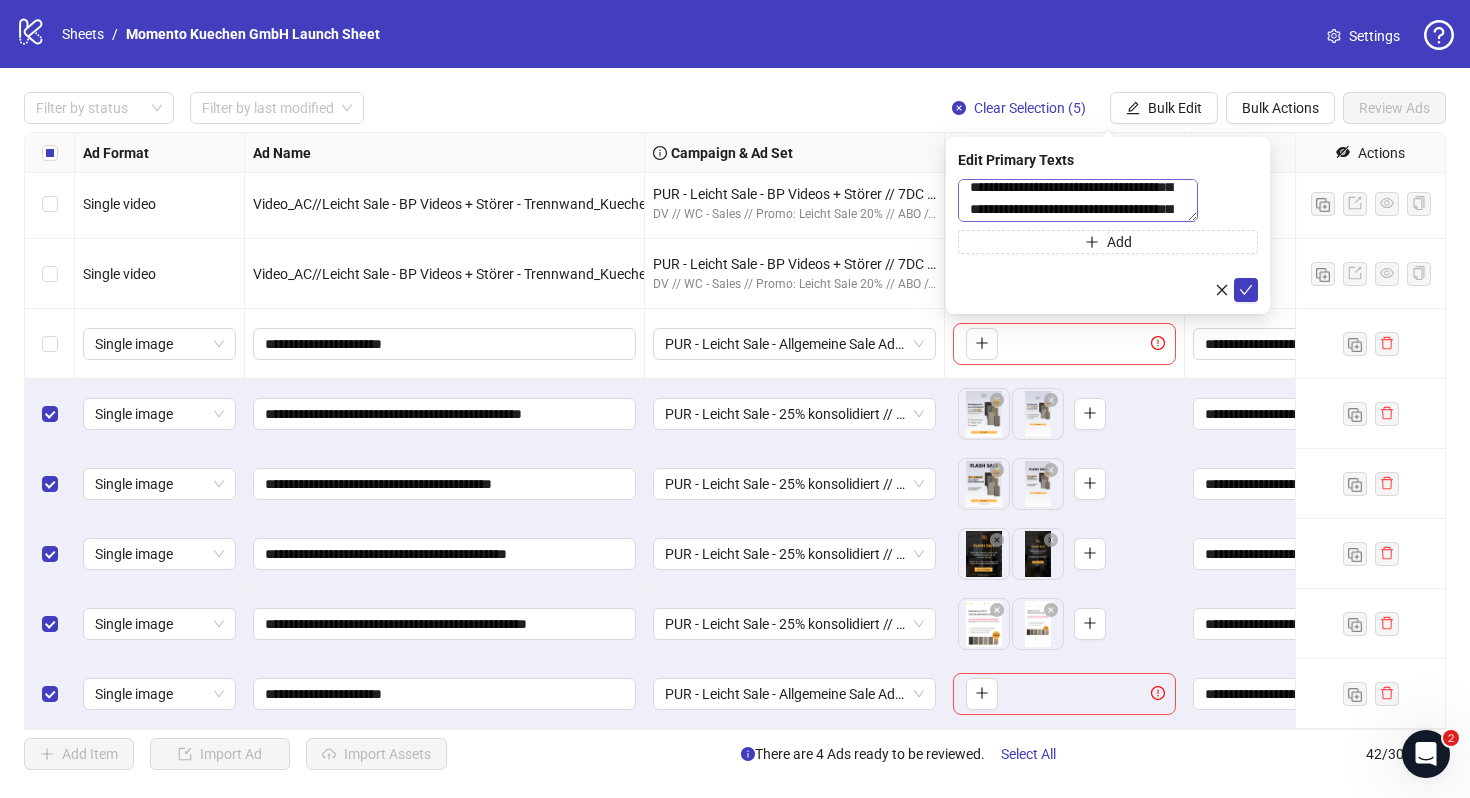 scroll, scrollTop: 150, scrollLeft: 0, axis: vertical 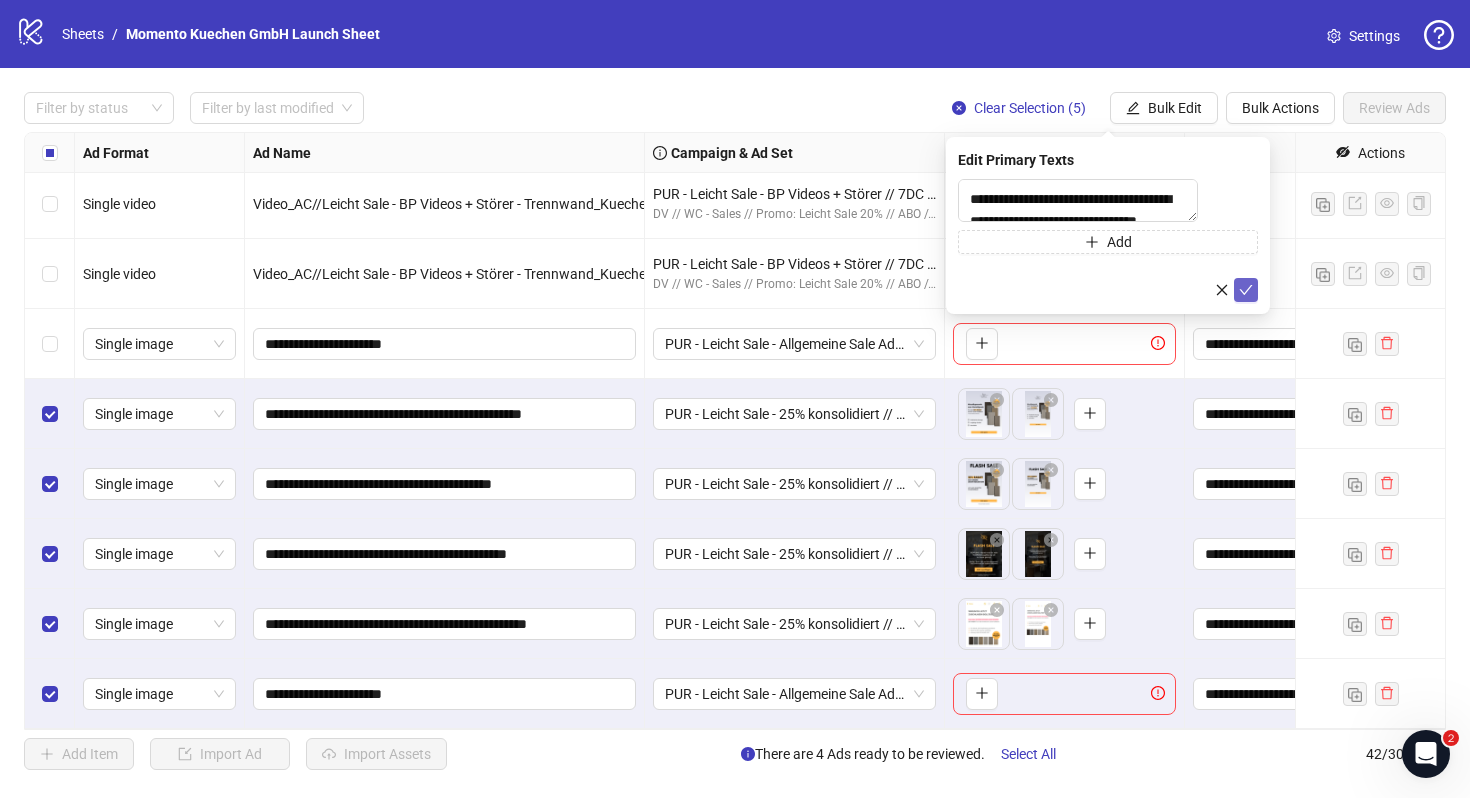 click at bounding box center [1246, 290] 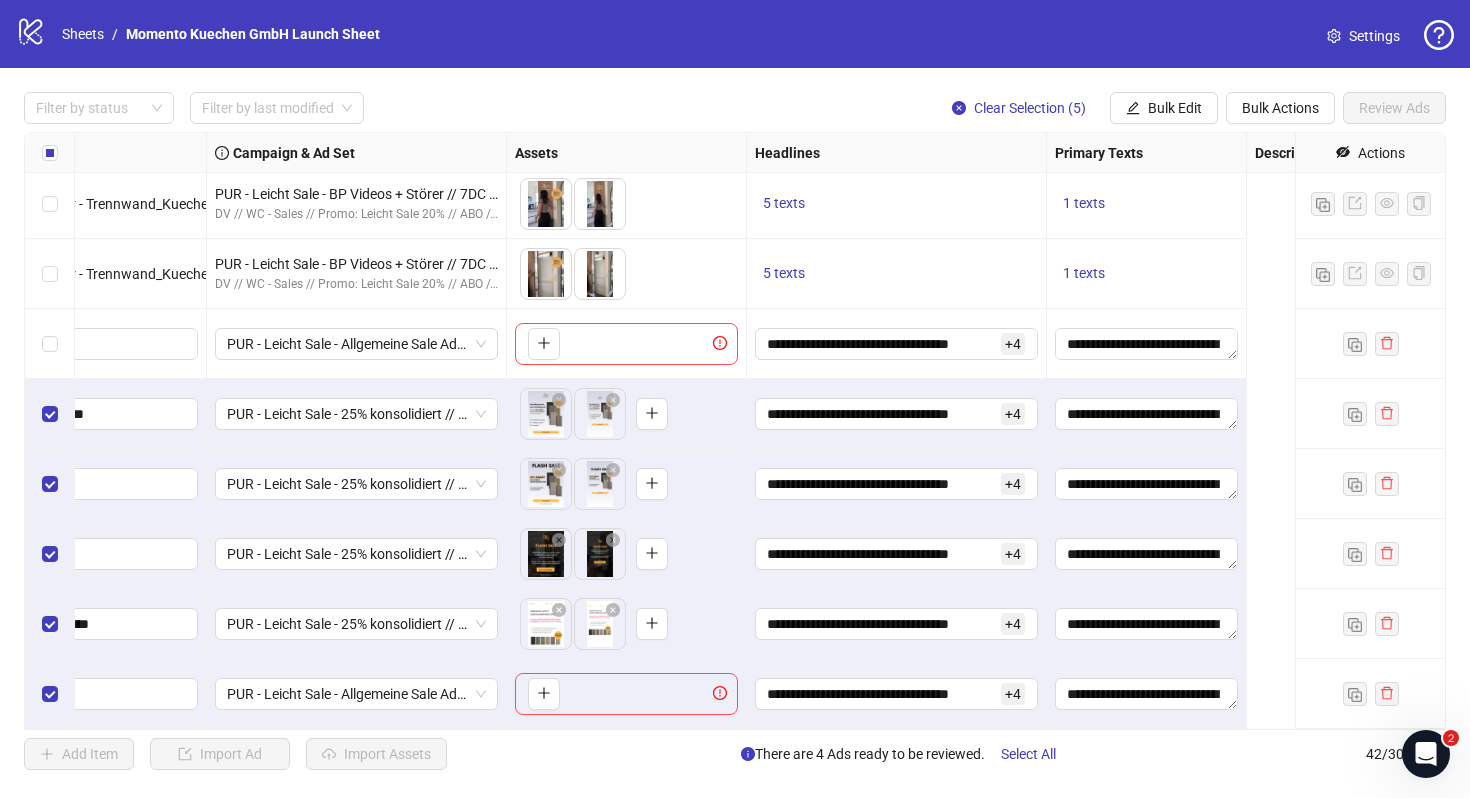 scroll, scrollTop: 2384, scrollLeft: 0, axis: vertical 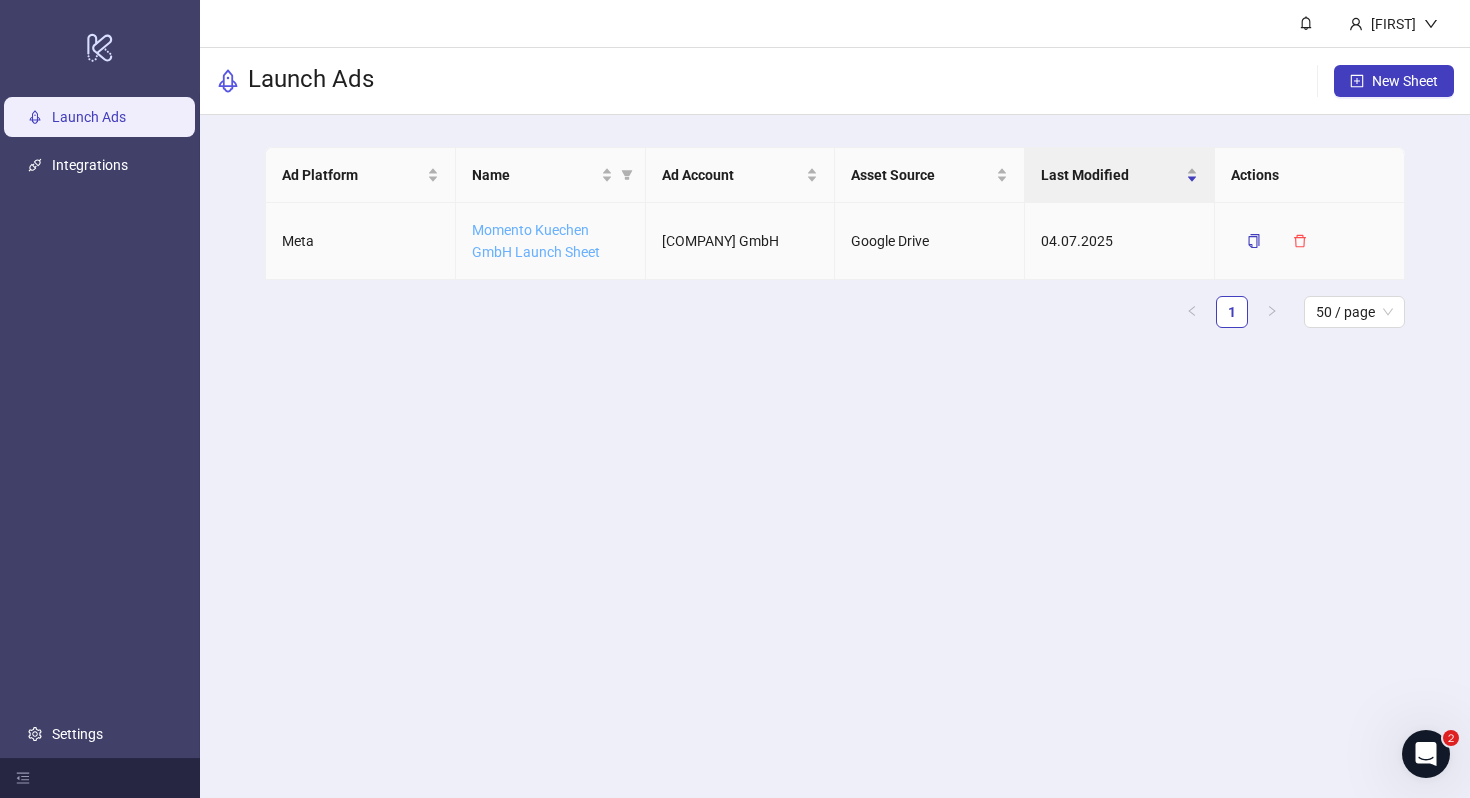 click on "Momento Kuechen GmbH Launch Sheet" at bounding box center [536, 241] 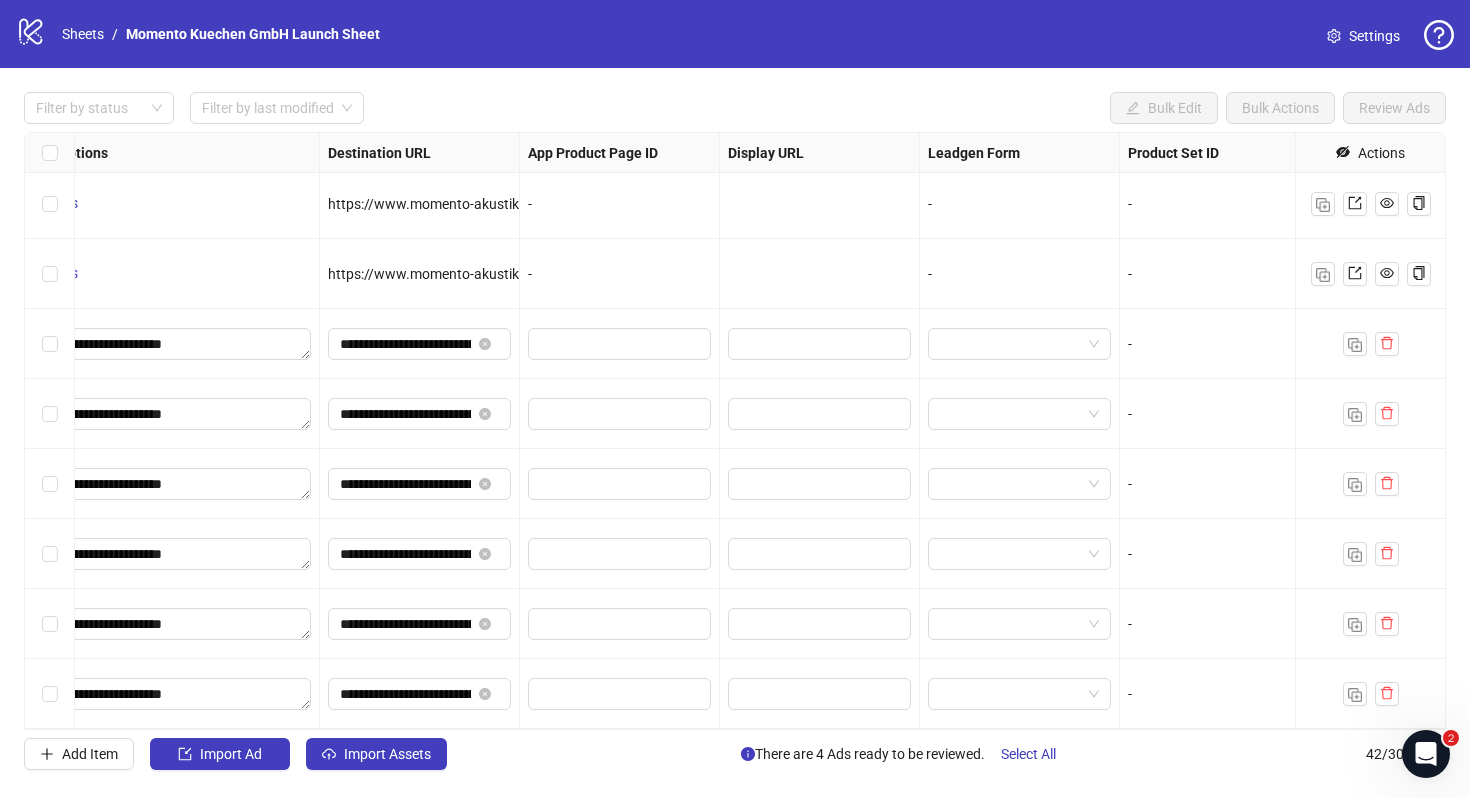 scroll, scrollTop: 2384, scrollLeft: 1850, axis: both 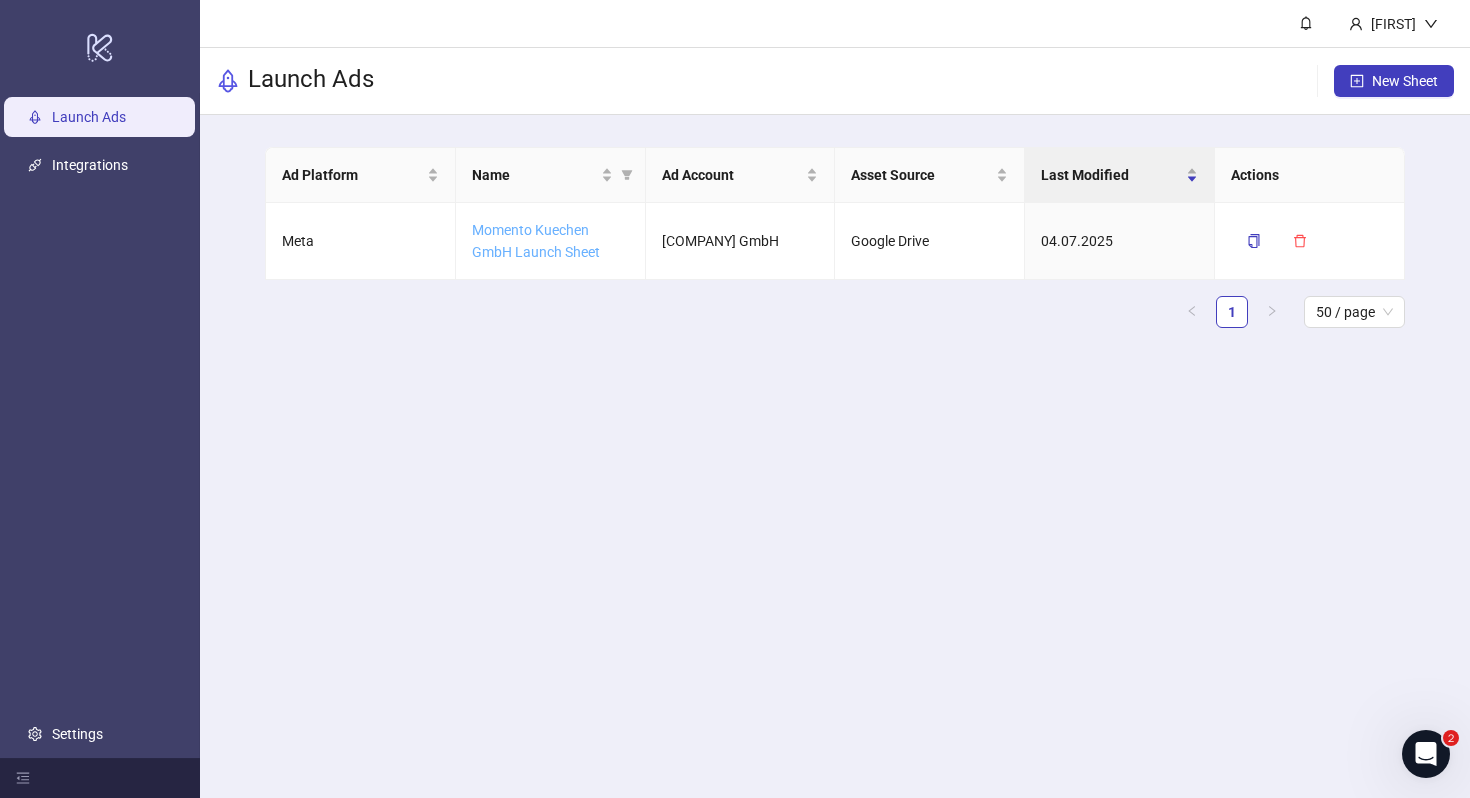 click on "Momento Kuechen GmbH Launch Sheet" at bounding box center (536, 241) 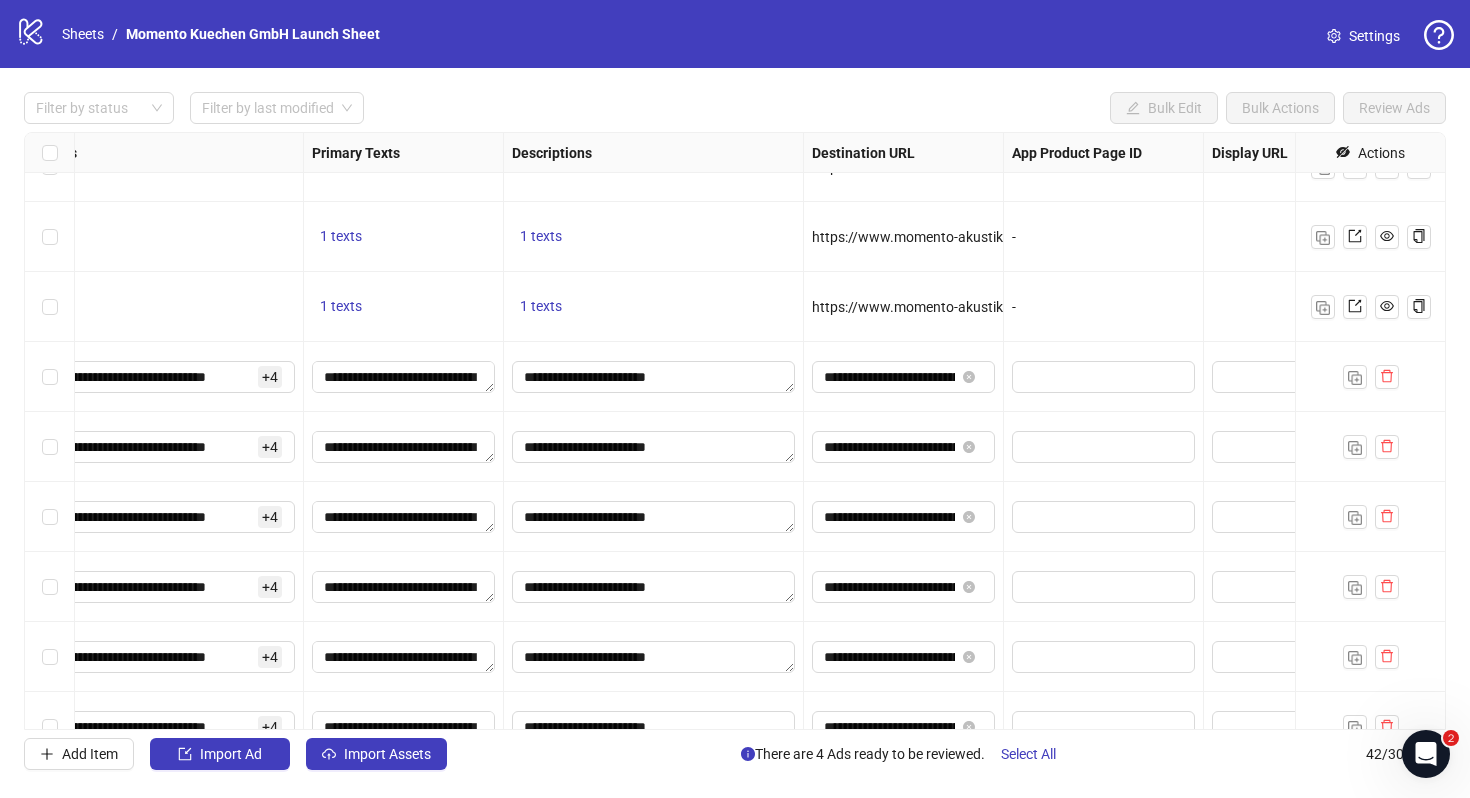 scroll, scrollTop: 2351, scrollLeft: 1850, axis: both 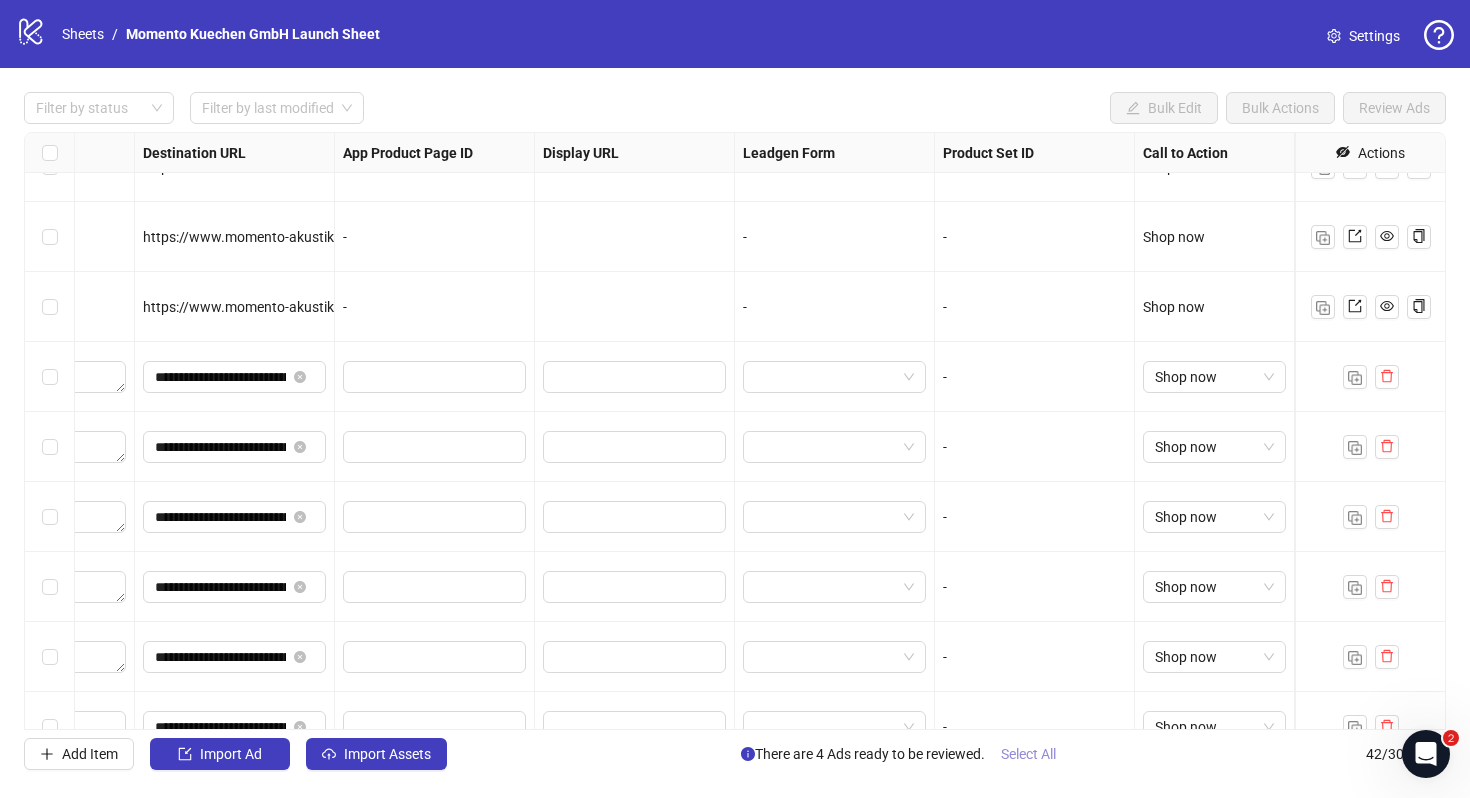 click on "Select All" at bounding box center [1028, 754] 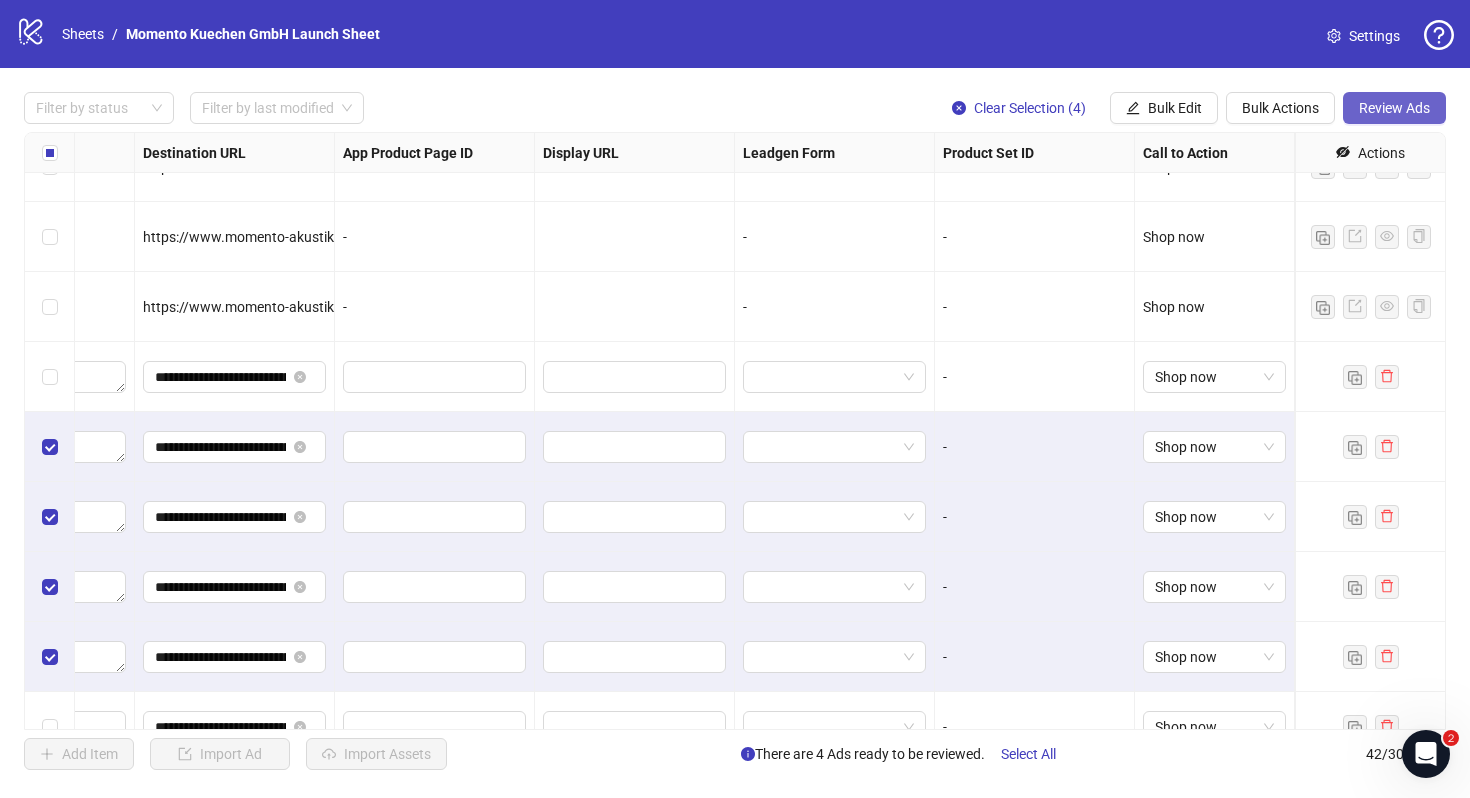 click on "Review Ads" at bounding box center (1394, 108) 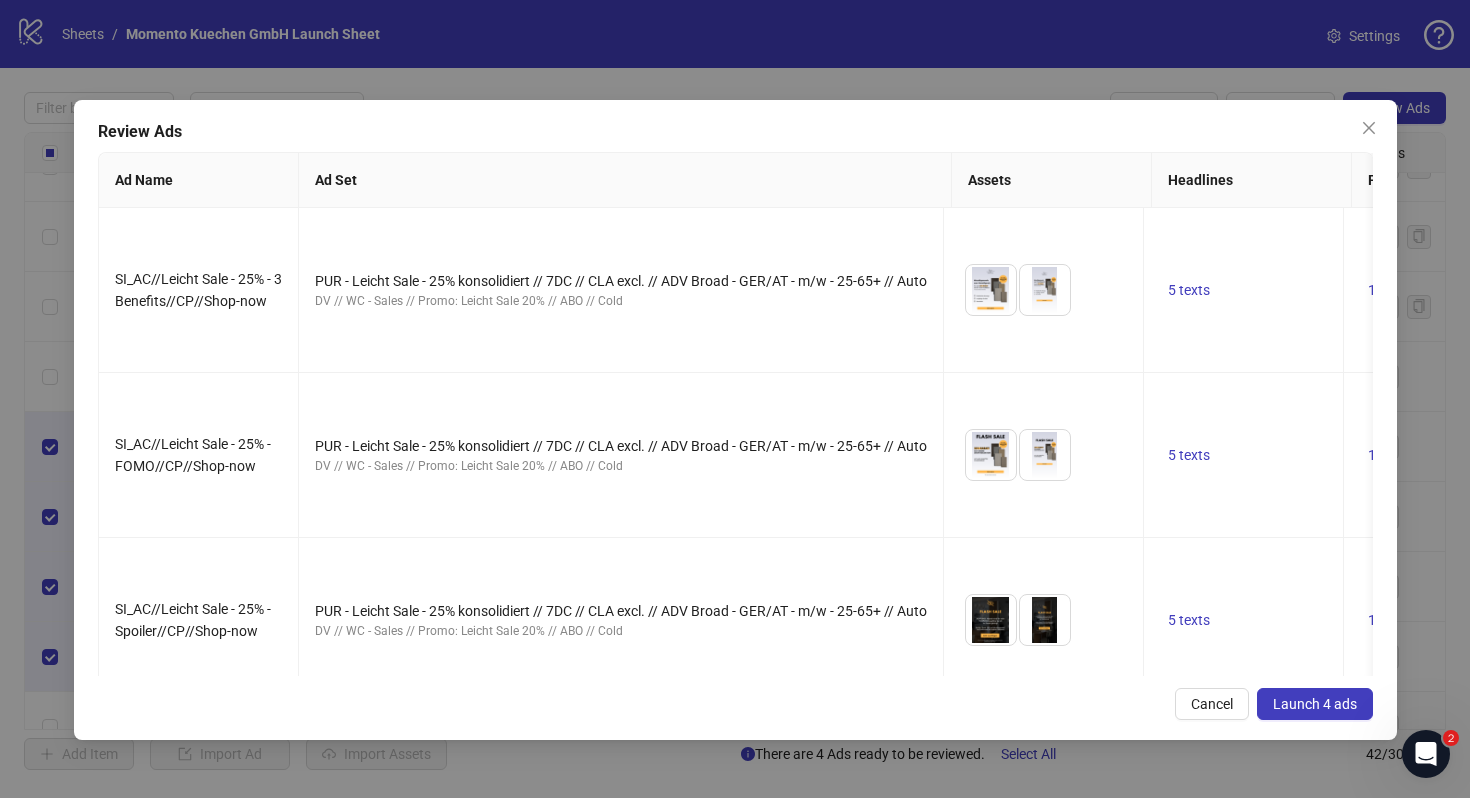 click on "Launch 4 ads" at bounding box center [1315, 704] 